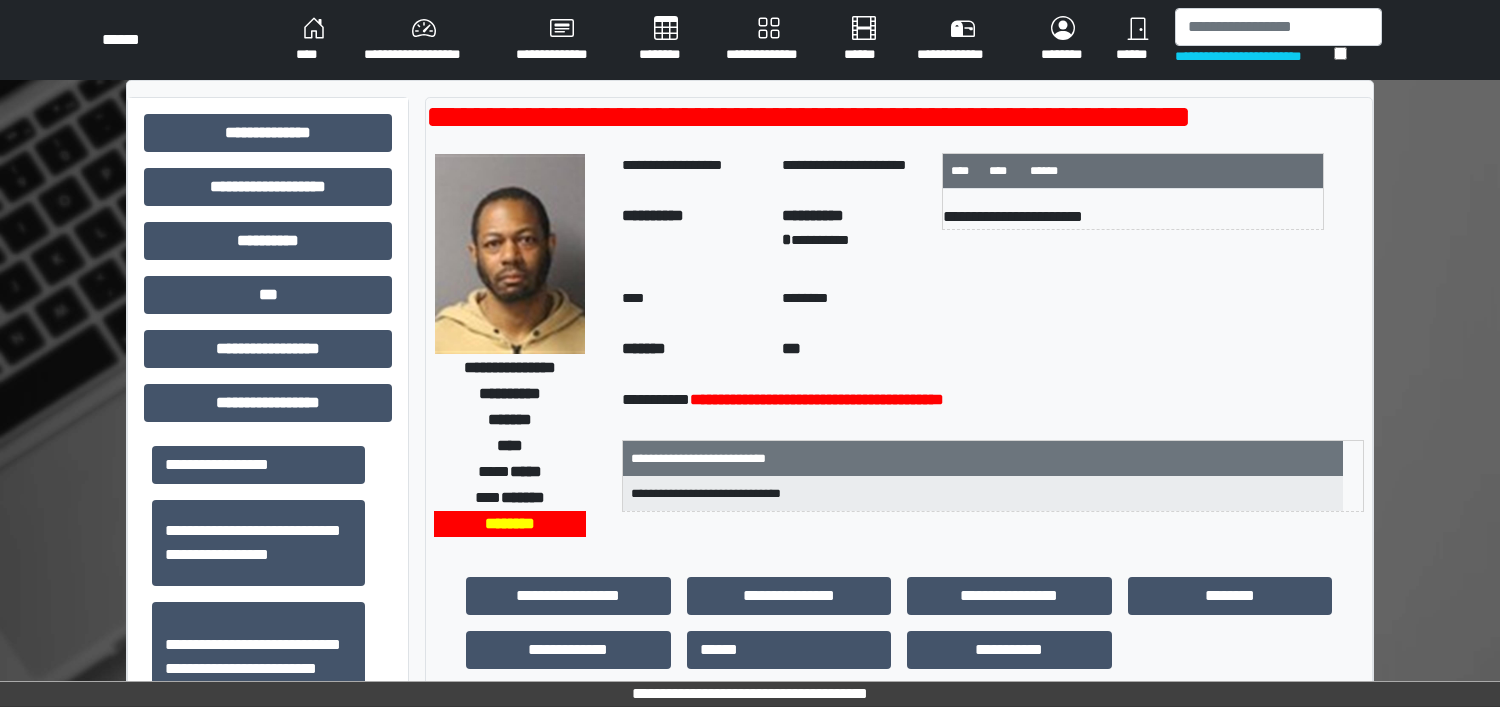 scroll, scrollTop: 0, scrollLeft: 0, axis: both 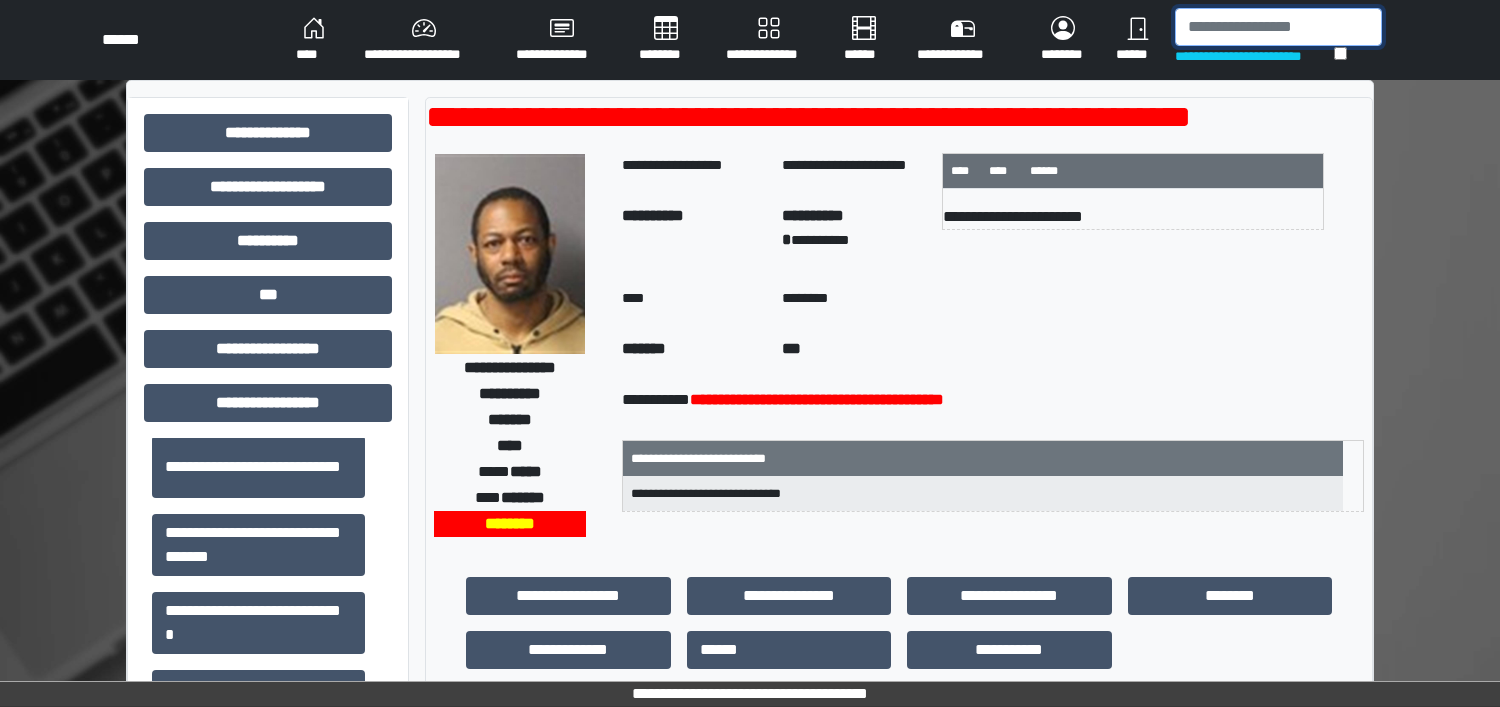 click at bounding box center (1278, 27) 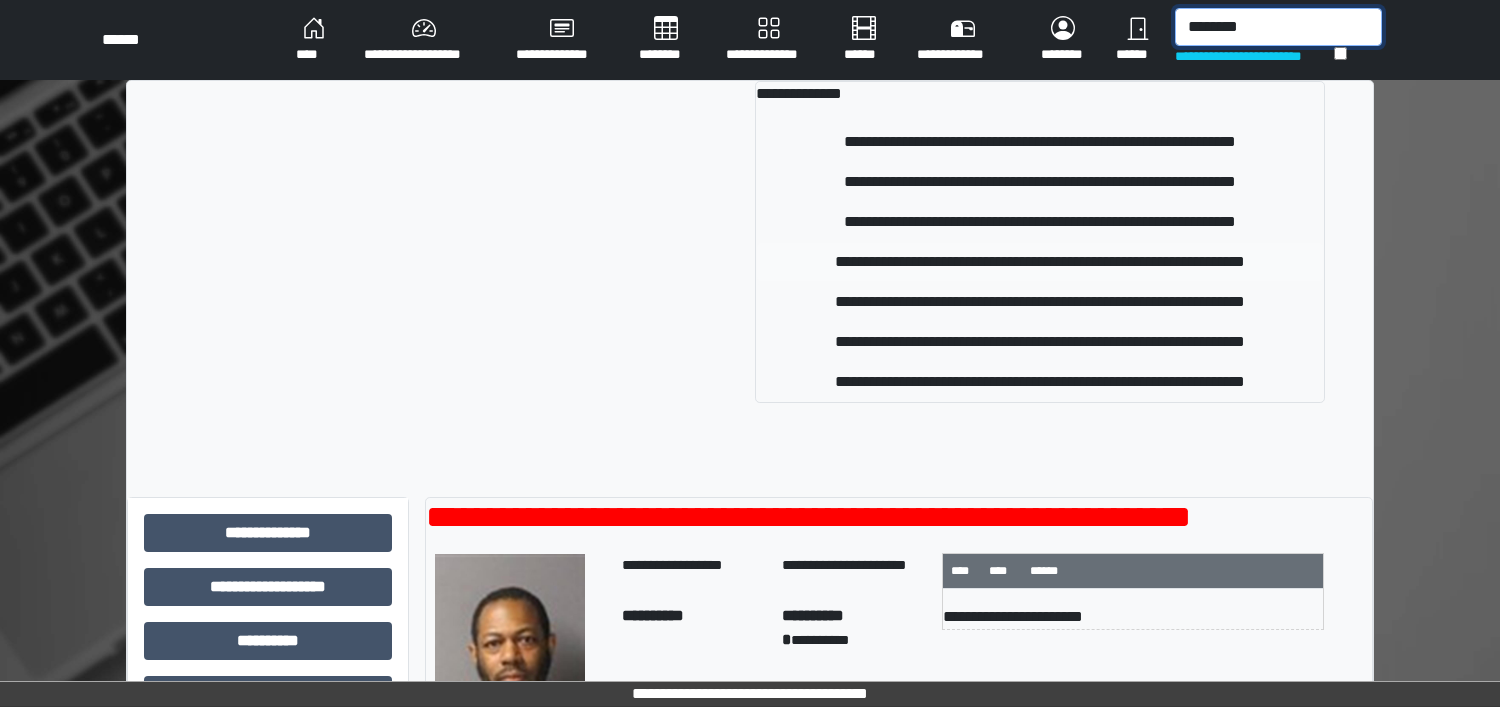 type on "********" 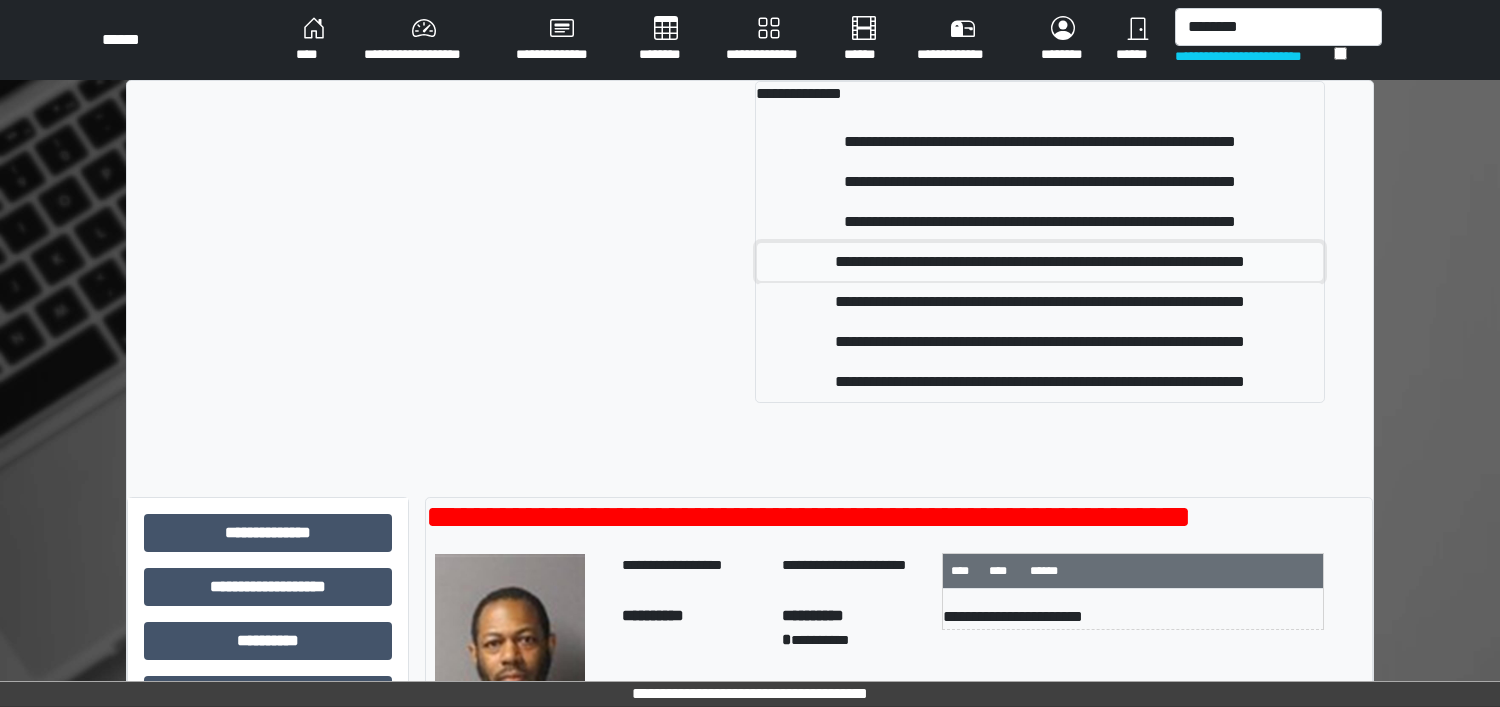 click on "**********" at bounding box center [1040, 262] 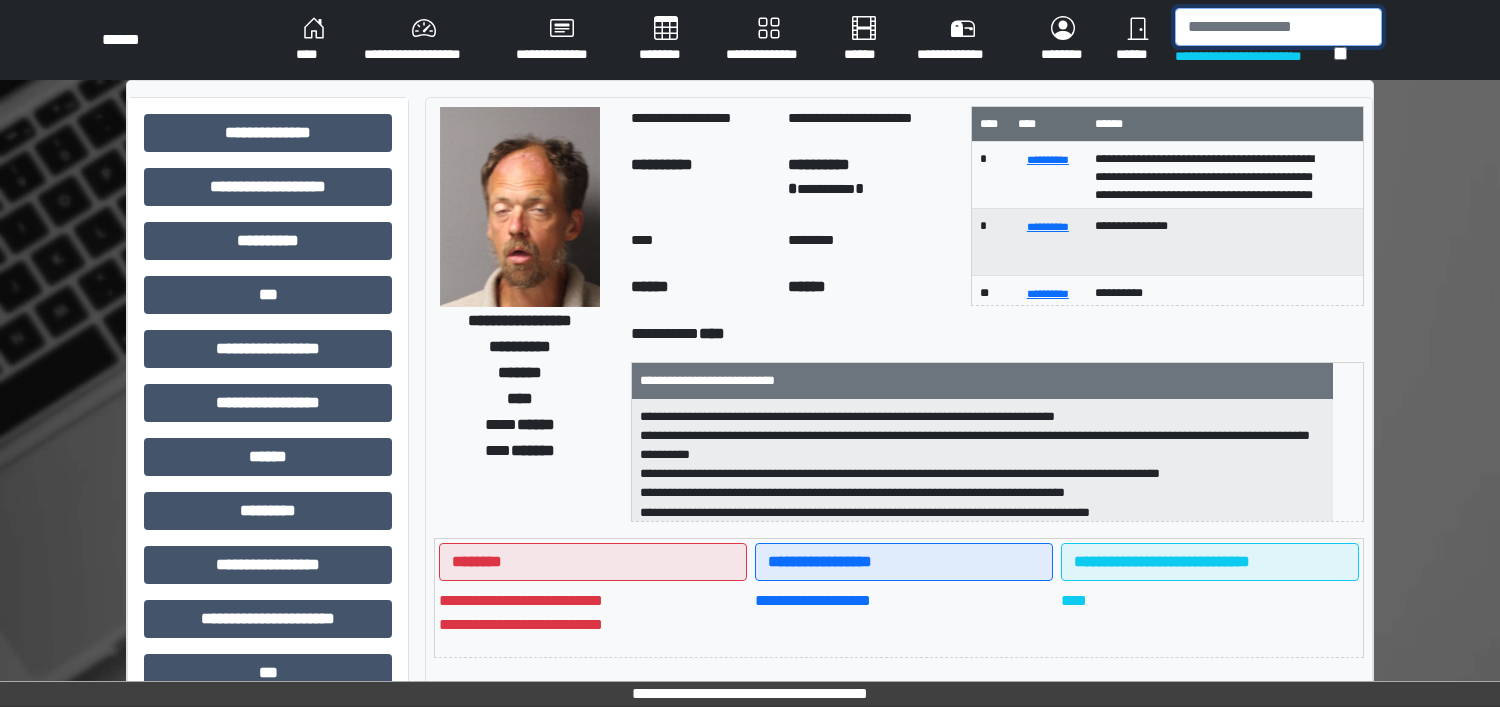 click at bounding box center (1278, 27) 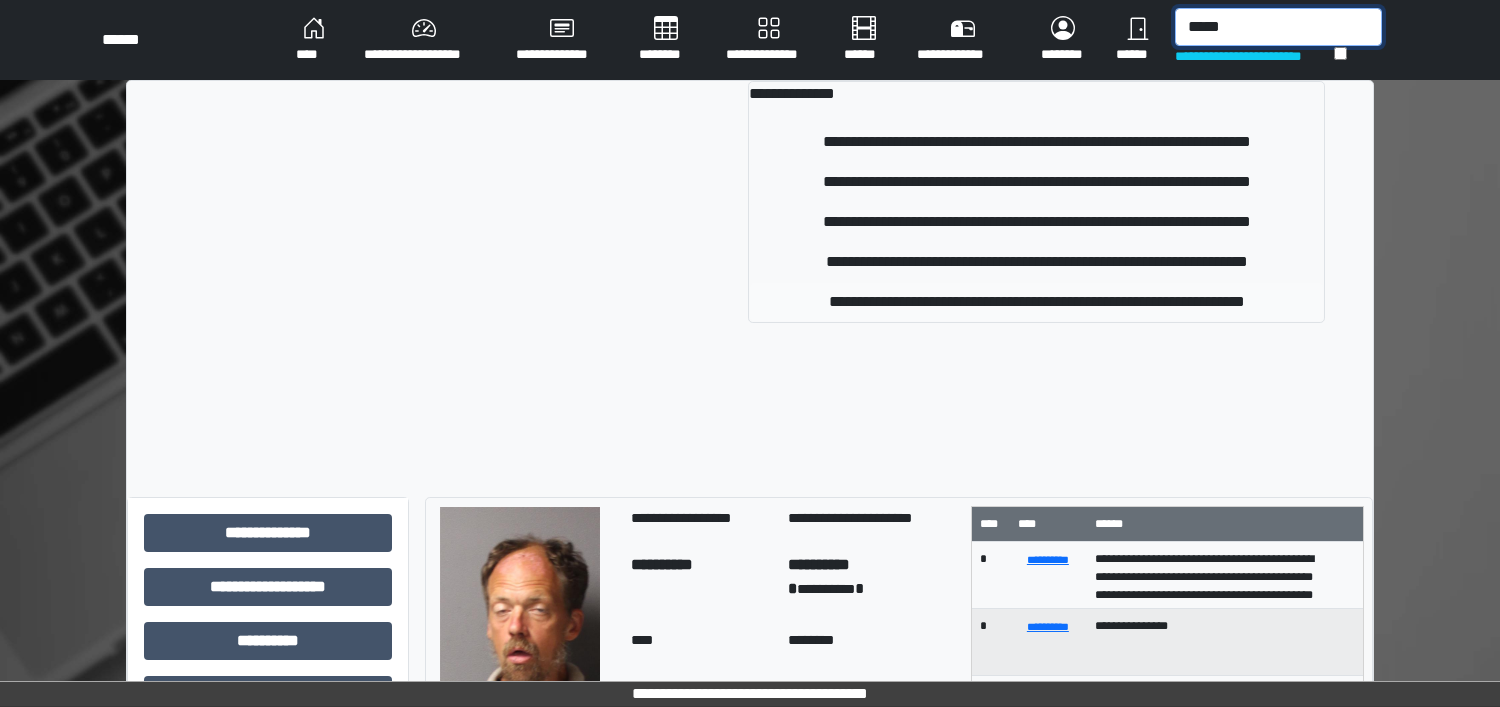 type on "*****" 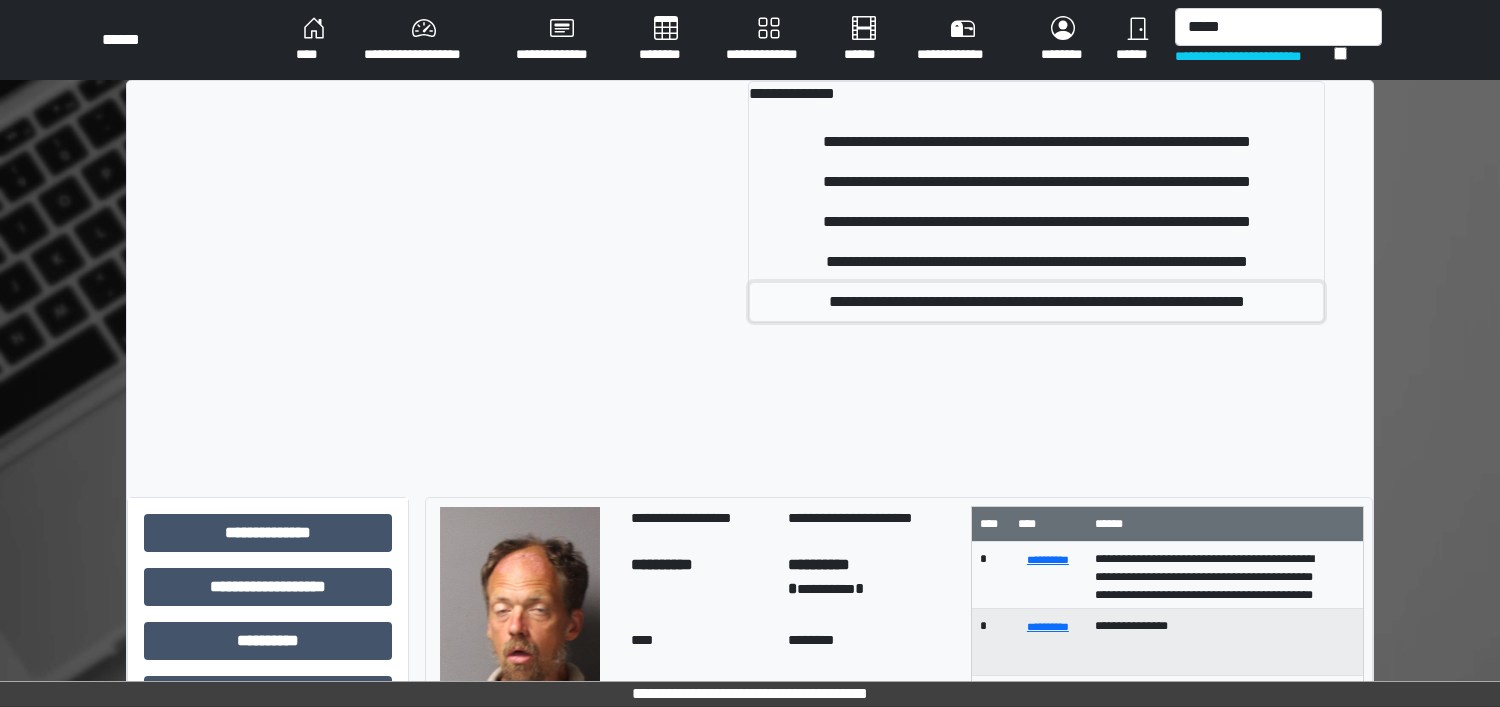 click on "**********" at bounding box center (1036, 302) 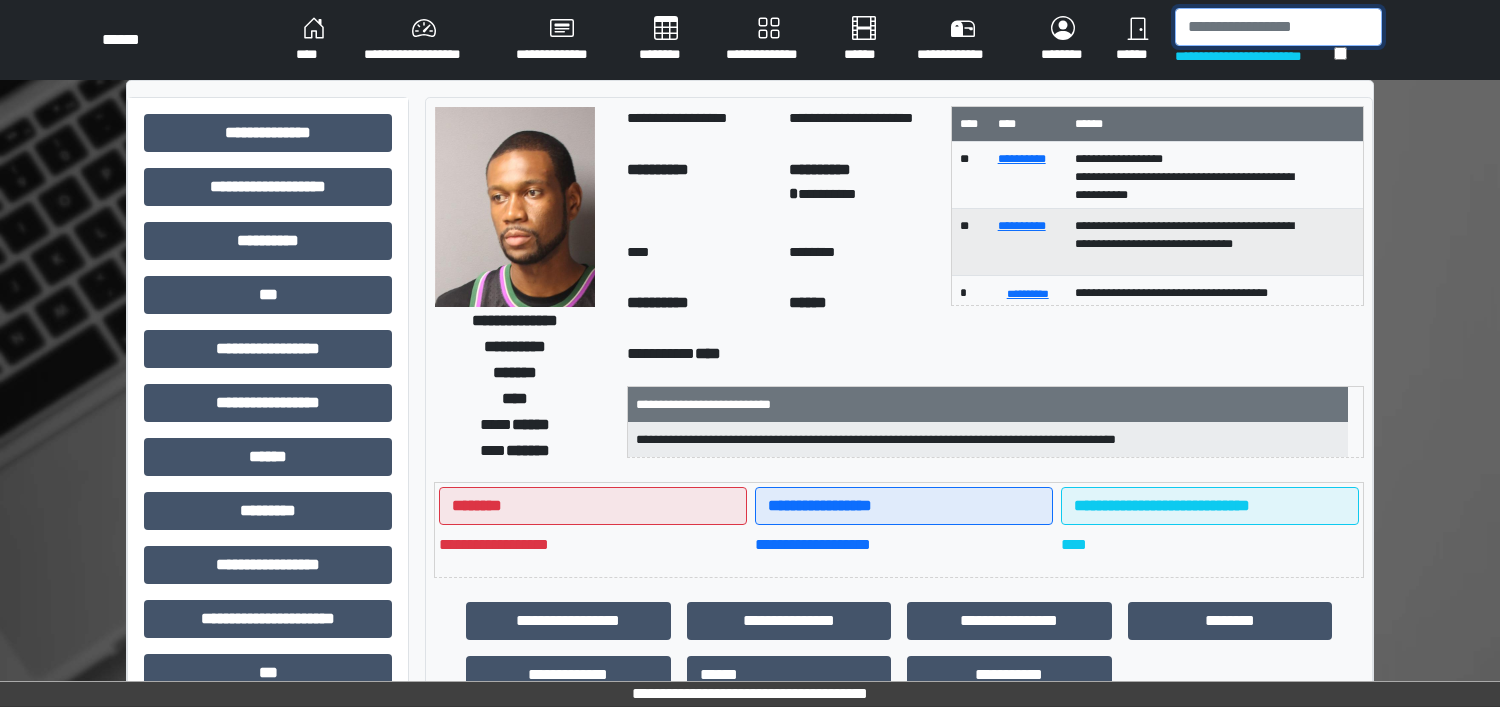 click at bounding box center (1278, 27) 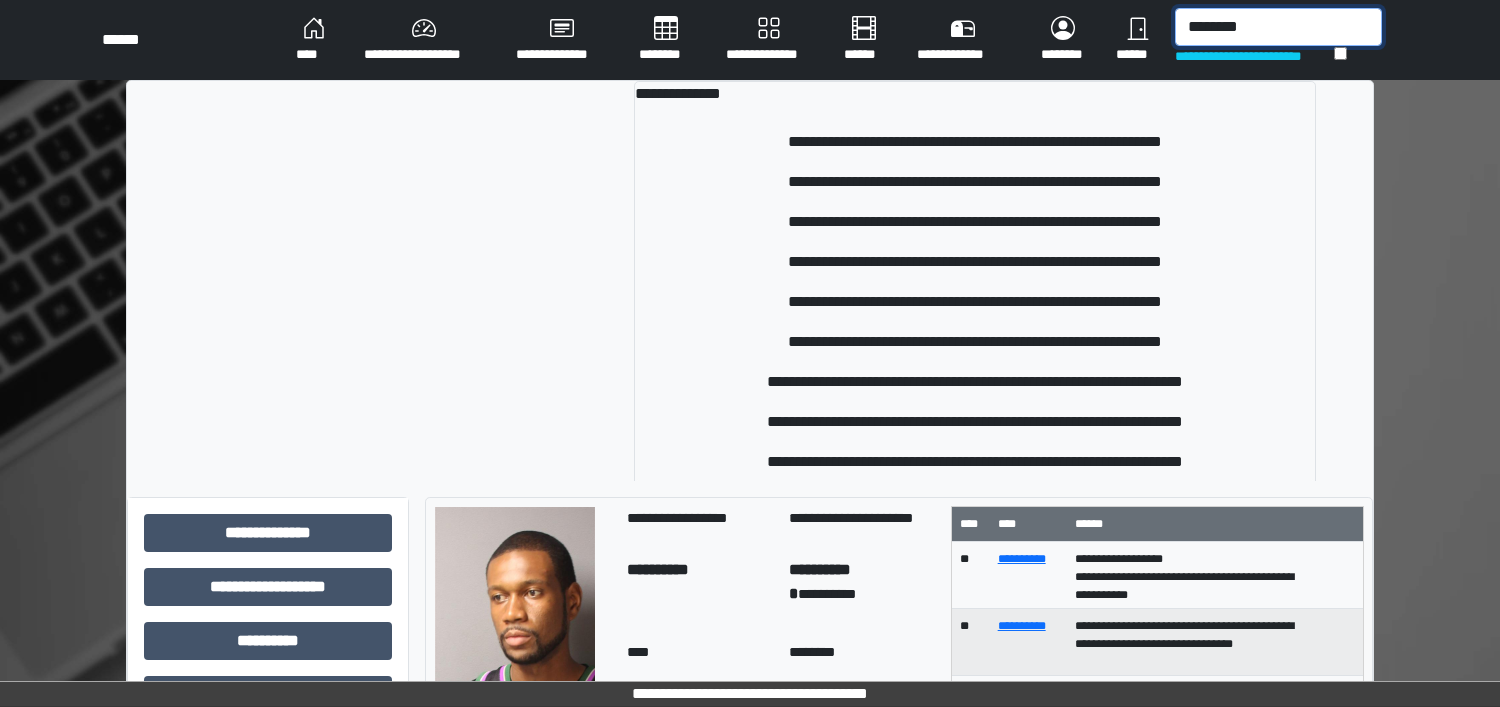 type on "*********" 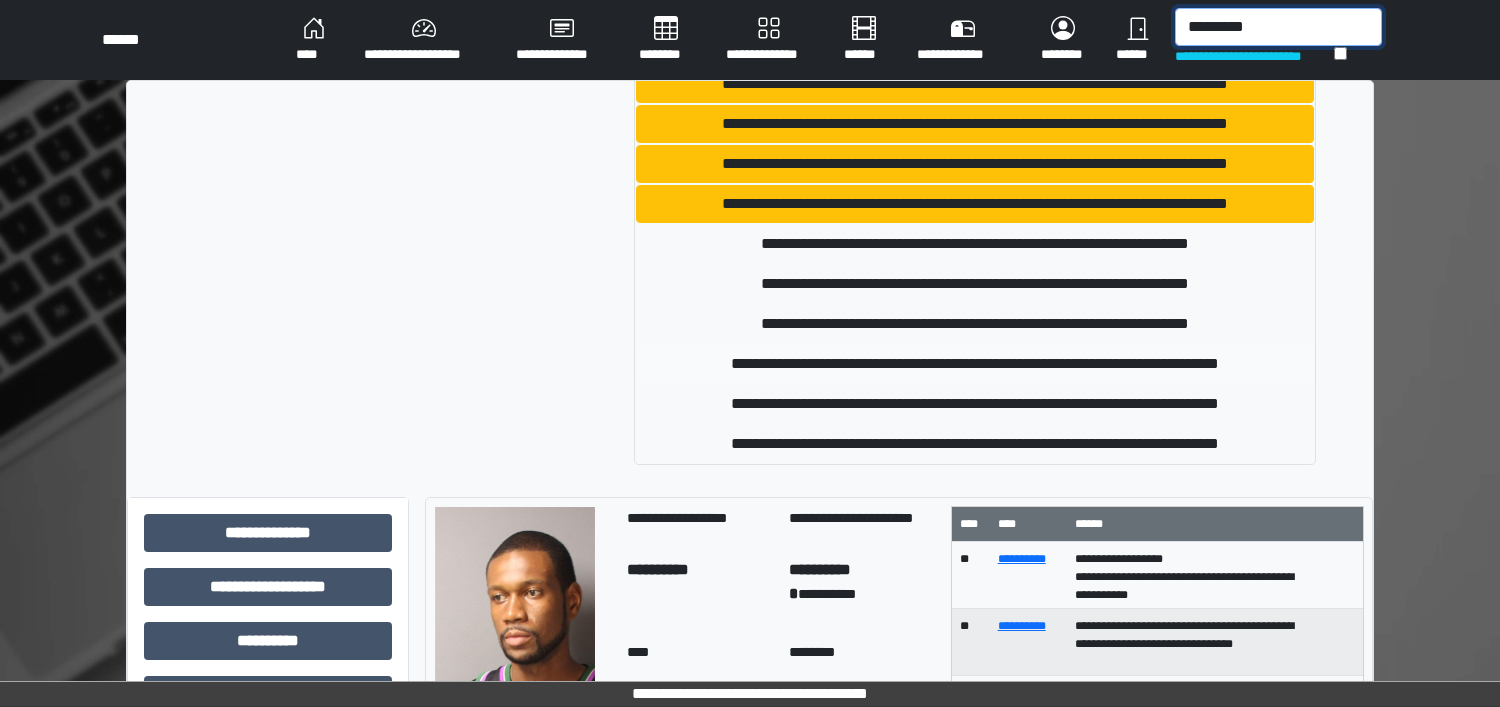 scroll, scrollTop: 0, scrollLeft: 0, axis: both 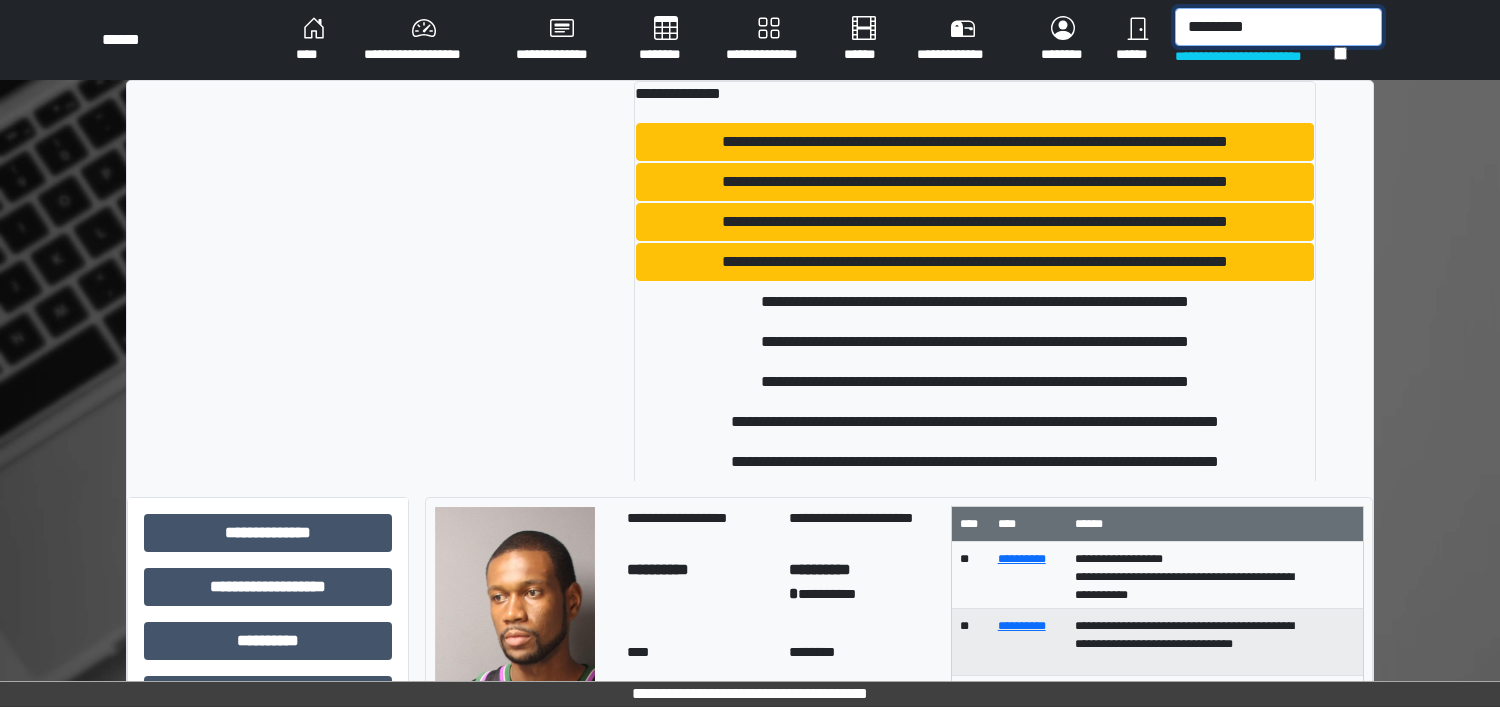 drag, startPoint x: 1269, startPoint y: 32, endPoint x: 1008, endPoint y: 36, distance: 261.03064 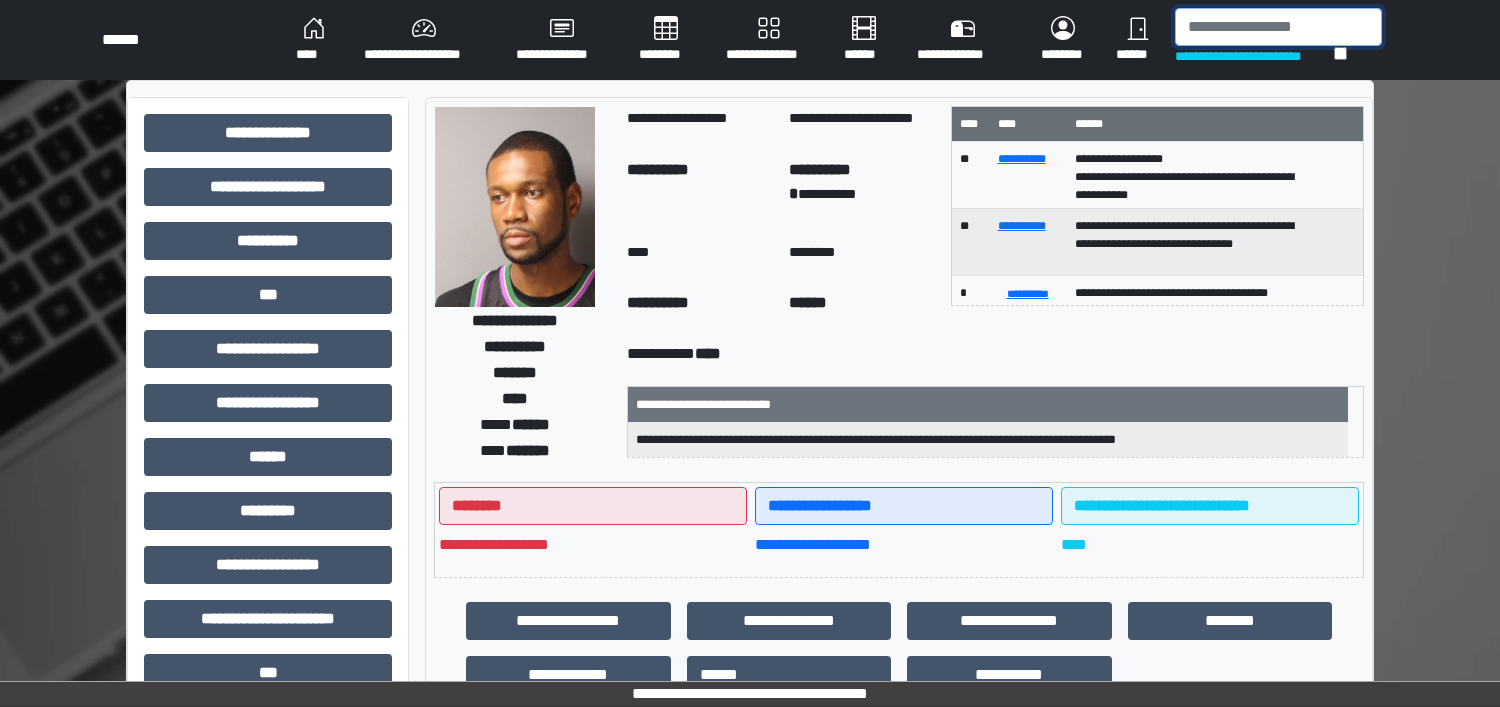 click at bounding box center [1278, 27] 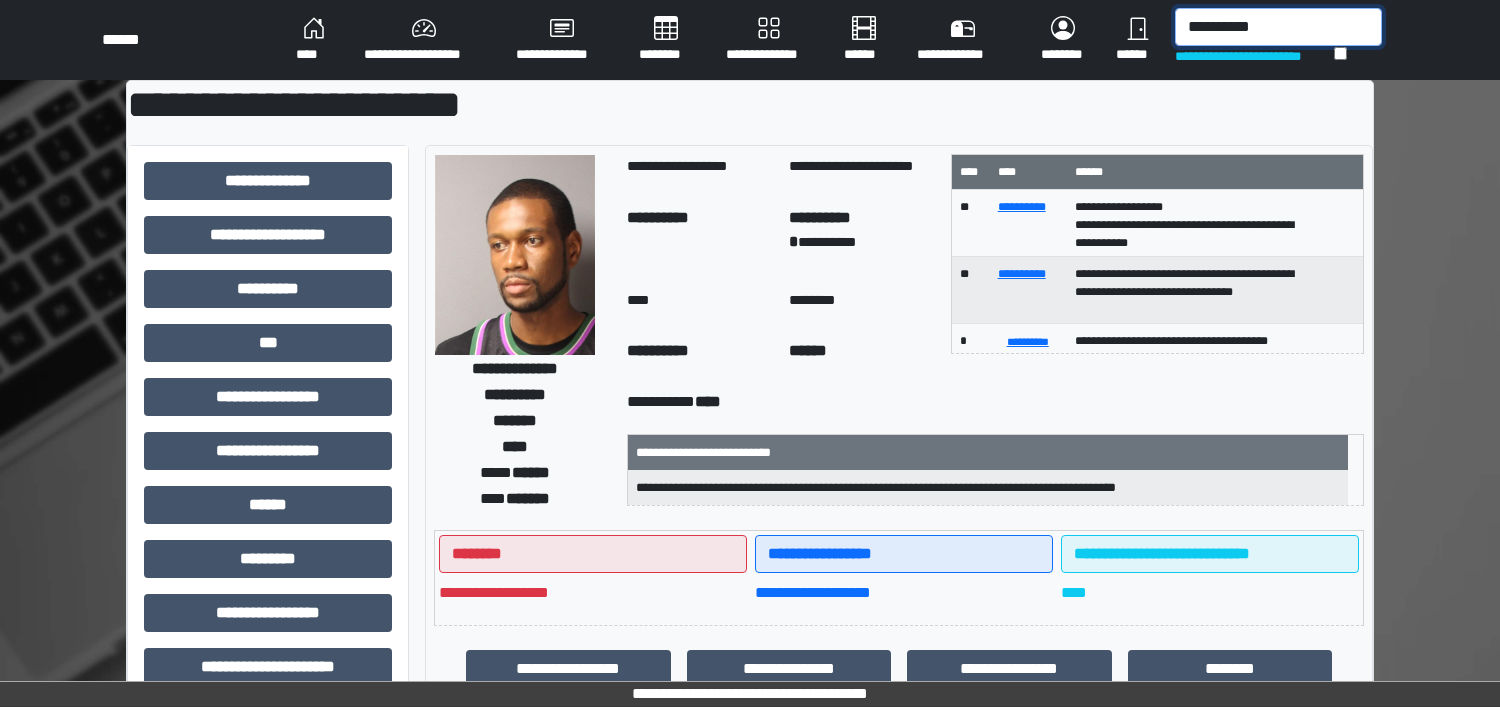 click on "**********" at bounding box center (1278, 27) 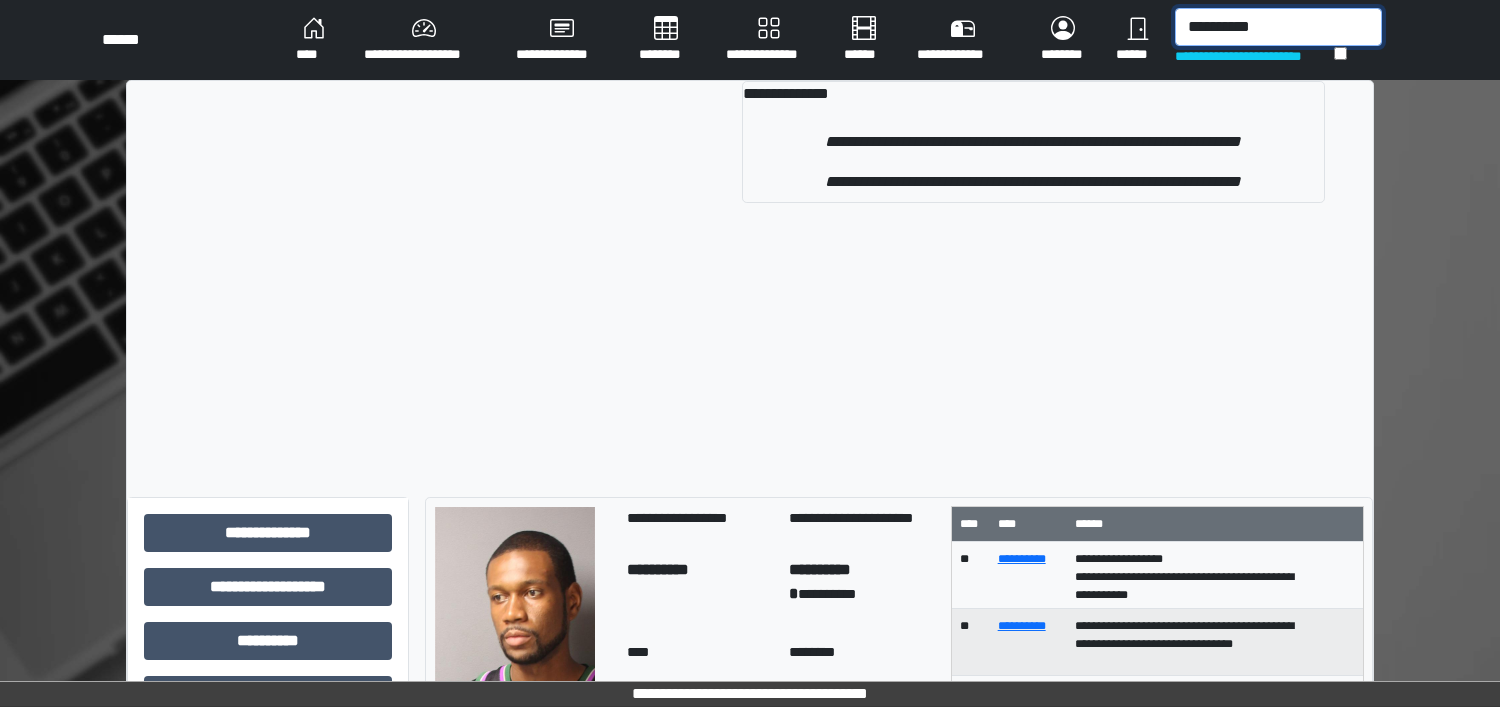 drag, startPoint x: 1299, startPoint y: 28, endPoint x: 727, endPoint y: -109, distance: 588.1777 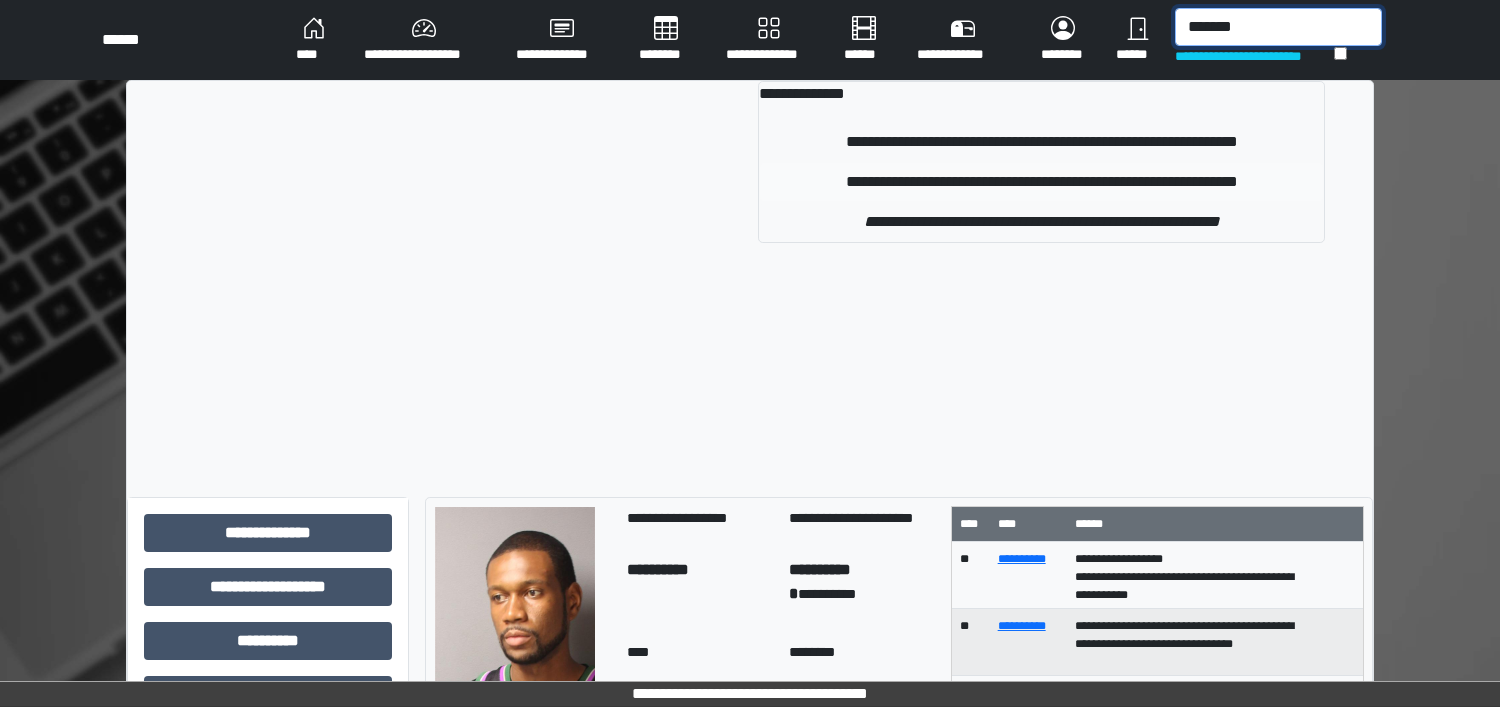 type on "*******" 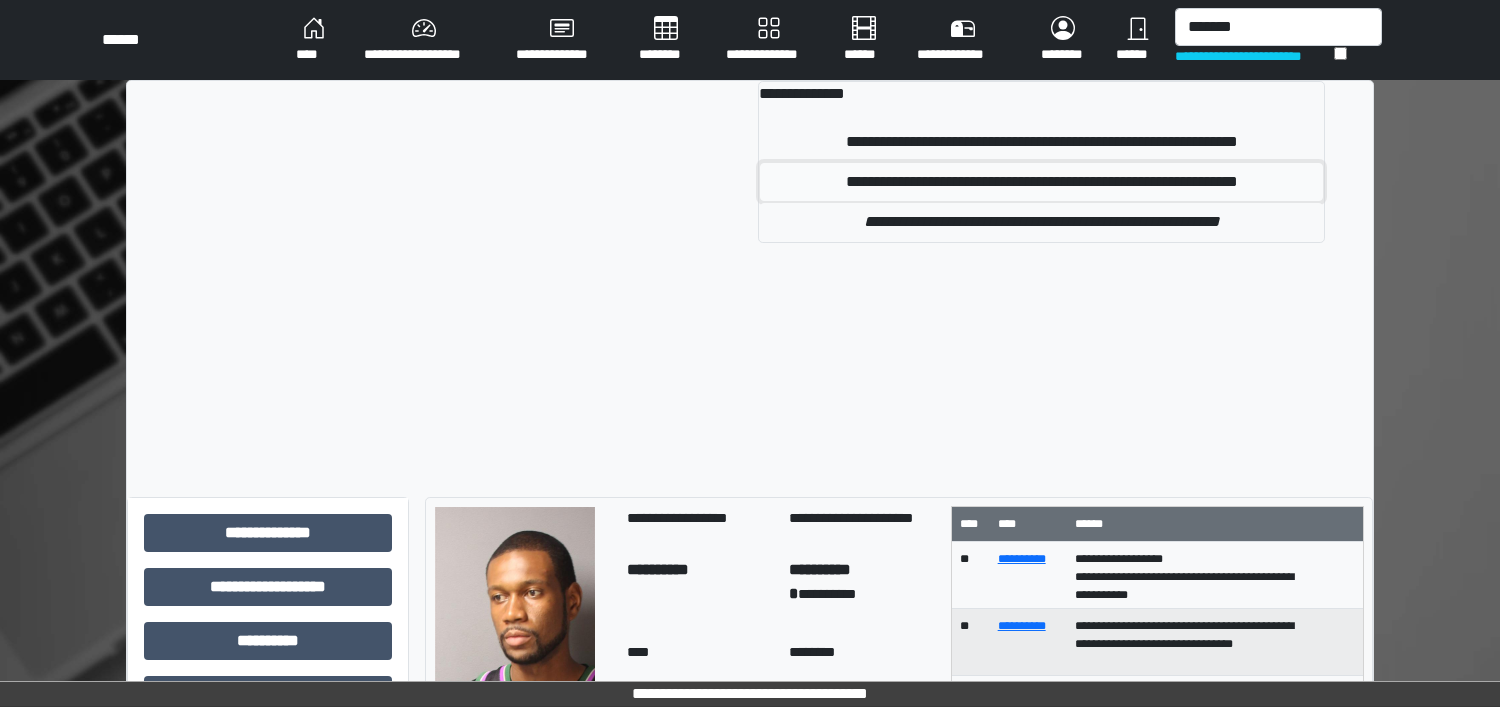click on "**********" at bounding box center (1041, 182) 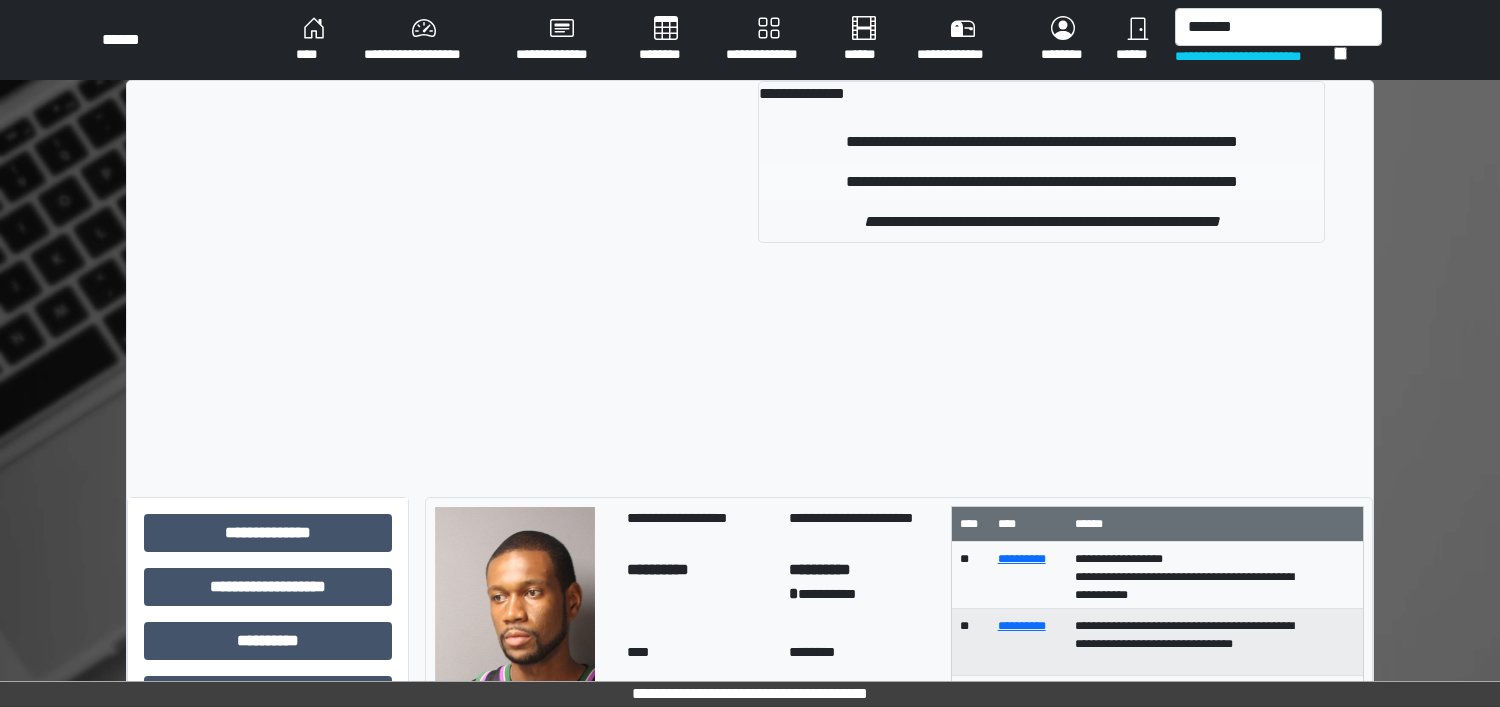 type 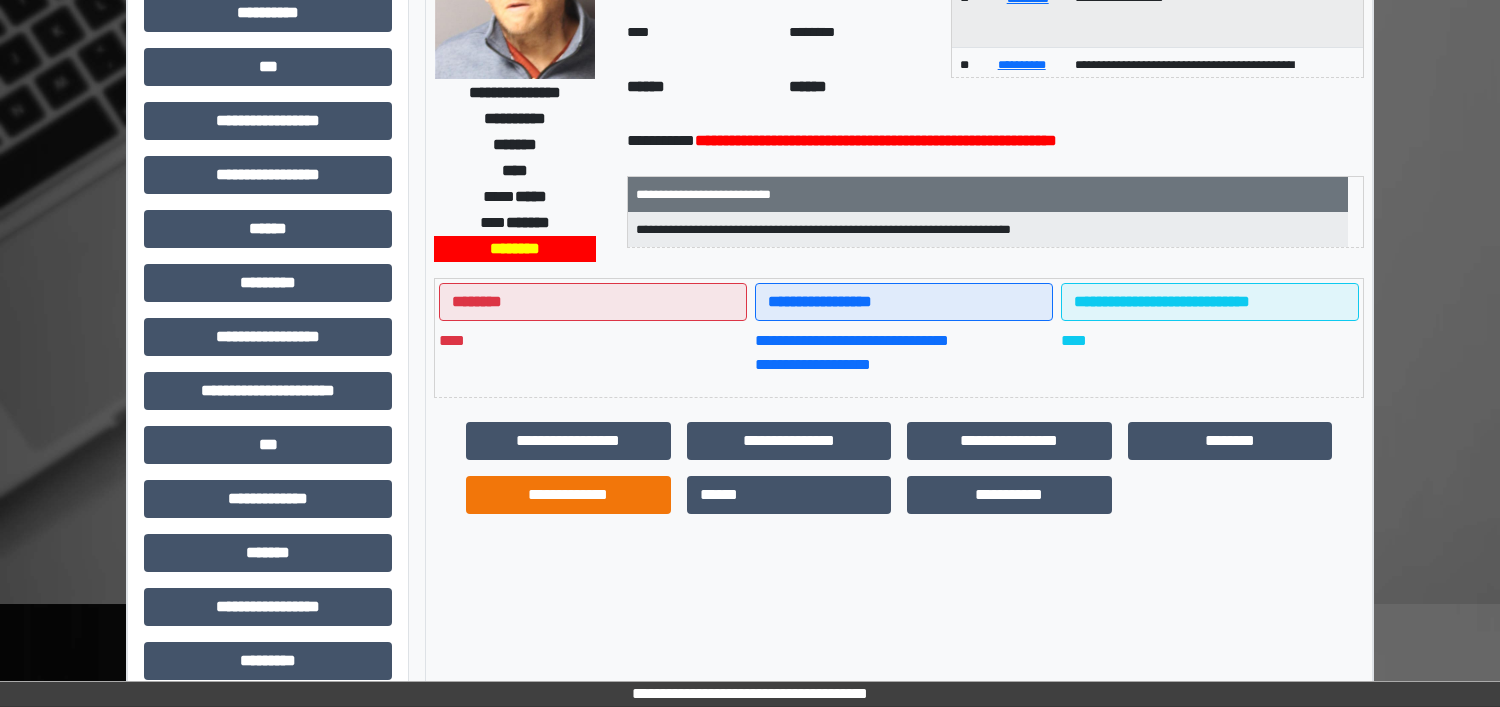 scroll, scrollTop: 375, scrollLeft: 0, axis: vertical 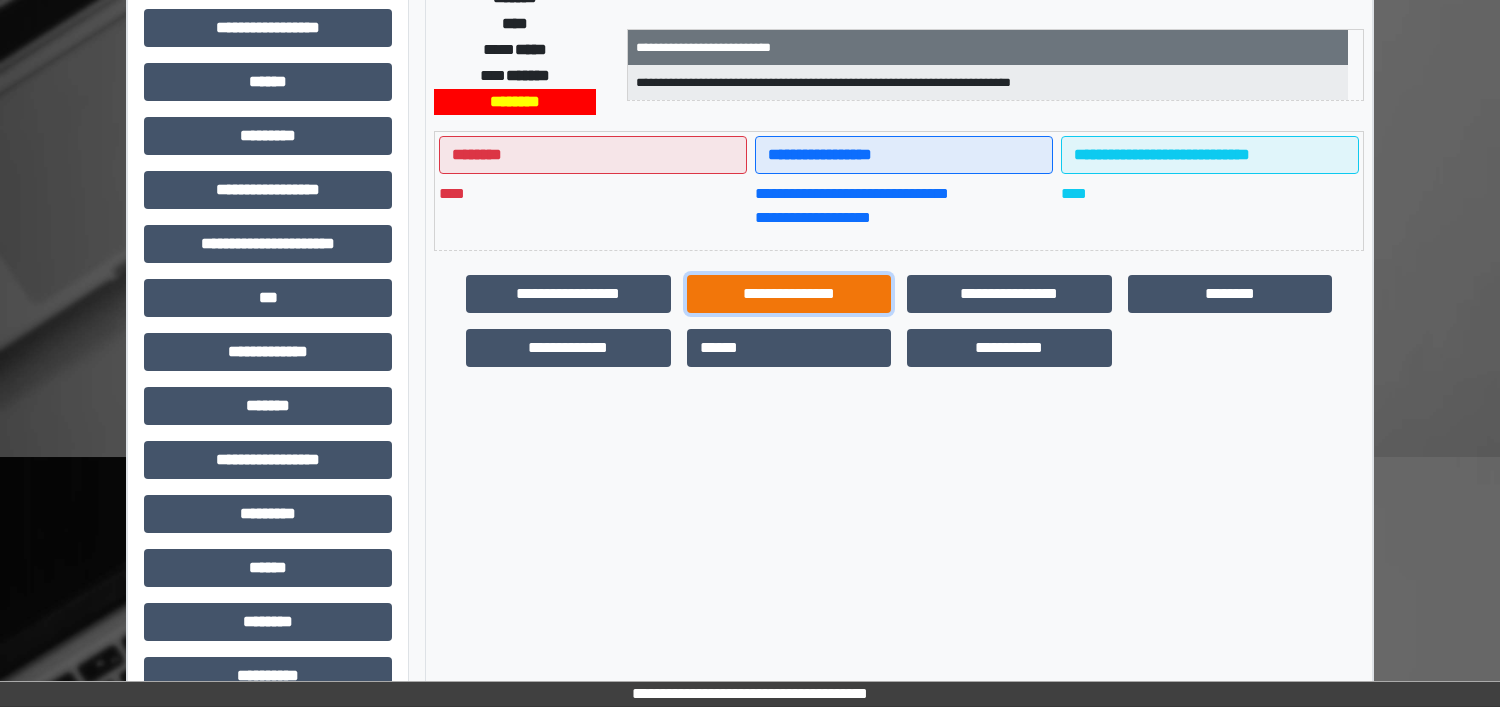 click on "**********" at bounding box center (789, 294) 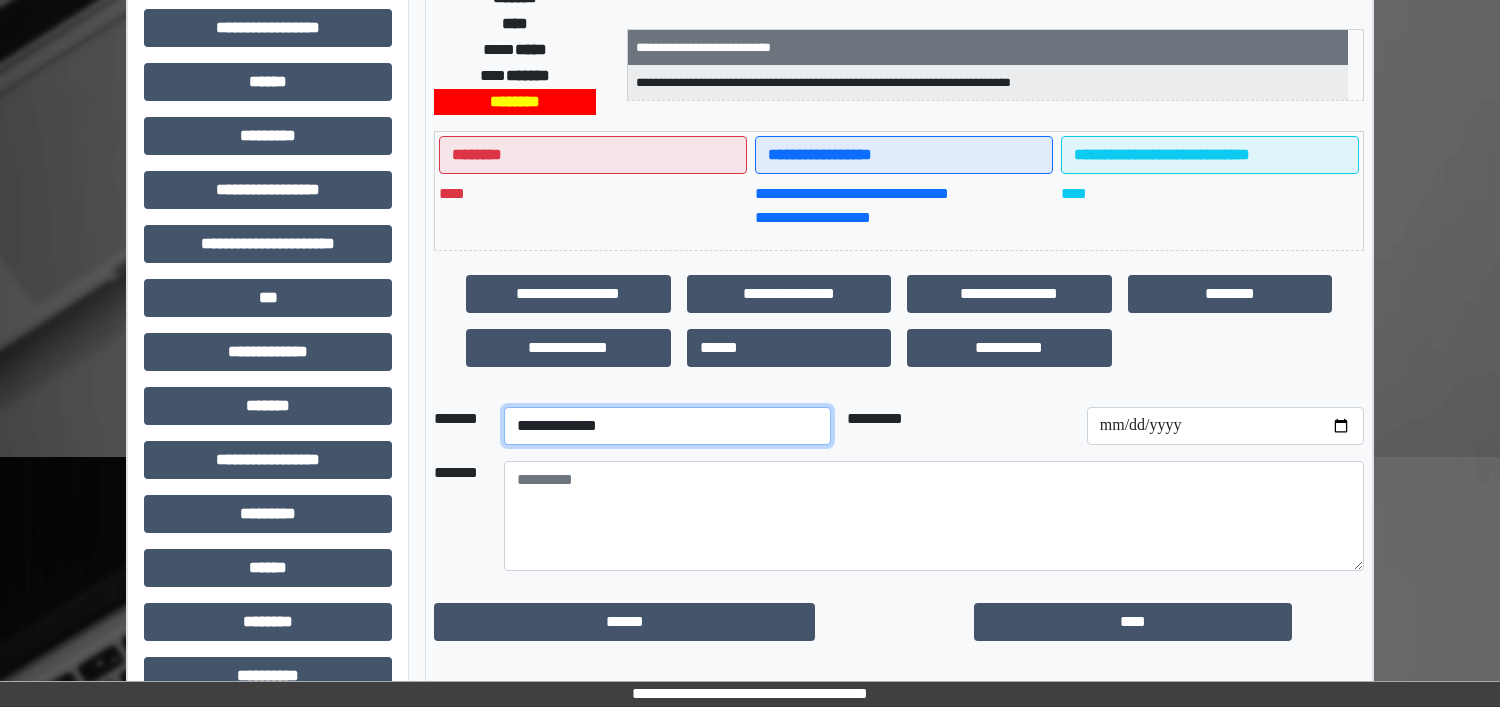 click on "**********" at bounding box center [667, 426] 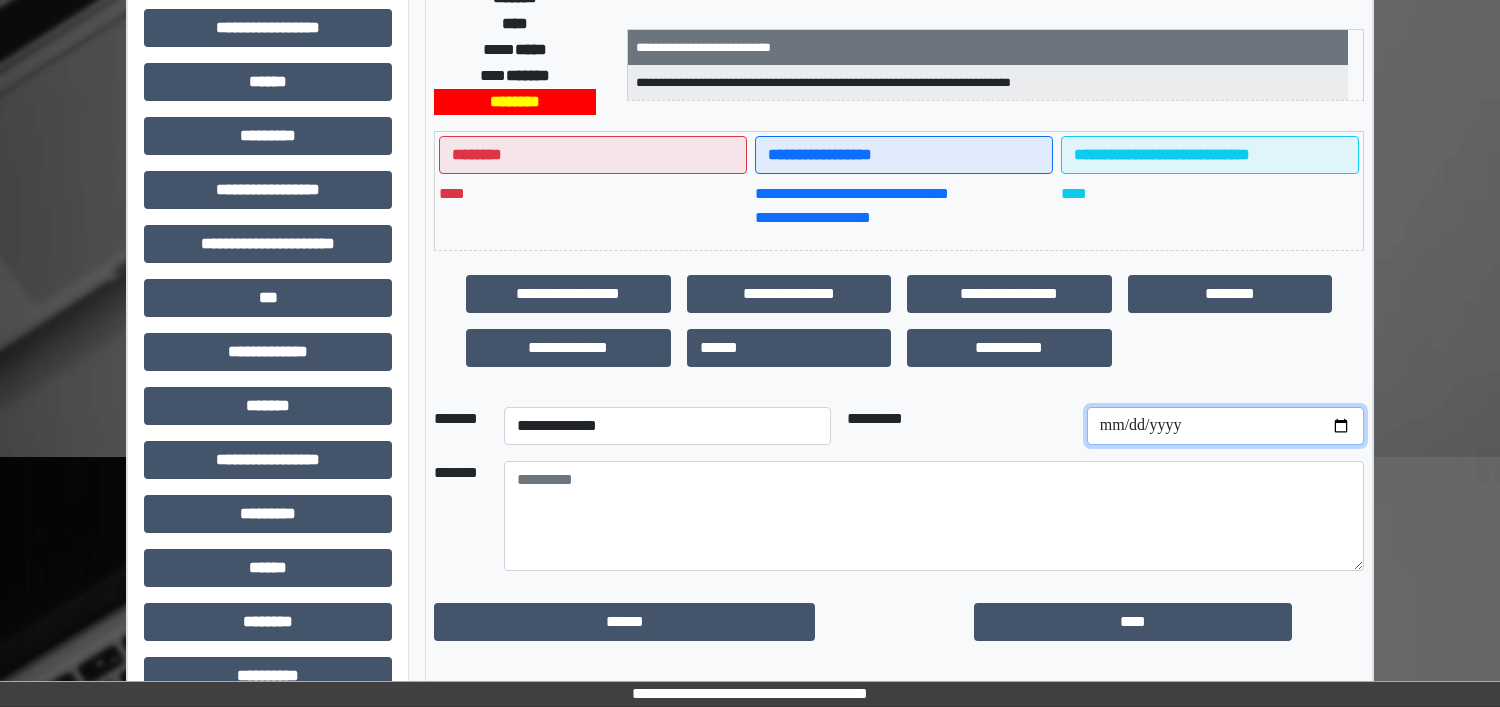 click at bounding box center (1225, 426) 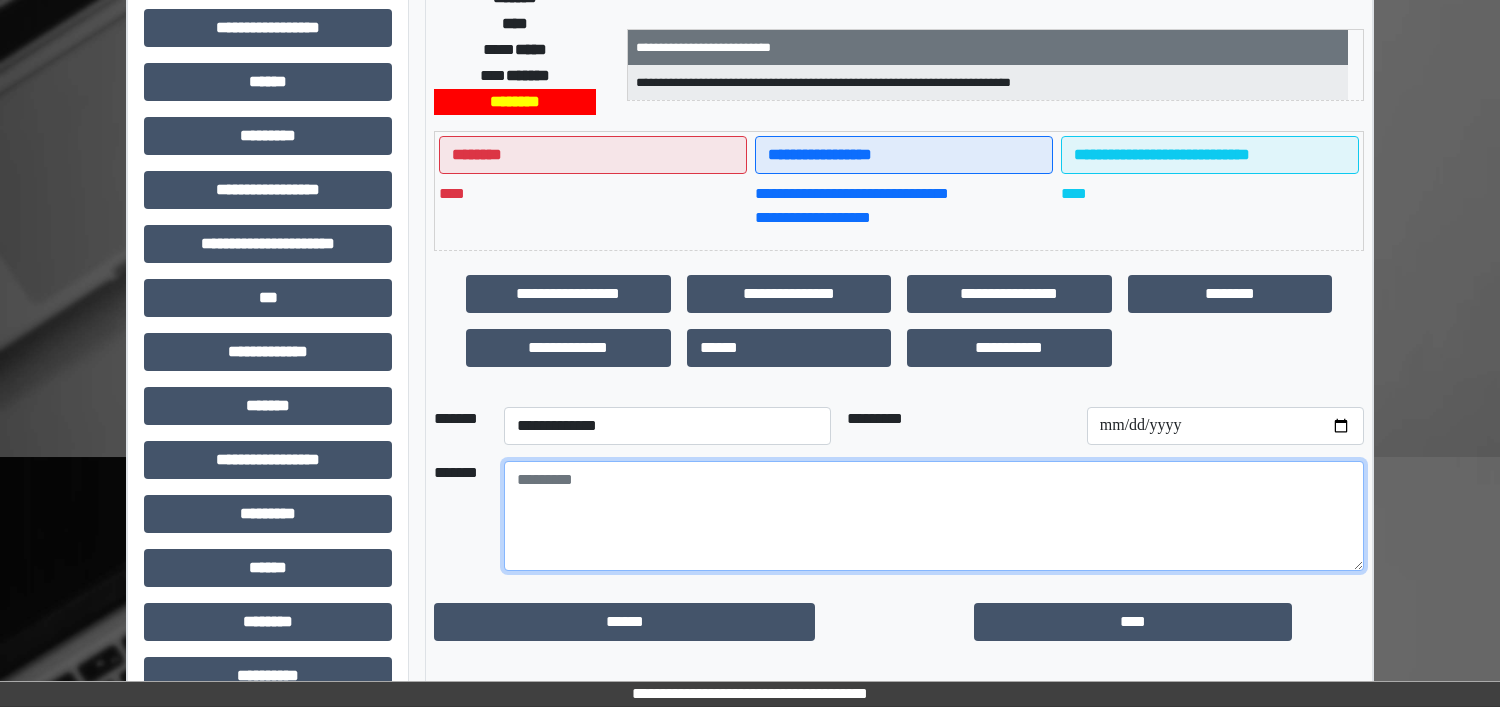 click at bounding box center [934, 516] 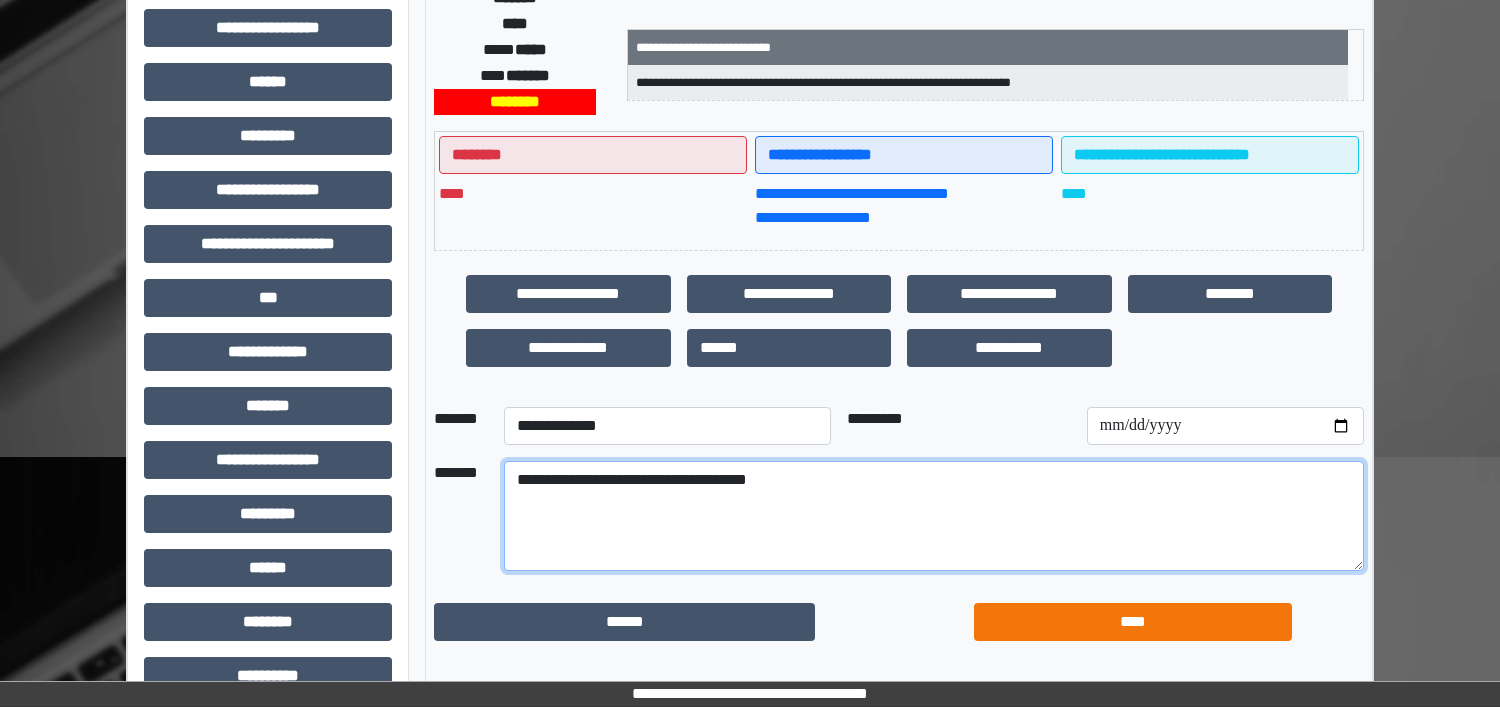 type on "**********" 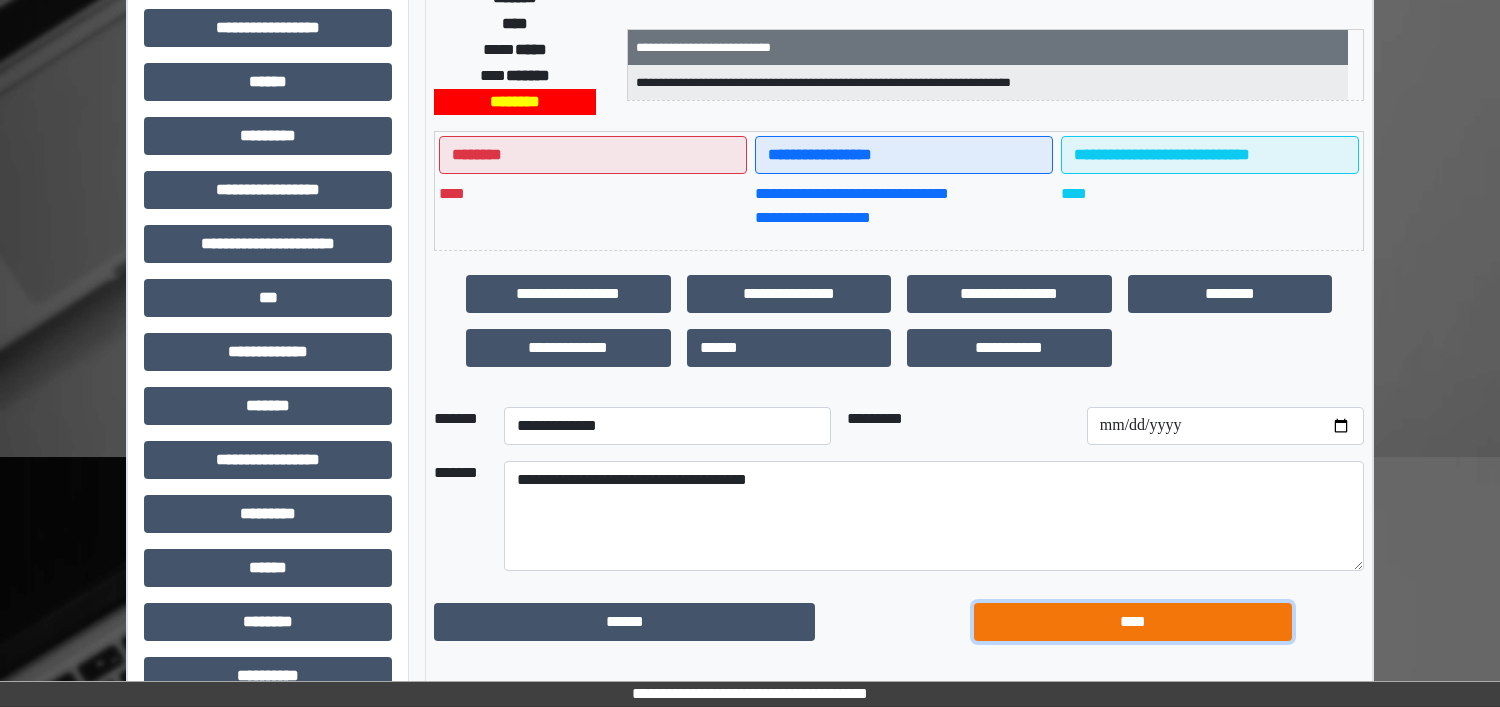 click on "****" at bounding box center (1133, 622) 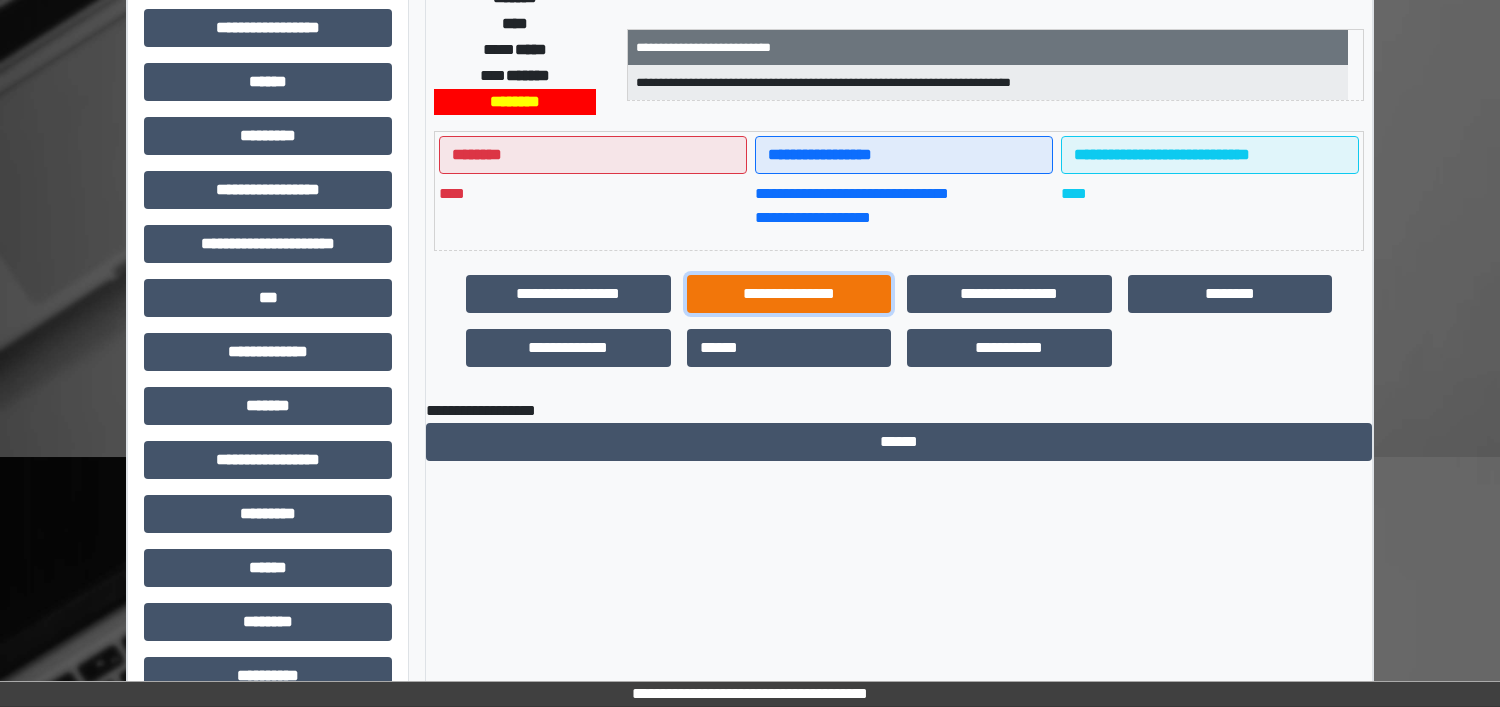 click on "**********" at bounding box center [789, 294] 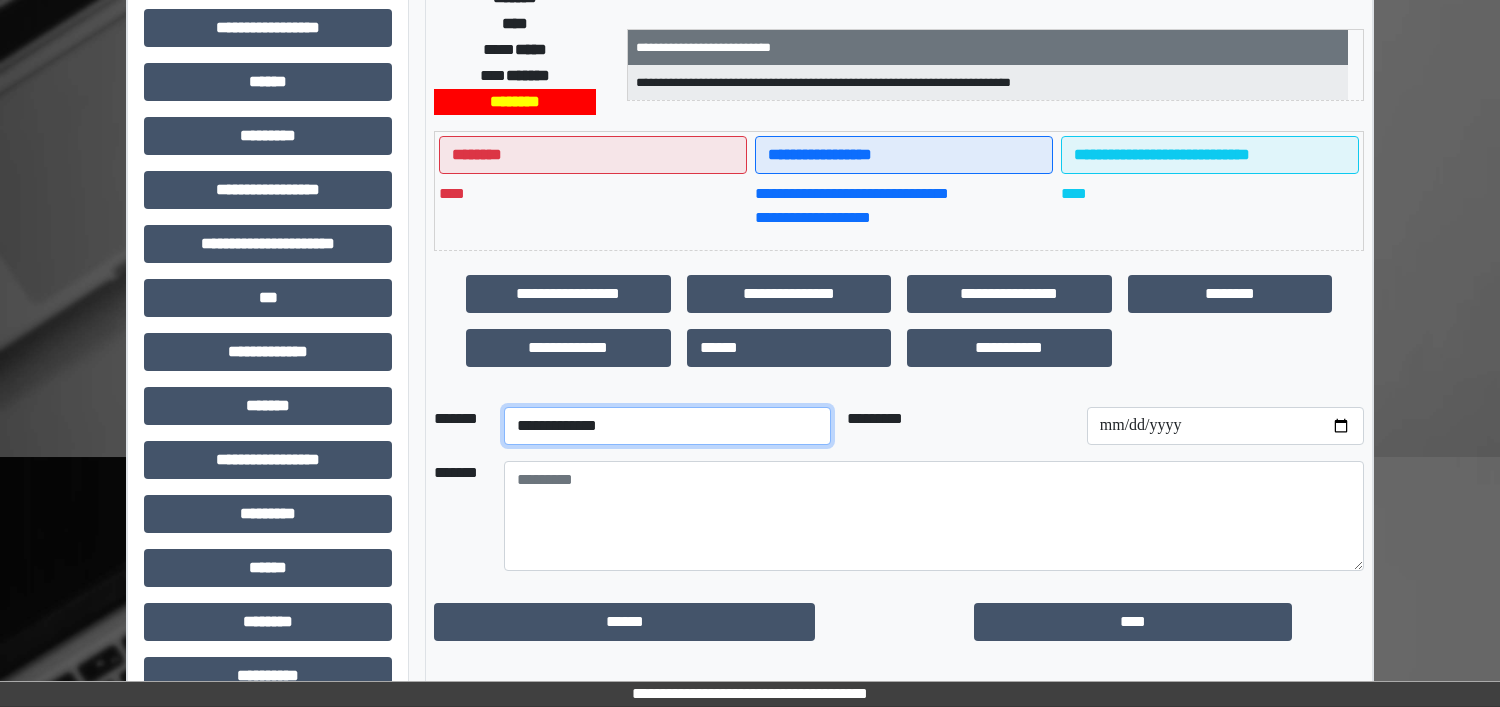 click on "**********" at bounding box center [667, 426] 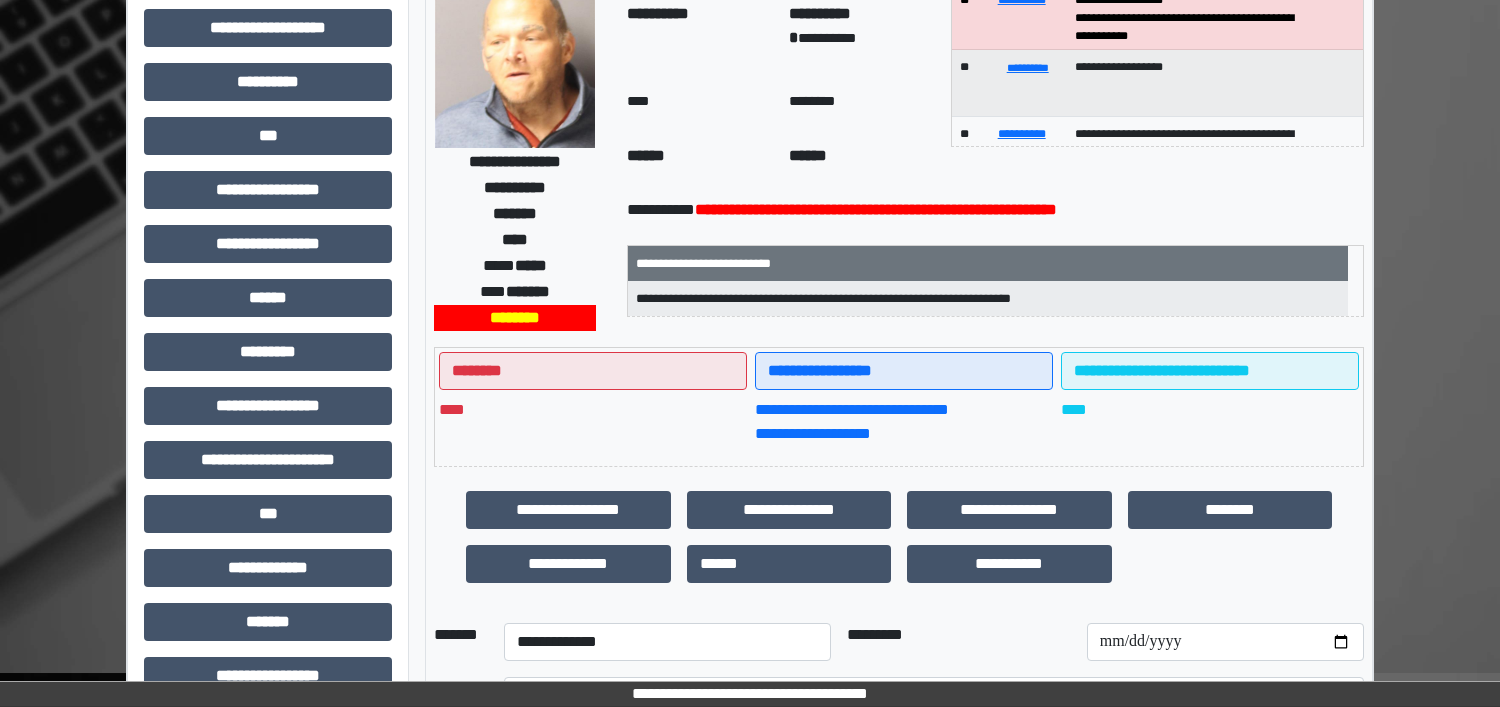 scroll, scrollTop: 0, scrollLeft: 0, axis: both 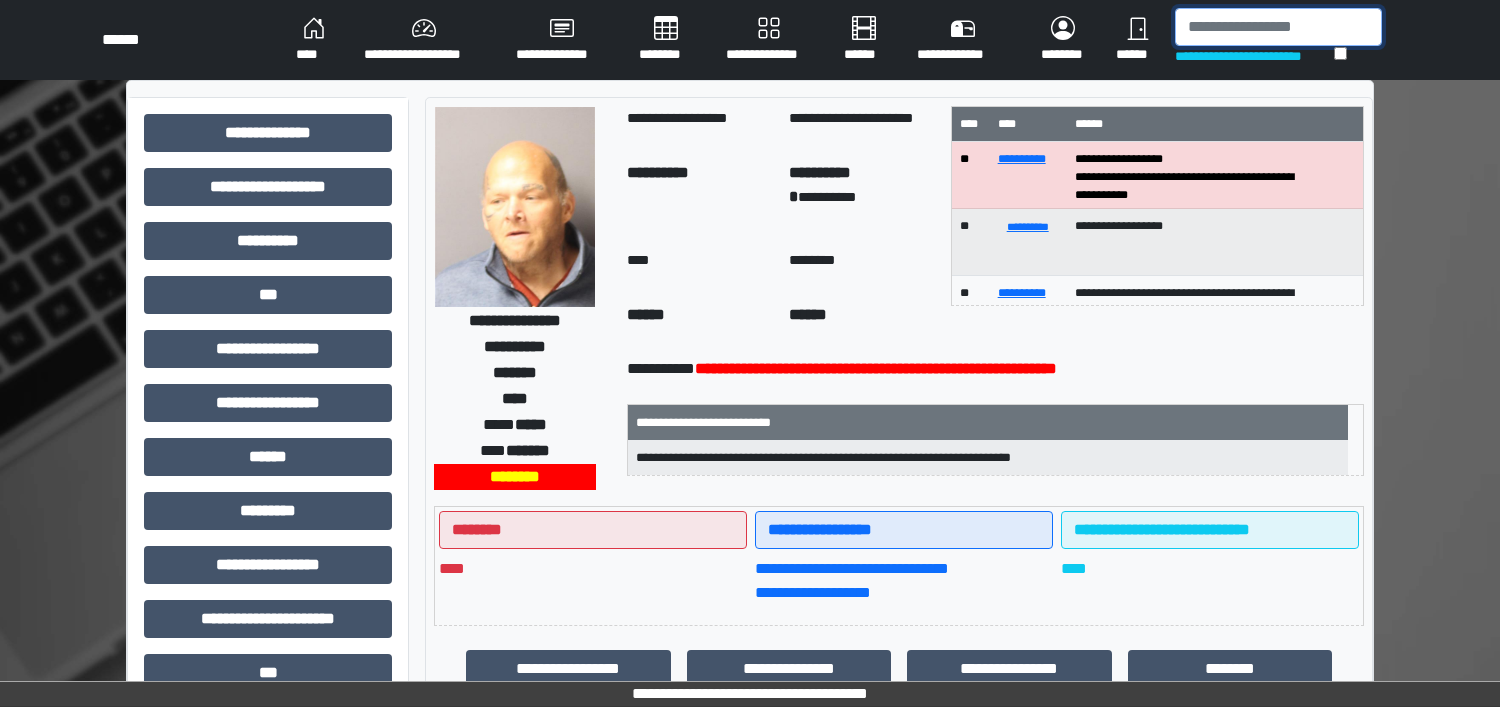 click at bounding box center [1278, 27] 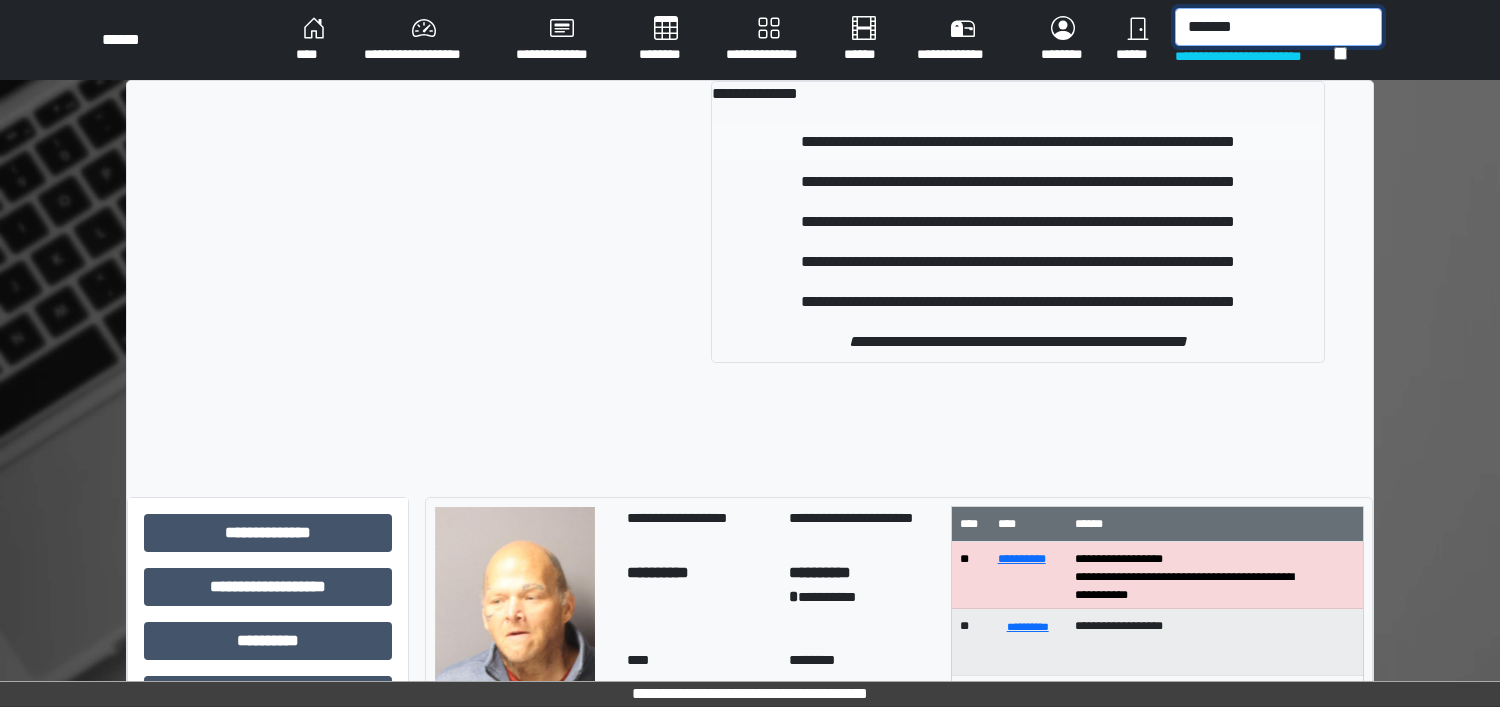 type on "*******" 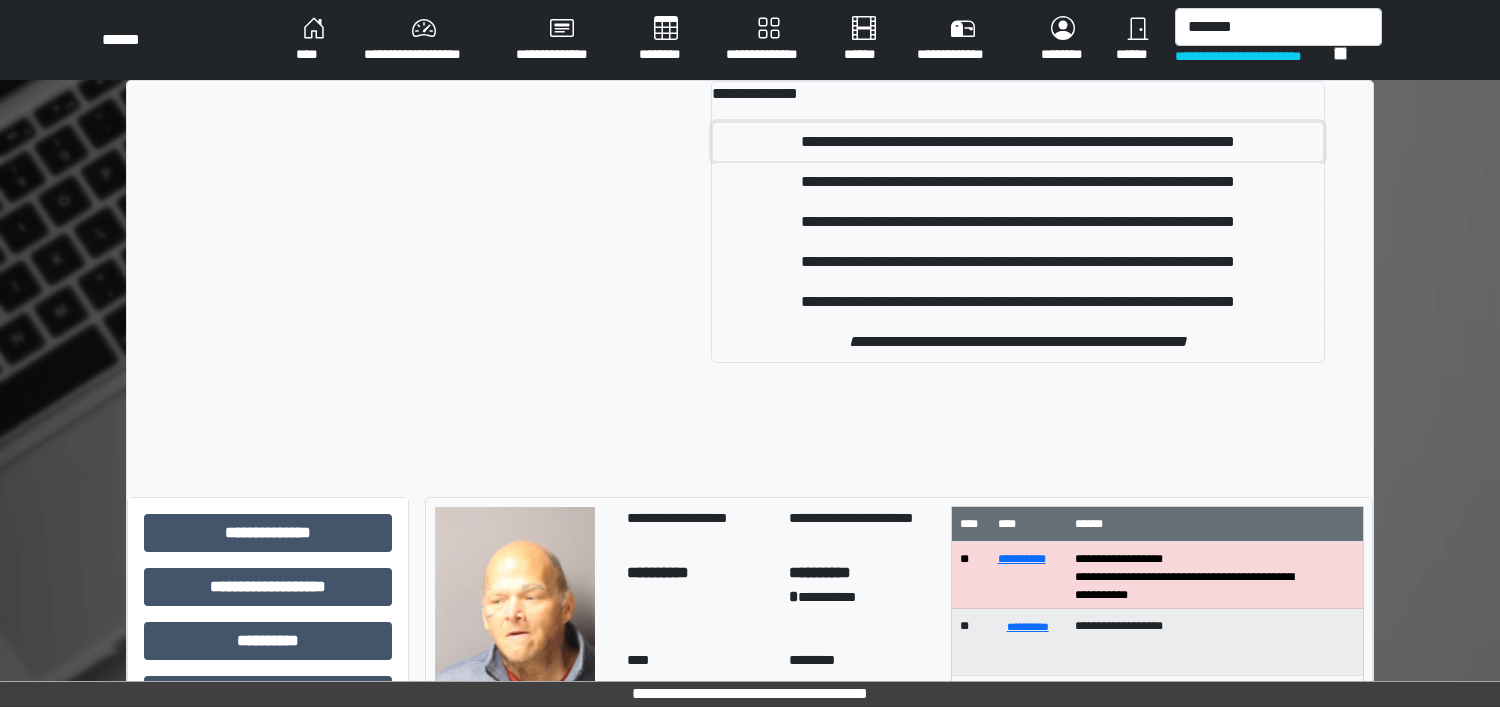 click on "**********" at bounding box center [1018, 142] 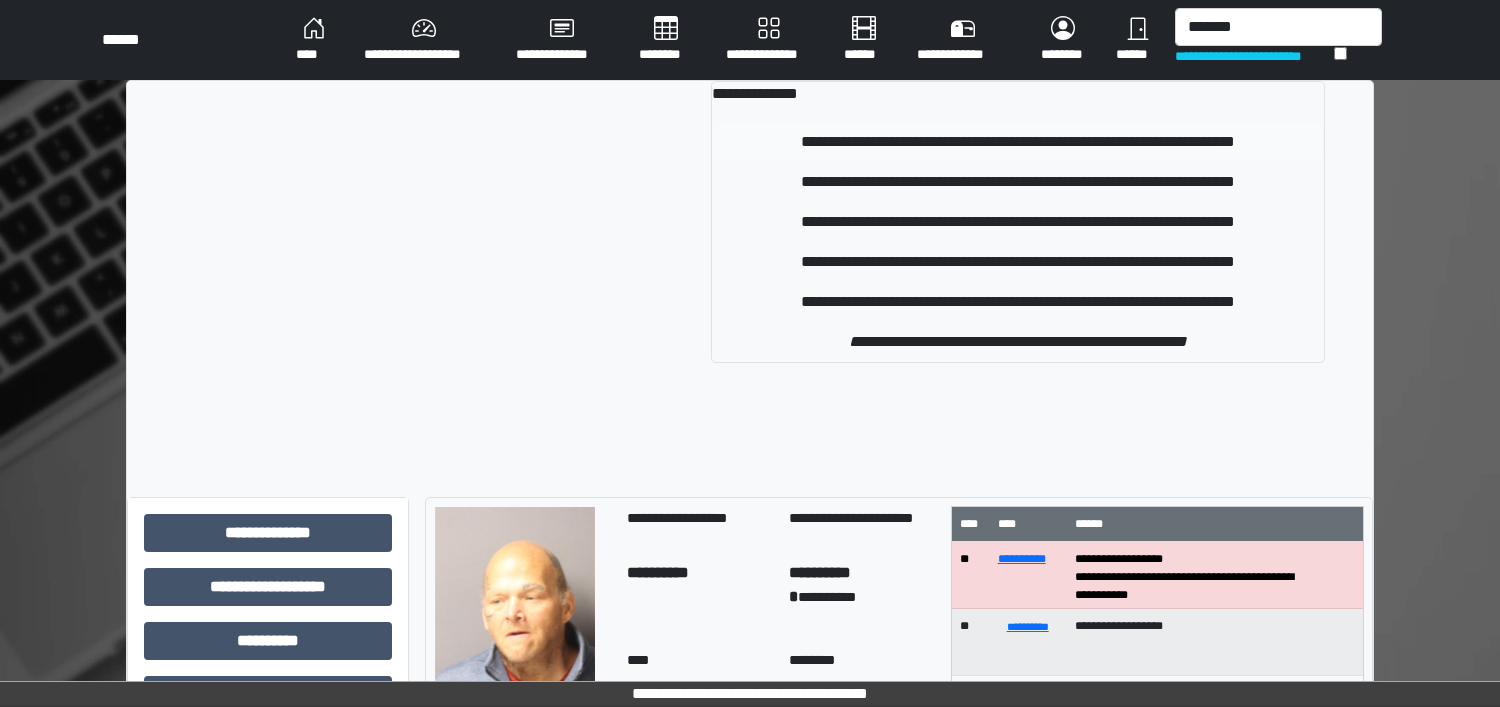 type 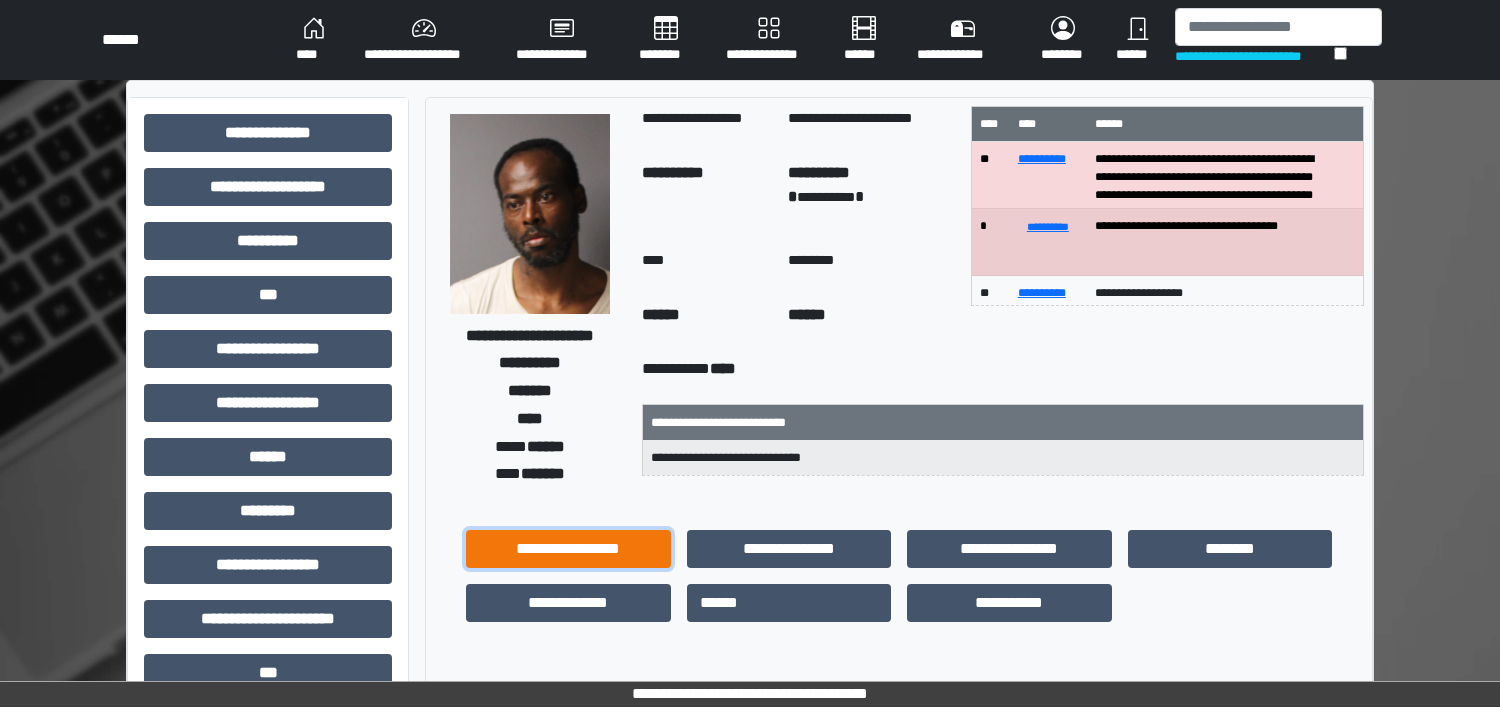 click on "**********" at bounding box center (568, 549) 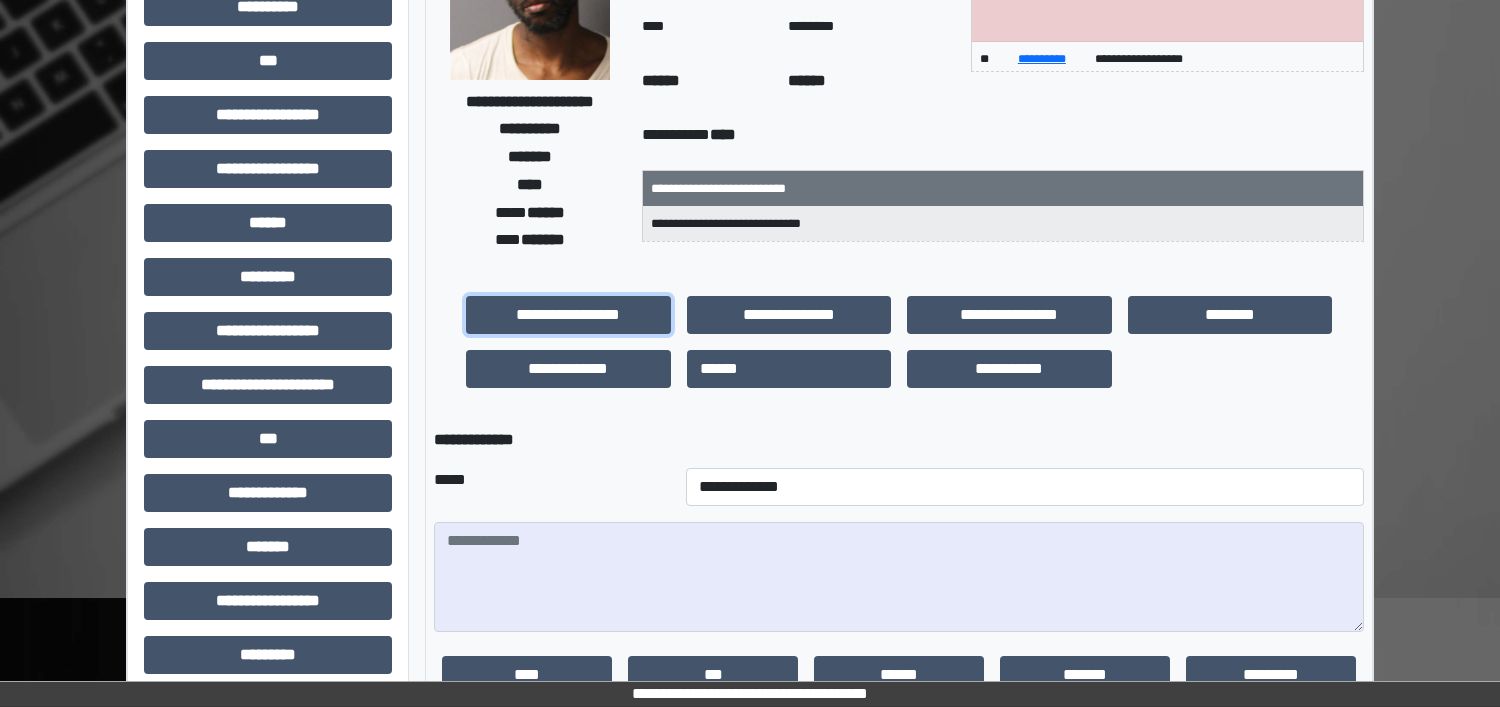 scroll, scrollTop: 467, scrollLeft: 0, axis: vertical 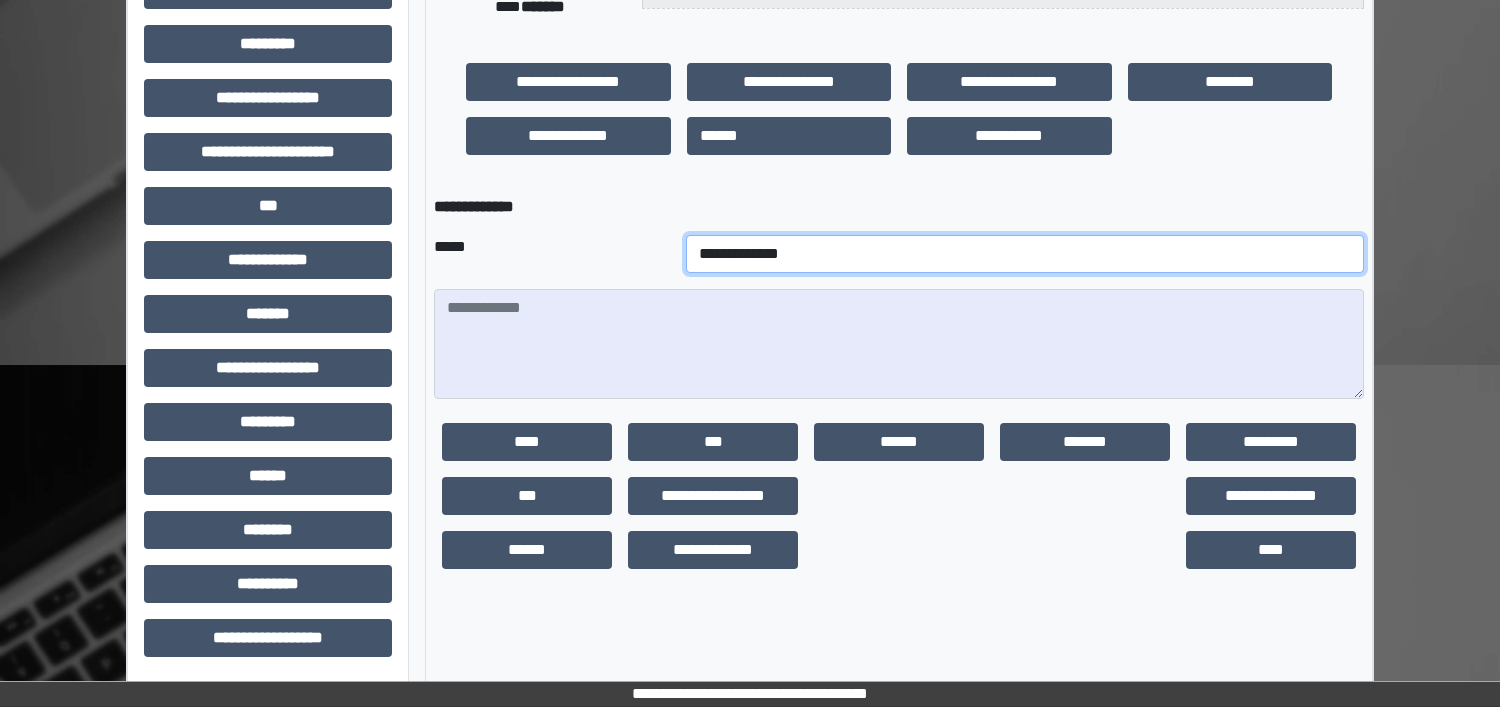 click on "**********" at bounding box center [1025, 254] 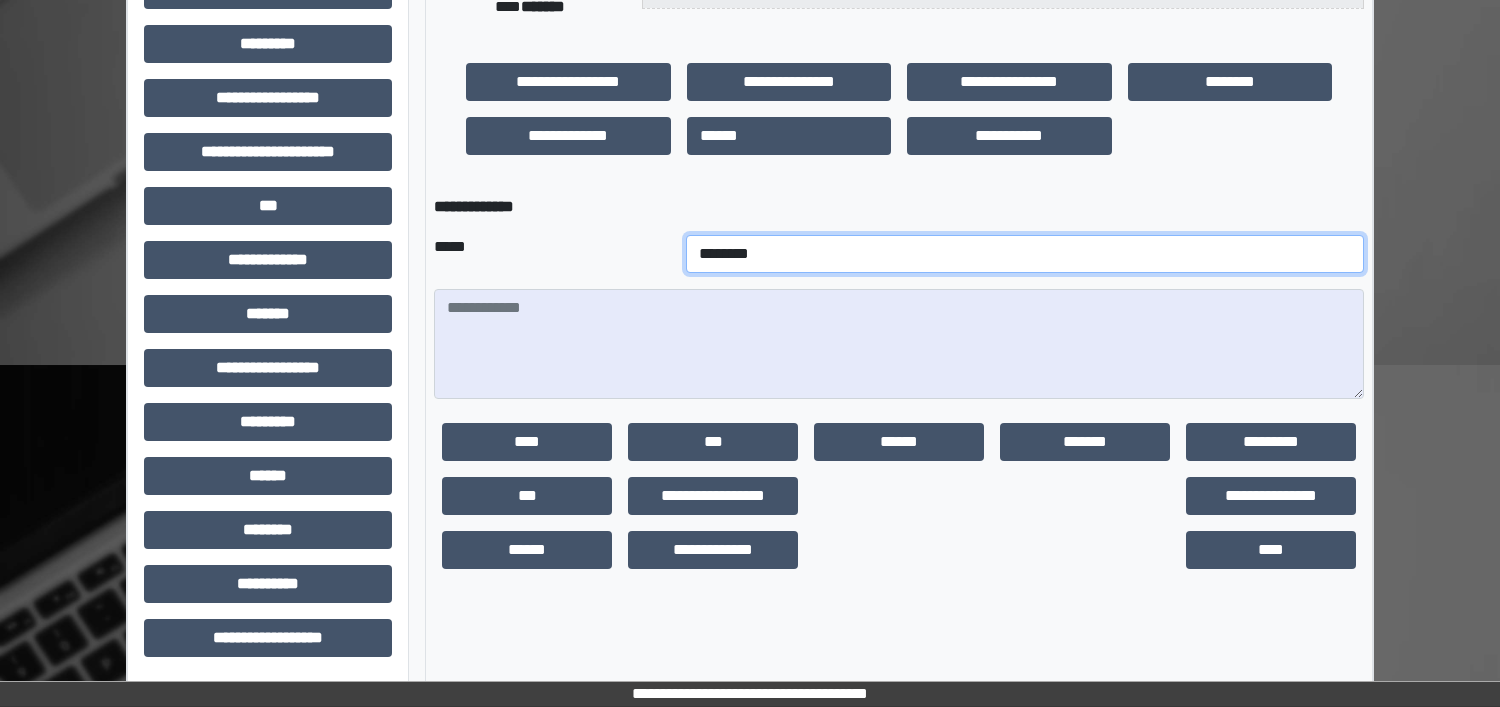 click on "**********" at bounding box center (1025, 254) 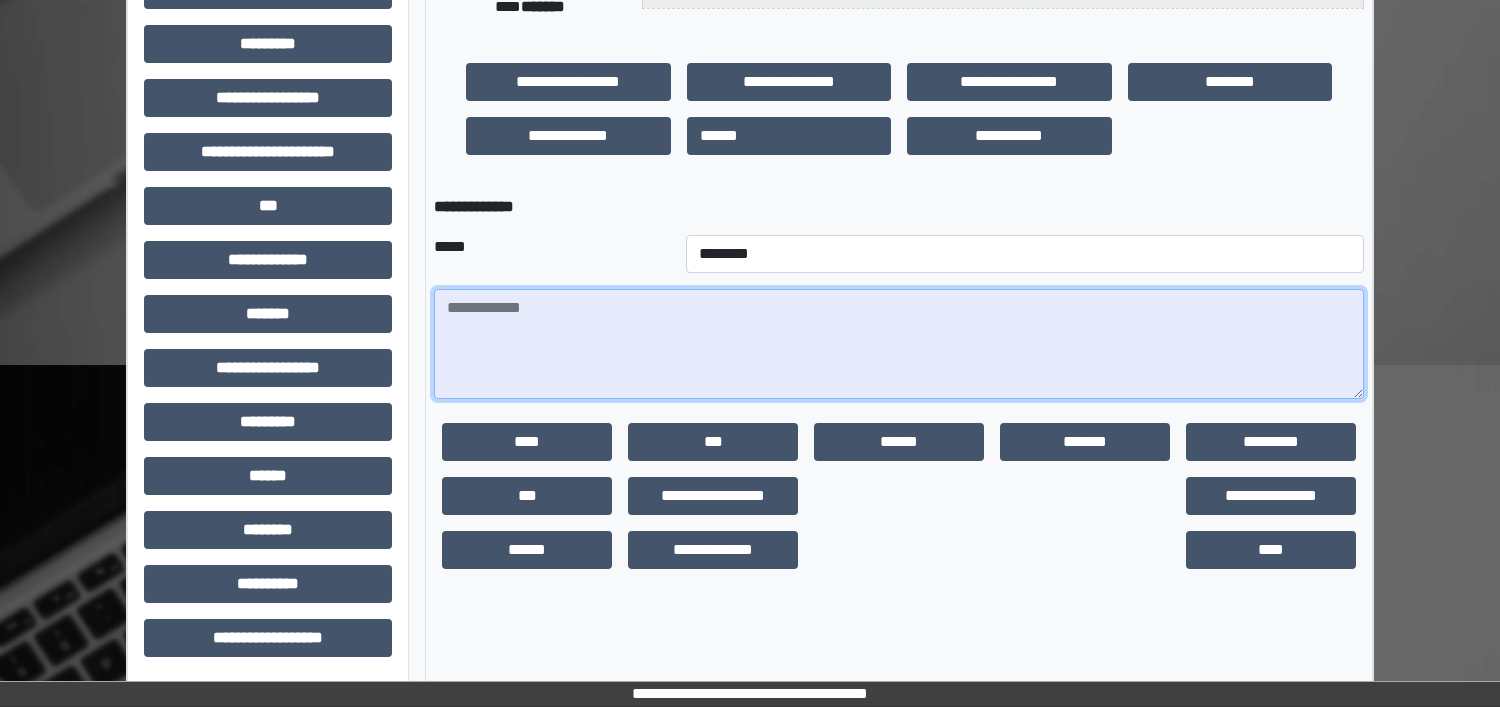 click at bounding box center [899, 344] 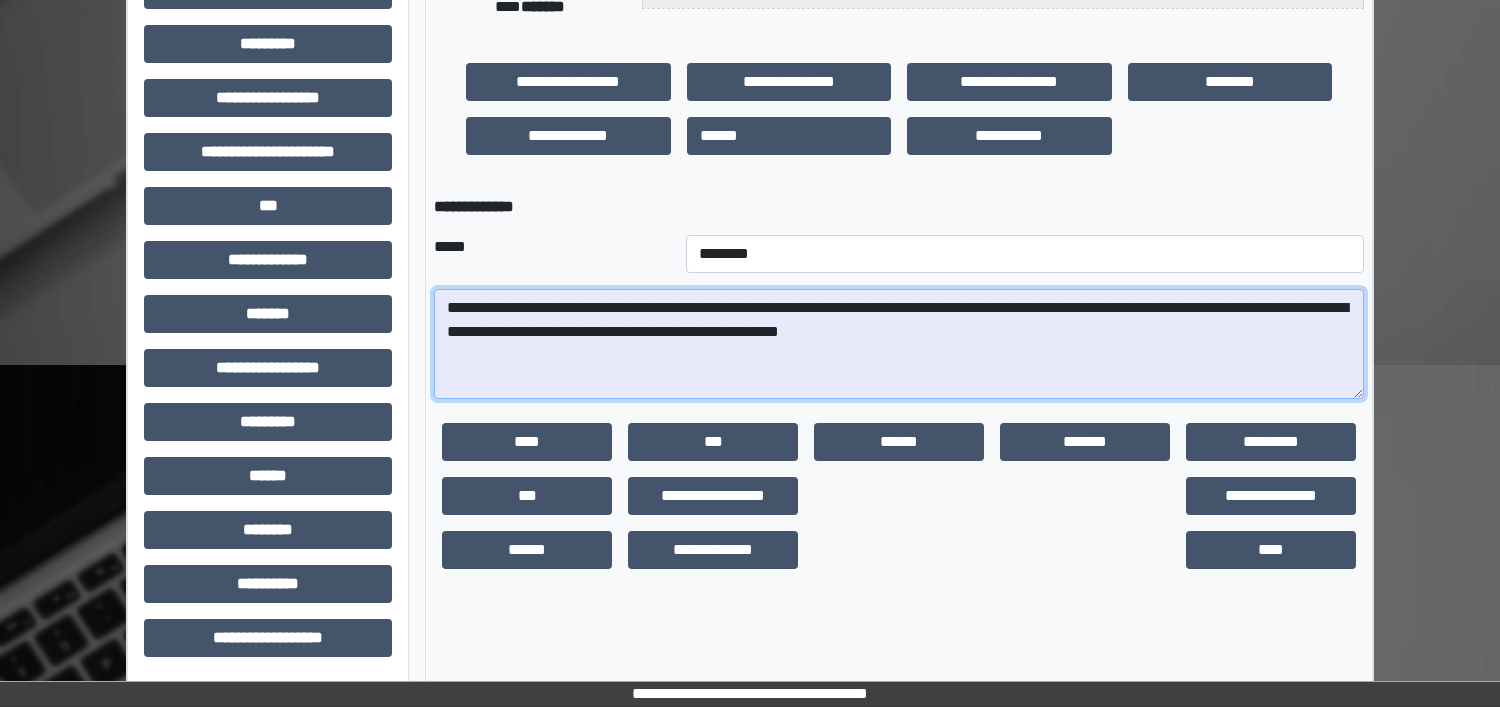 click on "**********" at bounding box center (899, 344) 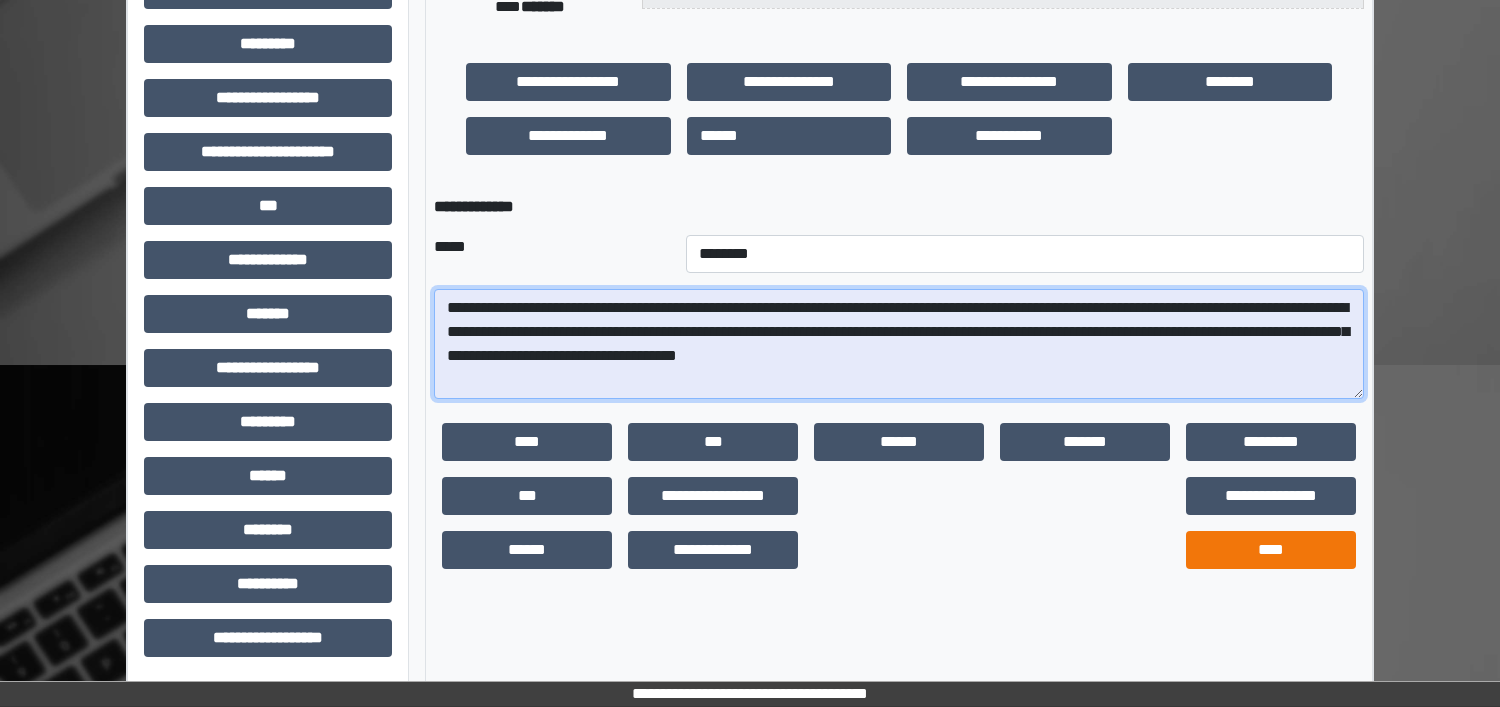 type on "**********" 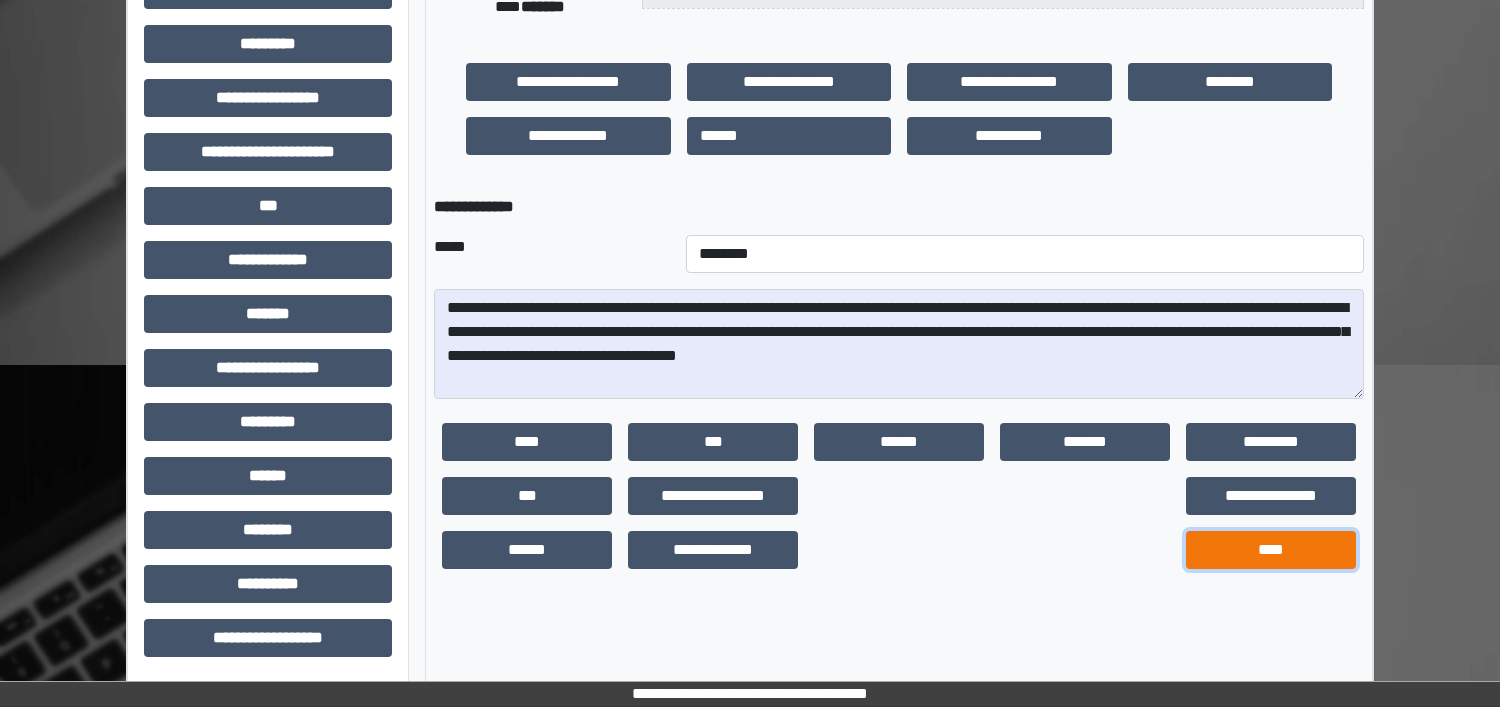 click on "****" at bounding box center (1271, 550) 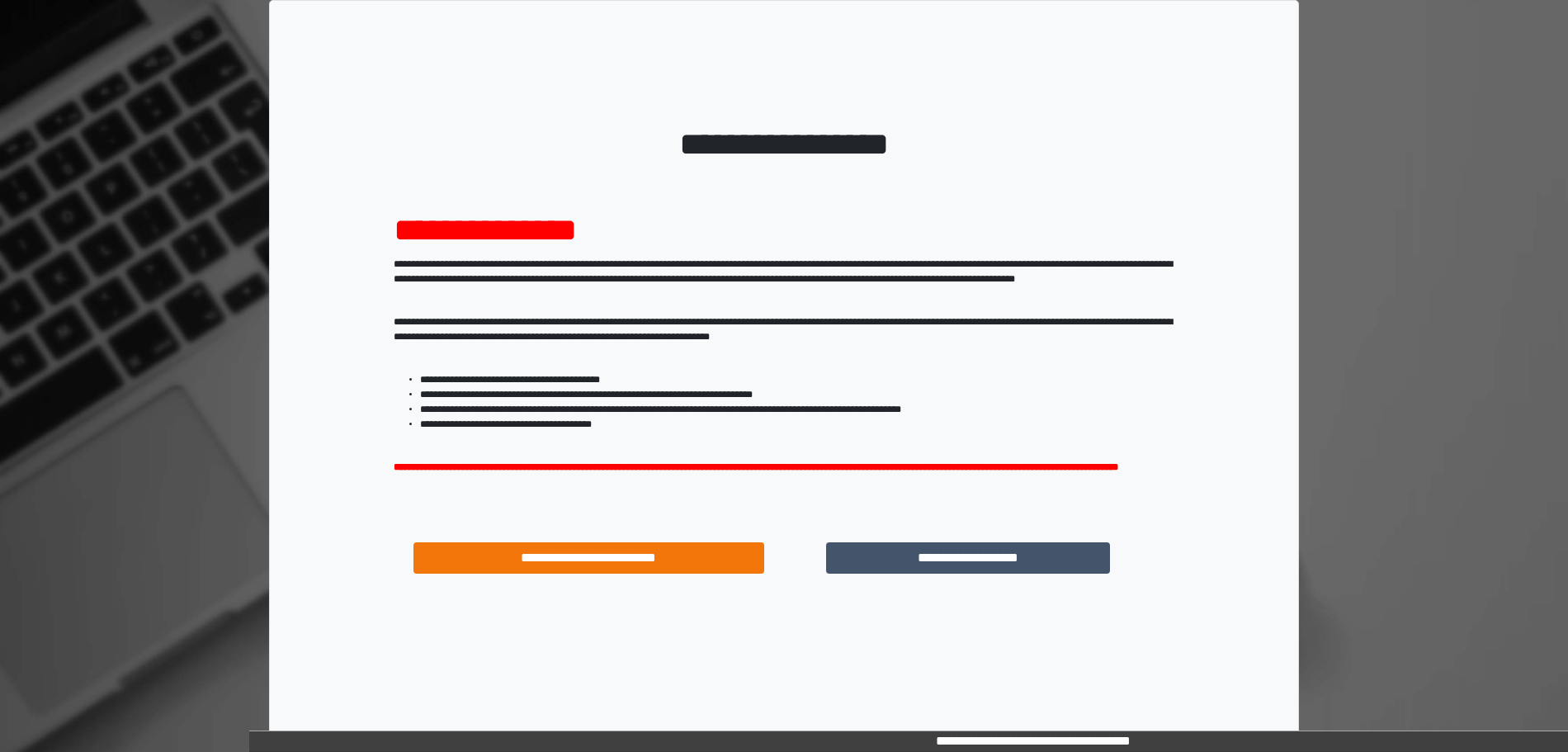 scroll, scrollTop: 0, scrollLeft: 0, axis: both 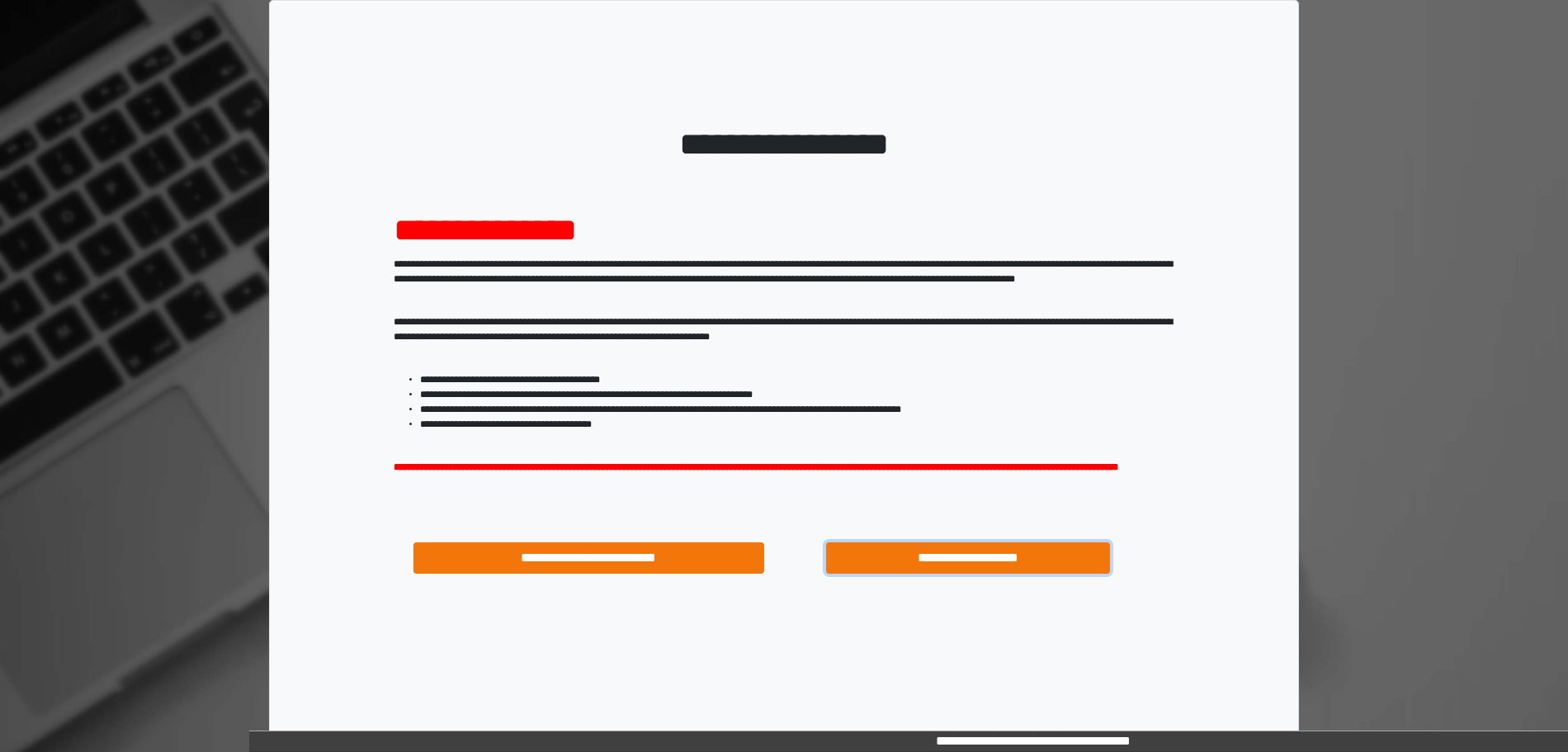 click on "**********" at bounding box center (968, 558) 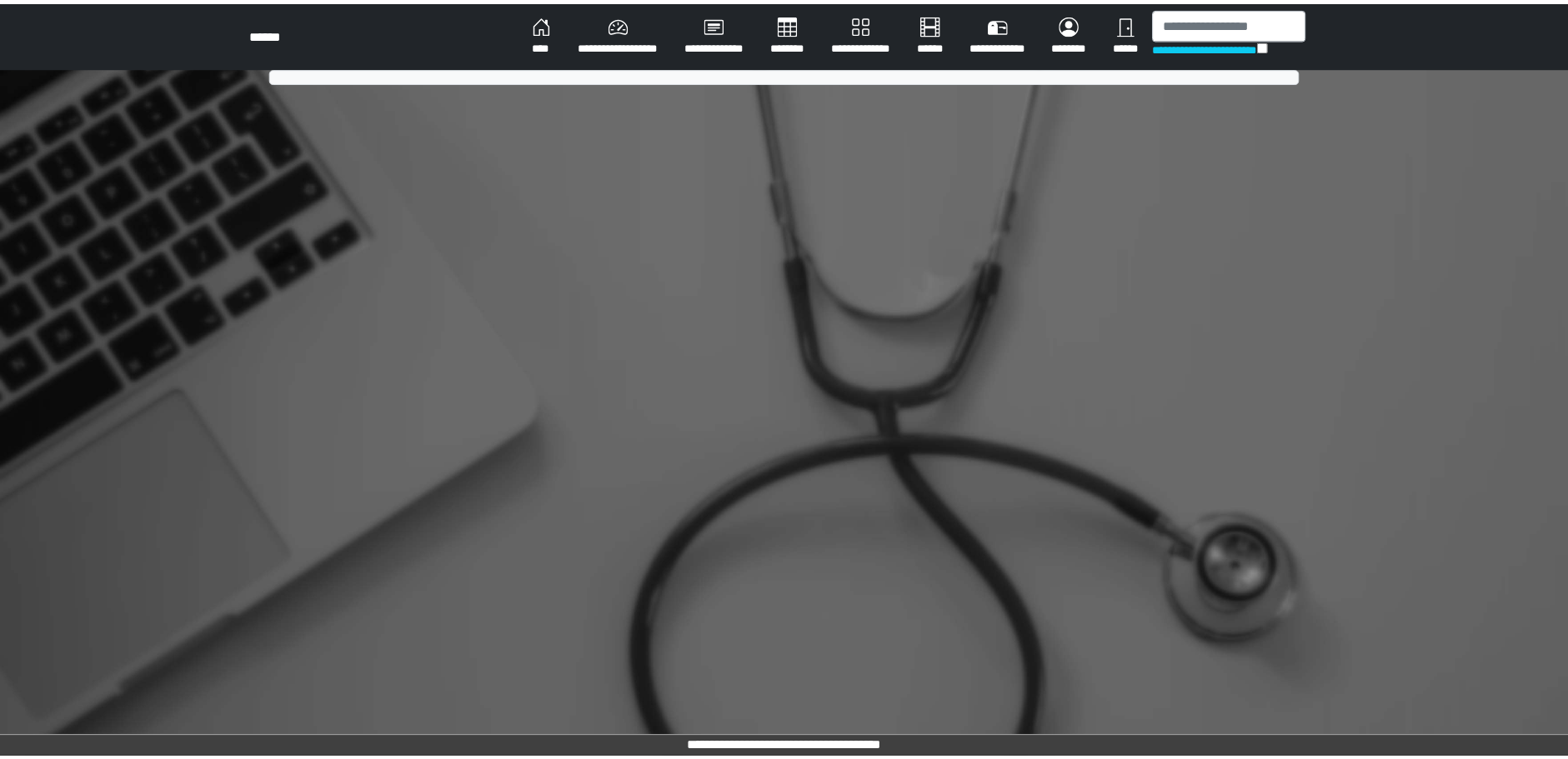 scroll, scrollTop: 0, scrollLeft: 0, axis: both 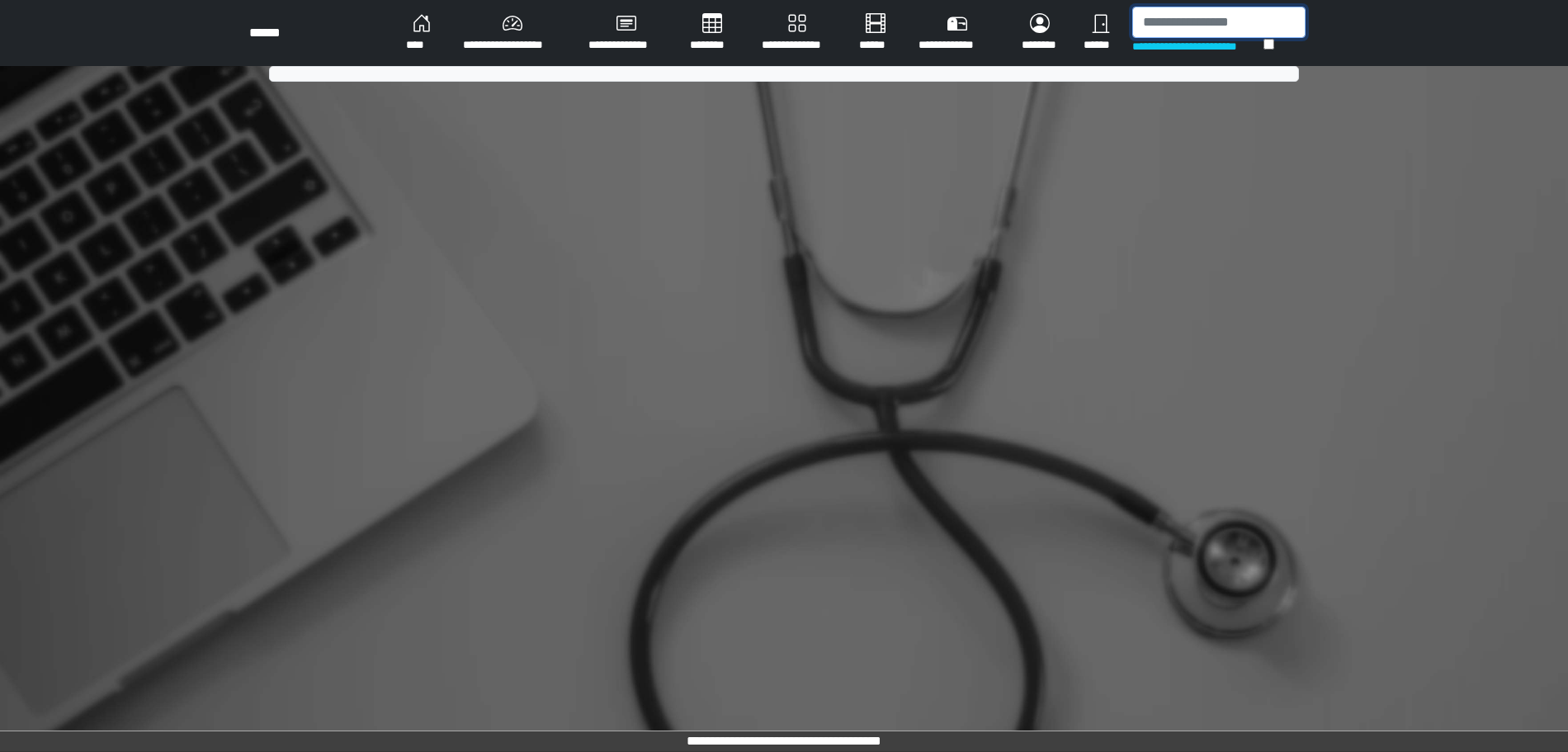 click at bounding box center (1219, 22) 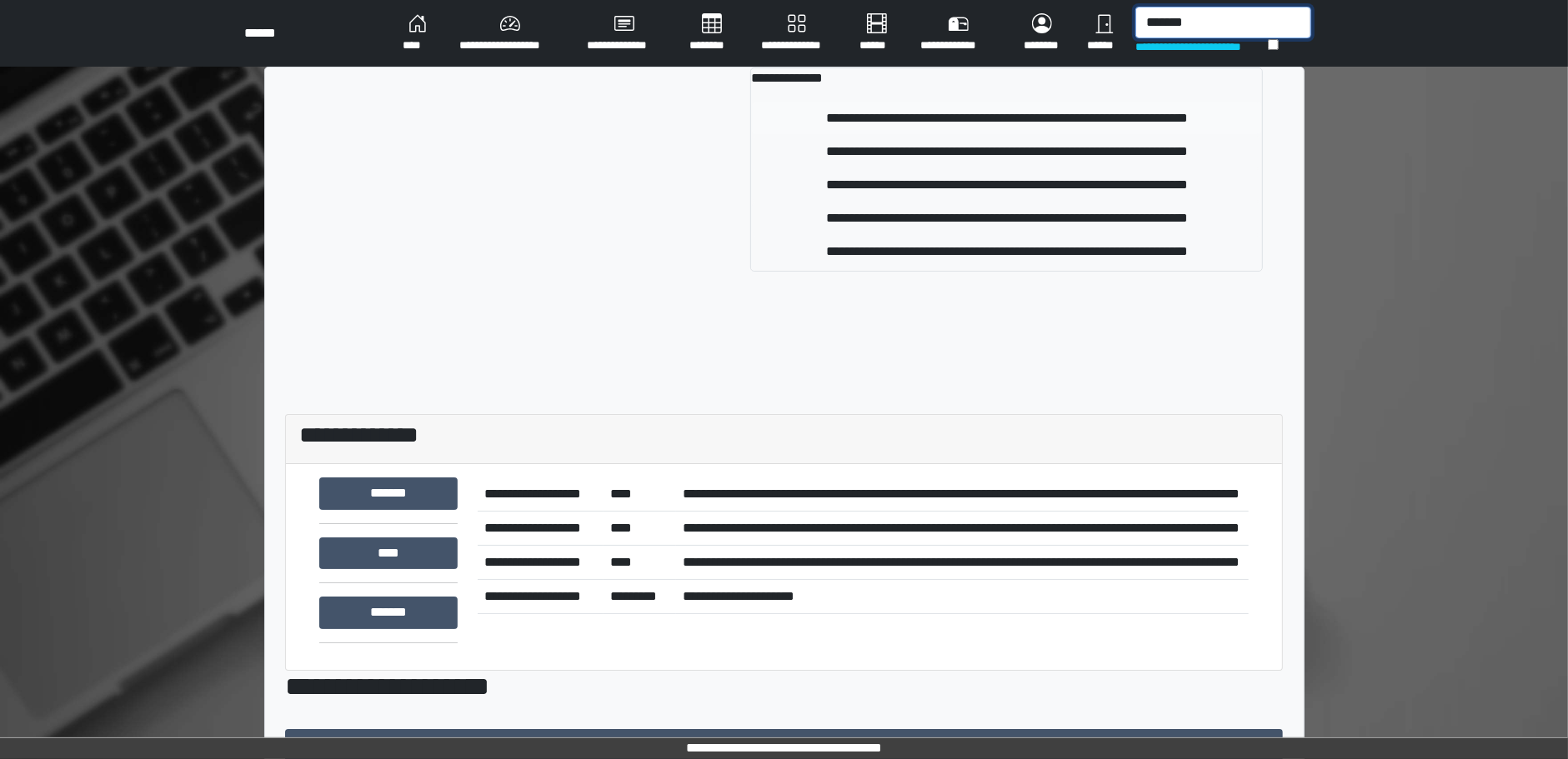 type on "*******" 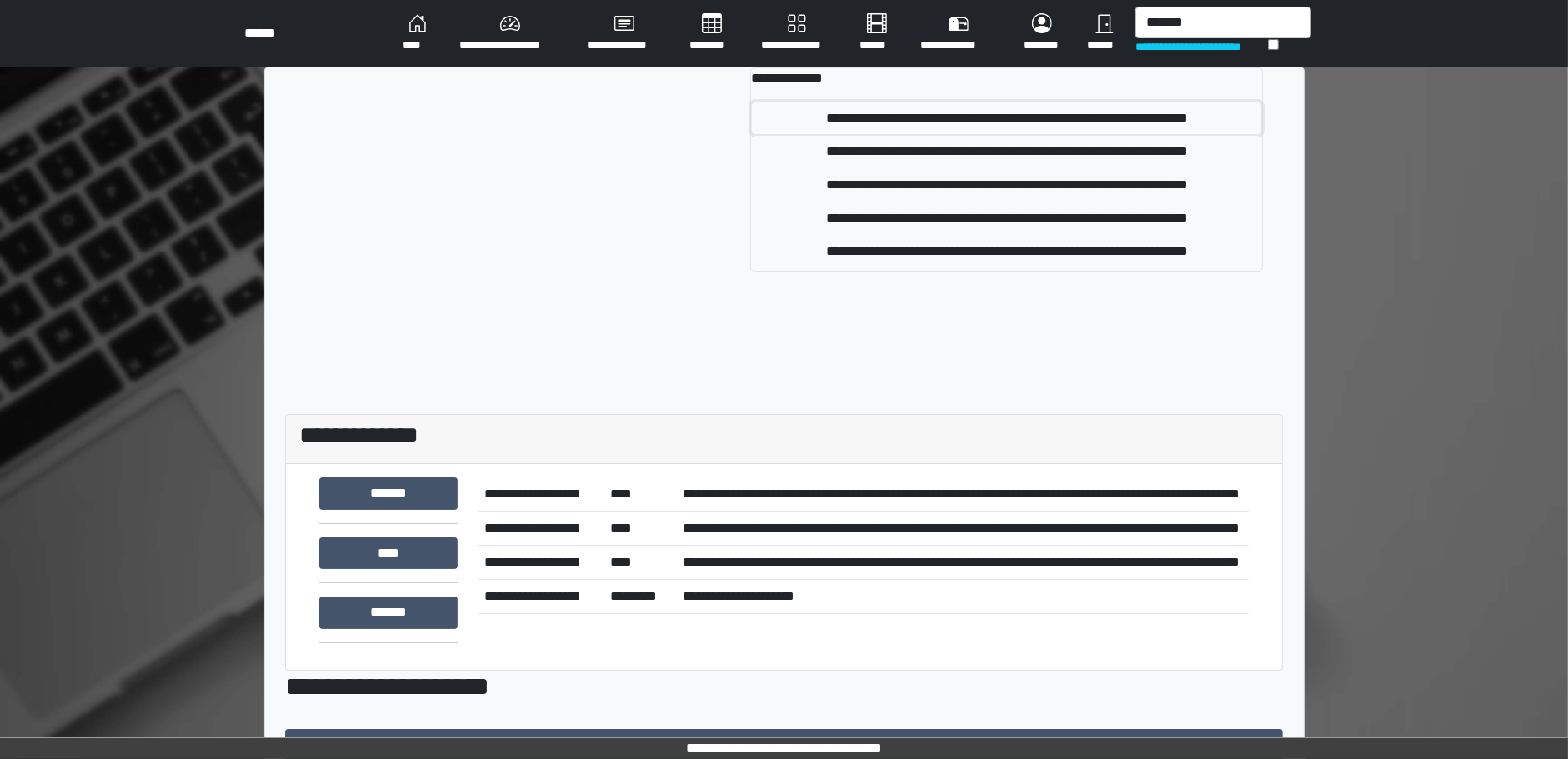 click on "**********" at bounding box center [1006, 118] 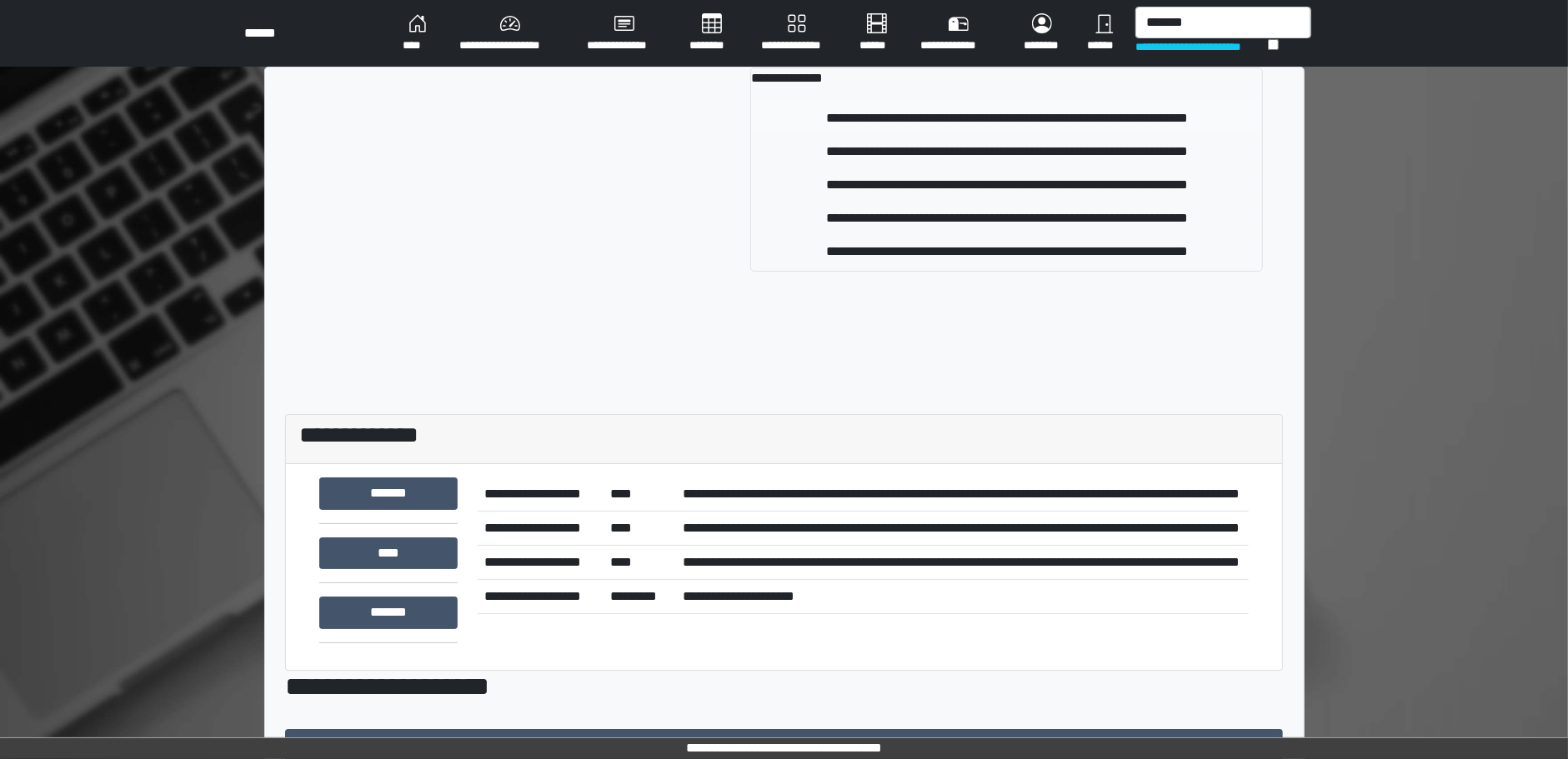 type 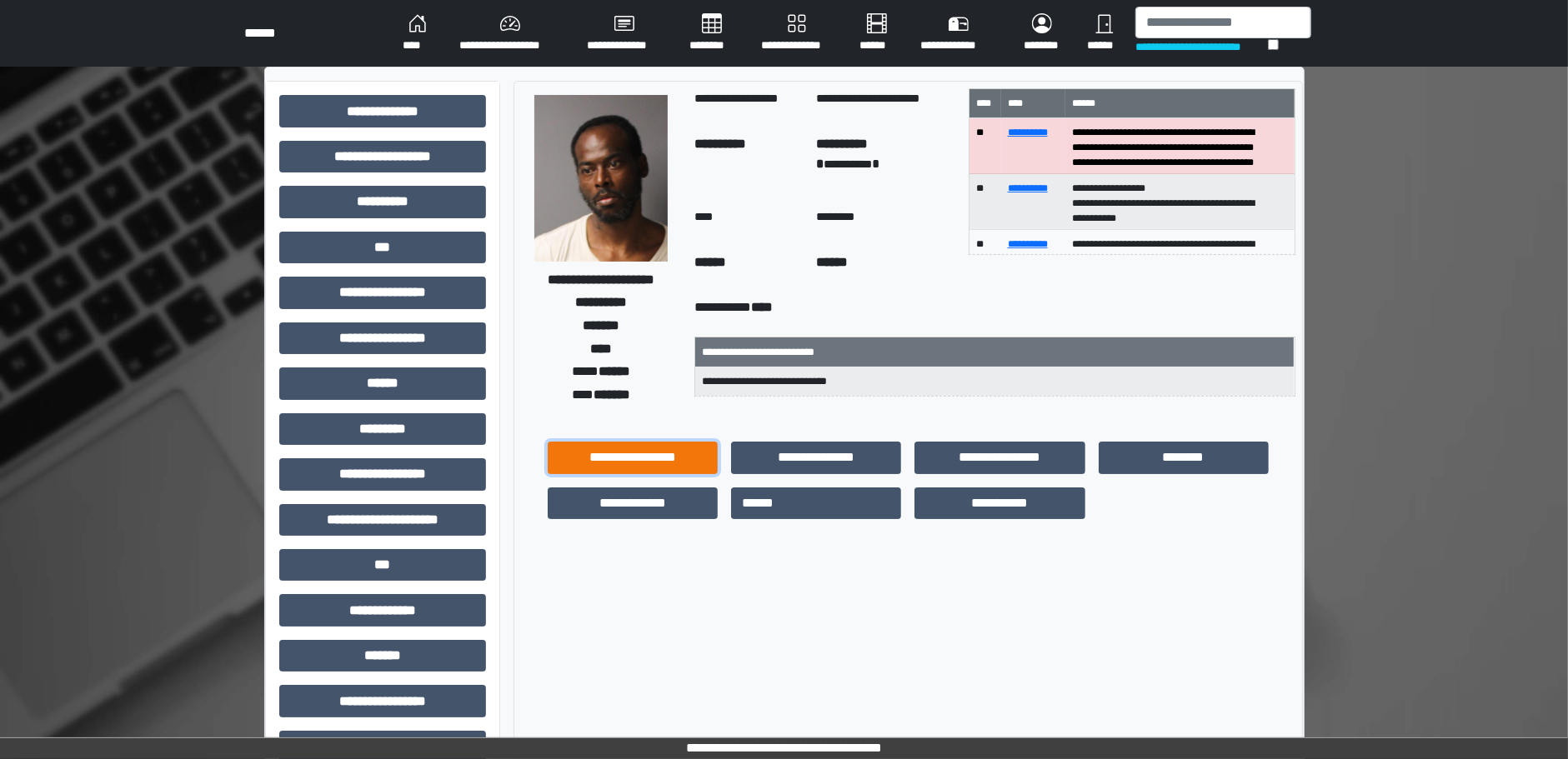 click on "**********" at bounding box center [633, 457] 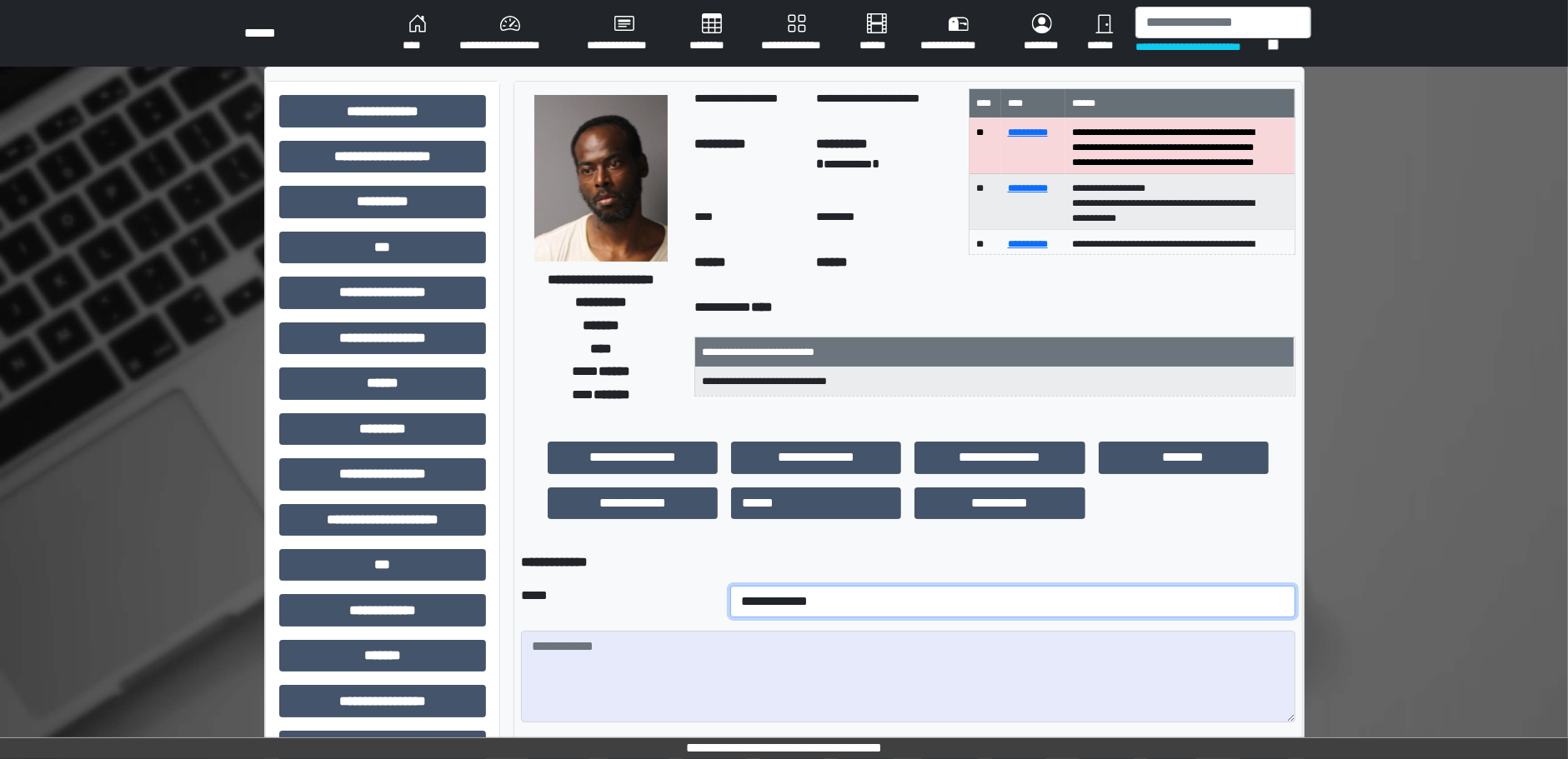 click on "**********" at bounding box center [1013, 602] 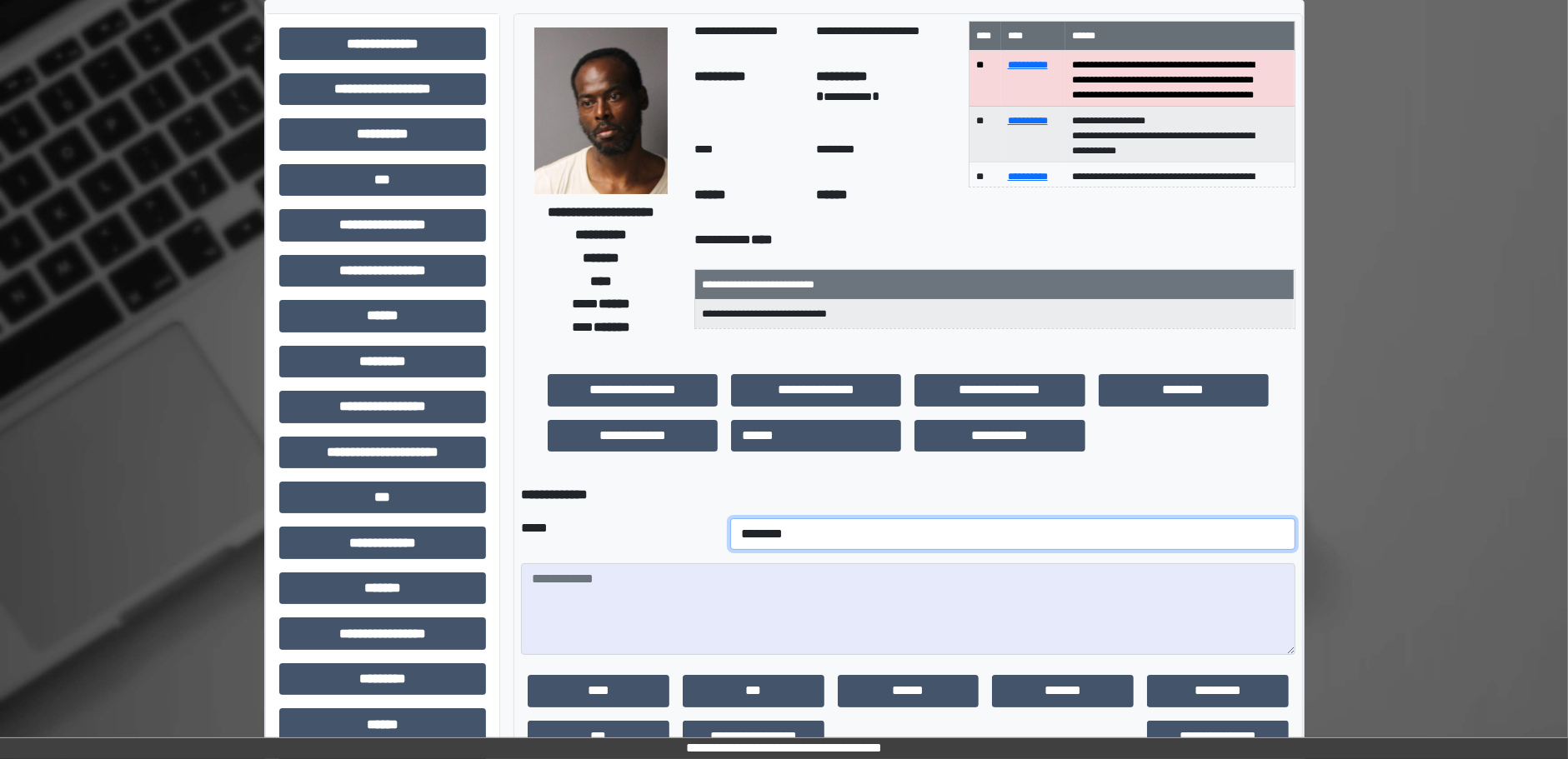 scroll, scrollTop: 104, scrollLeft: 0, axis: vertical 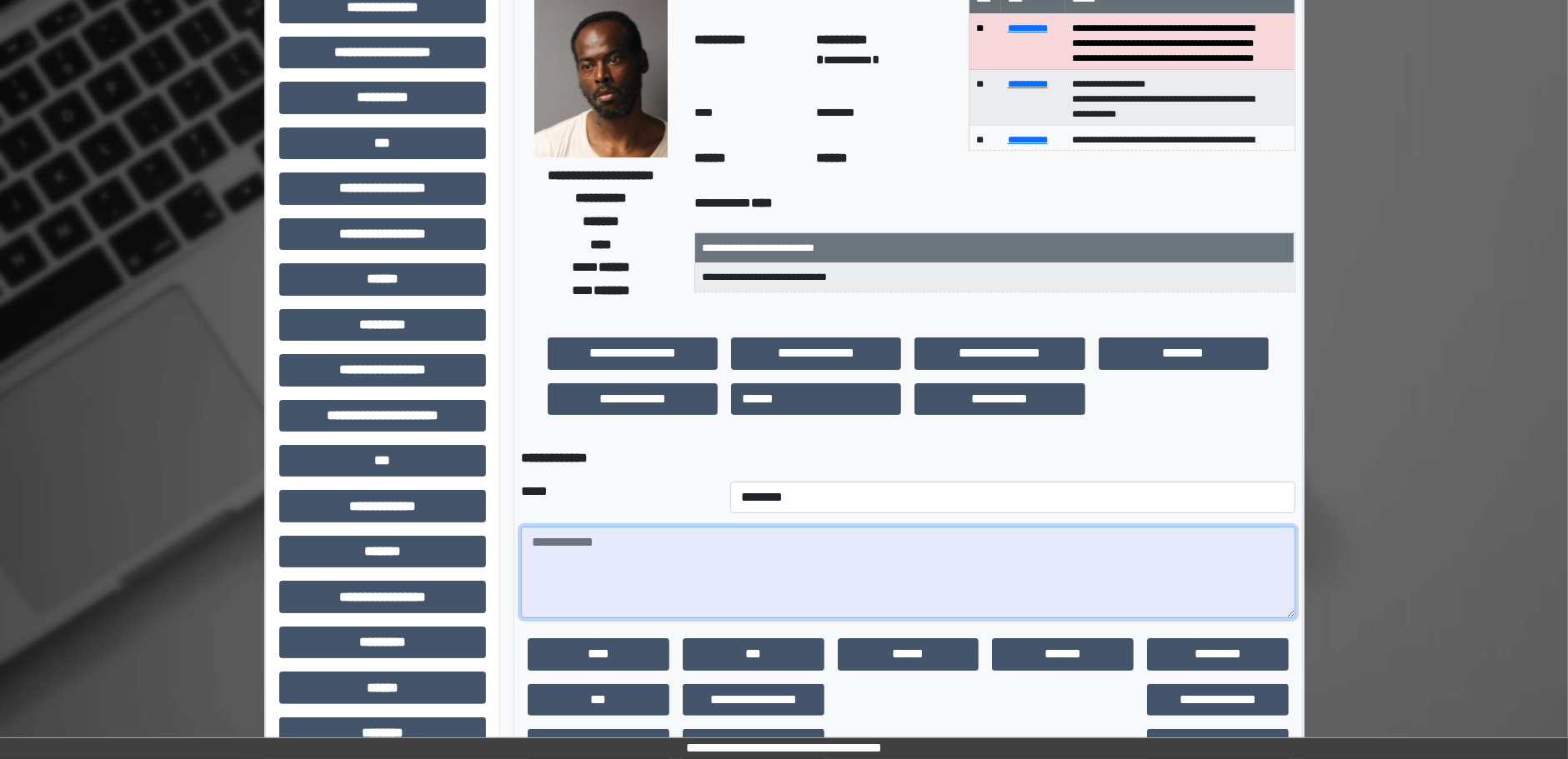 click at bounding box center [908, 572] 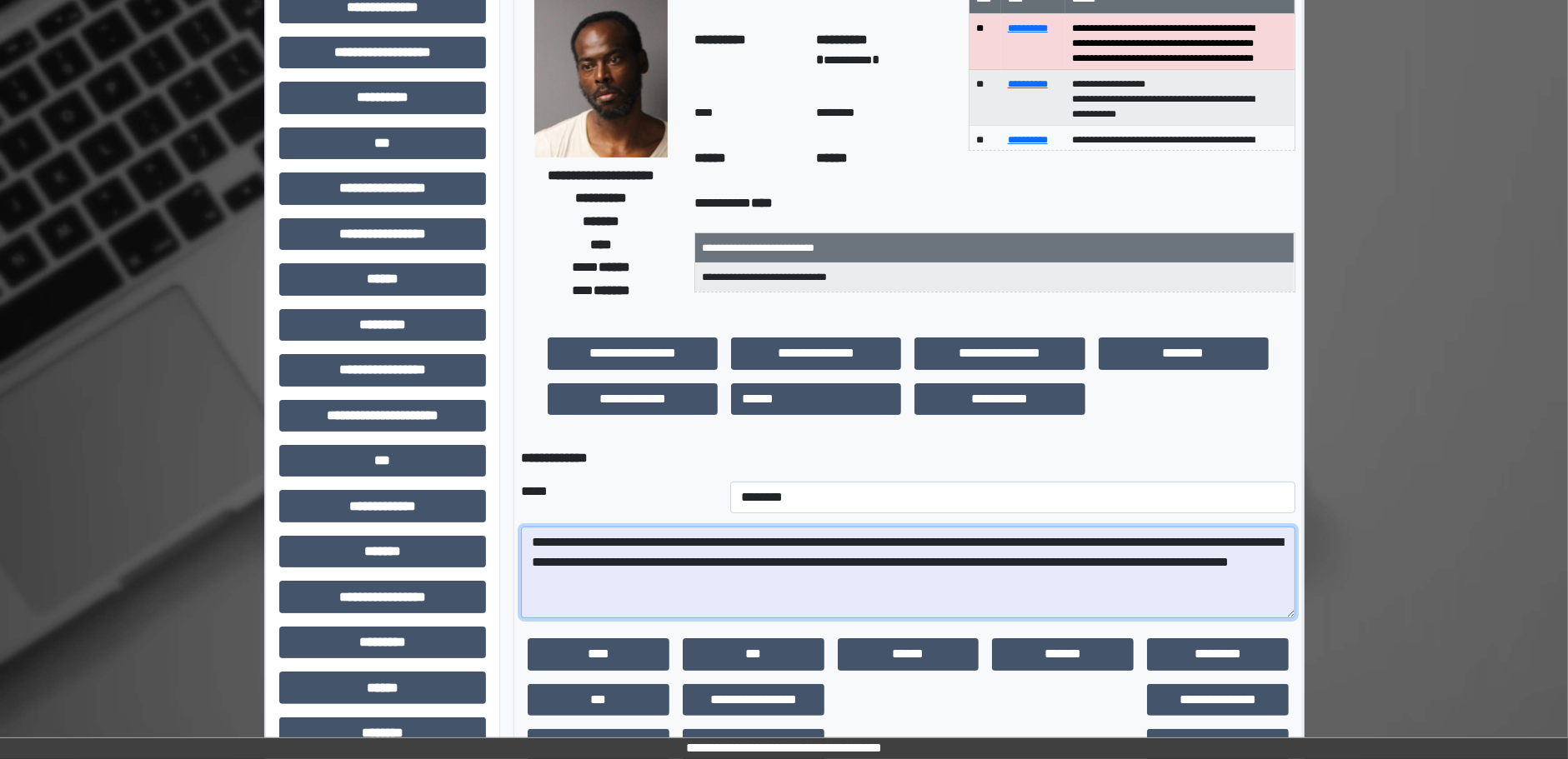 drag, startPoint x: 713, startPoint y: 586, endPoint x: 531, endPoint y: 502, distance: 200.44949 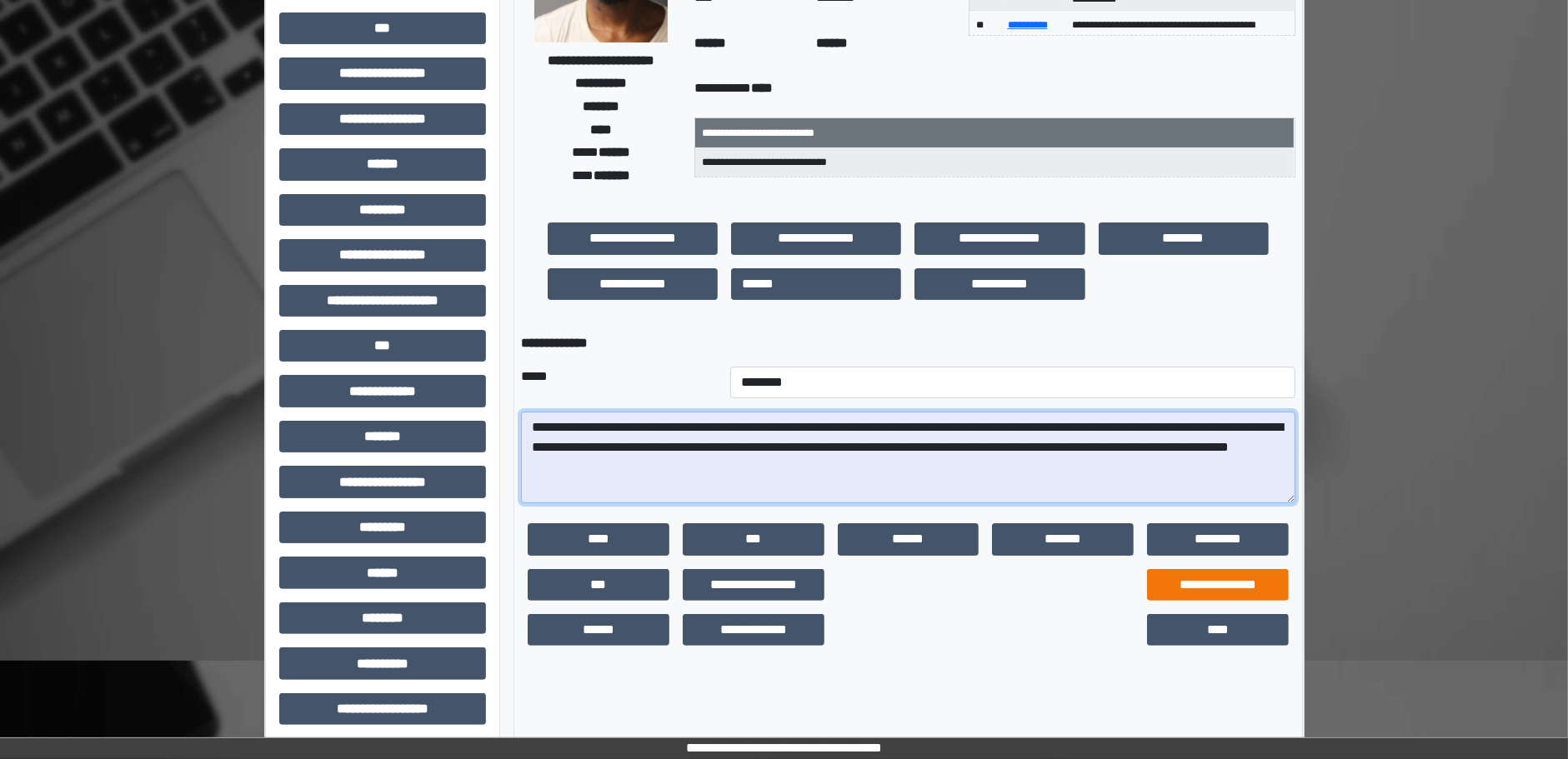 scroll, scrollTop: 227, scrollLeft: 0, axis: vertical 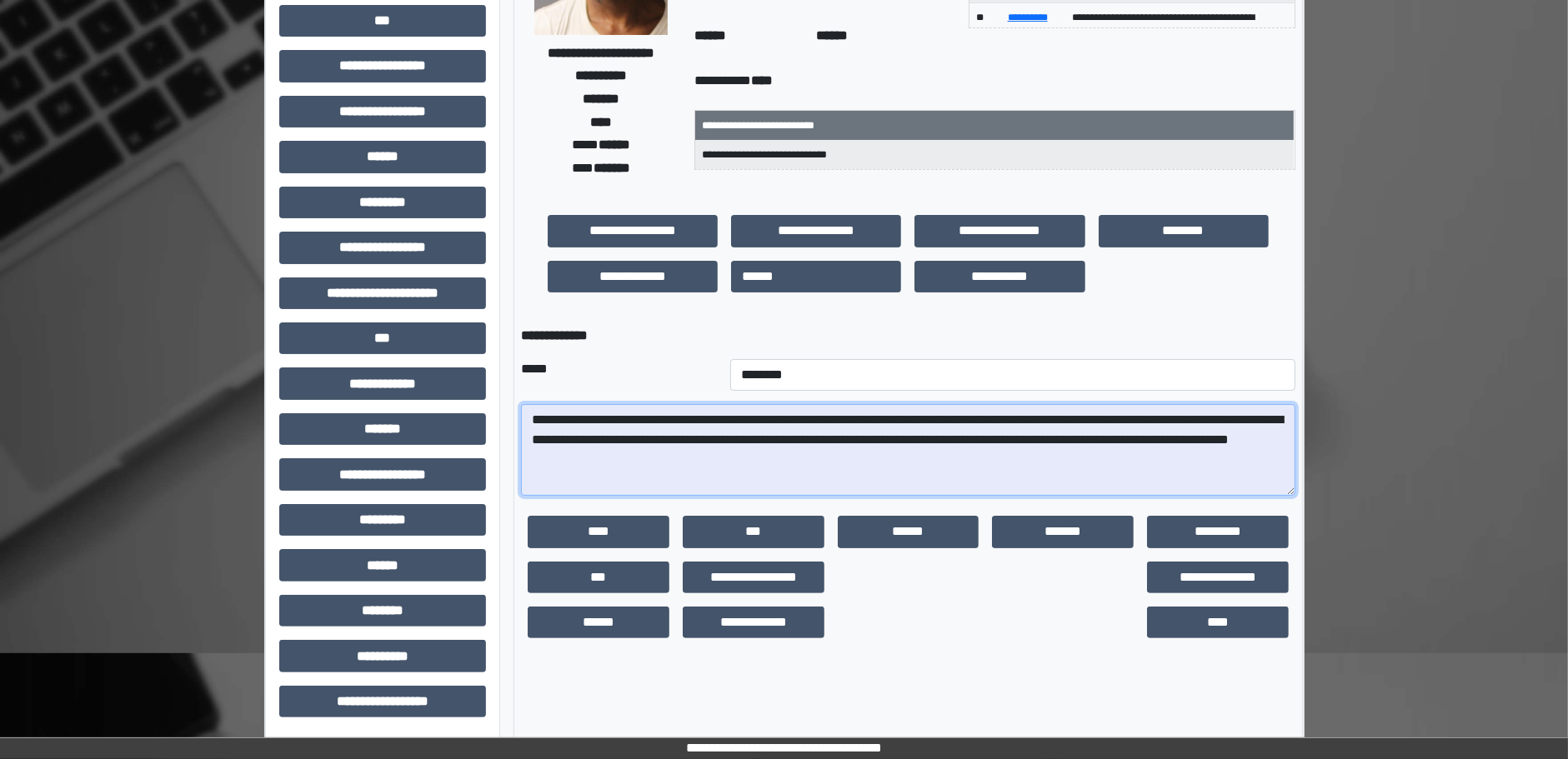 type on "**********" 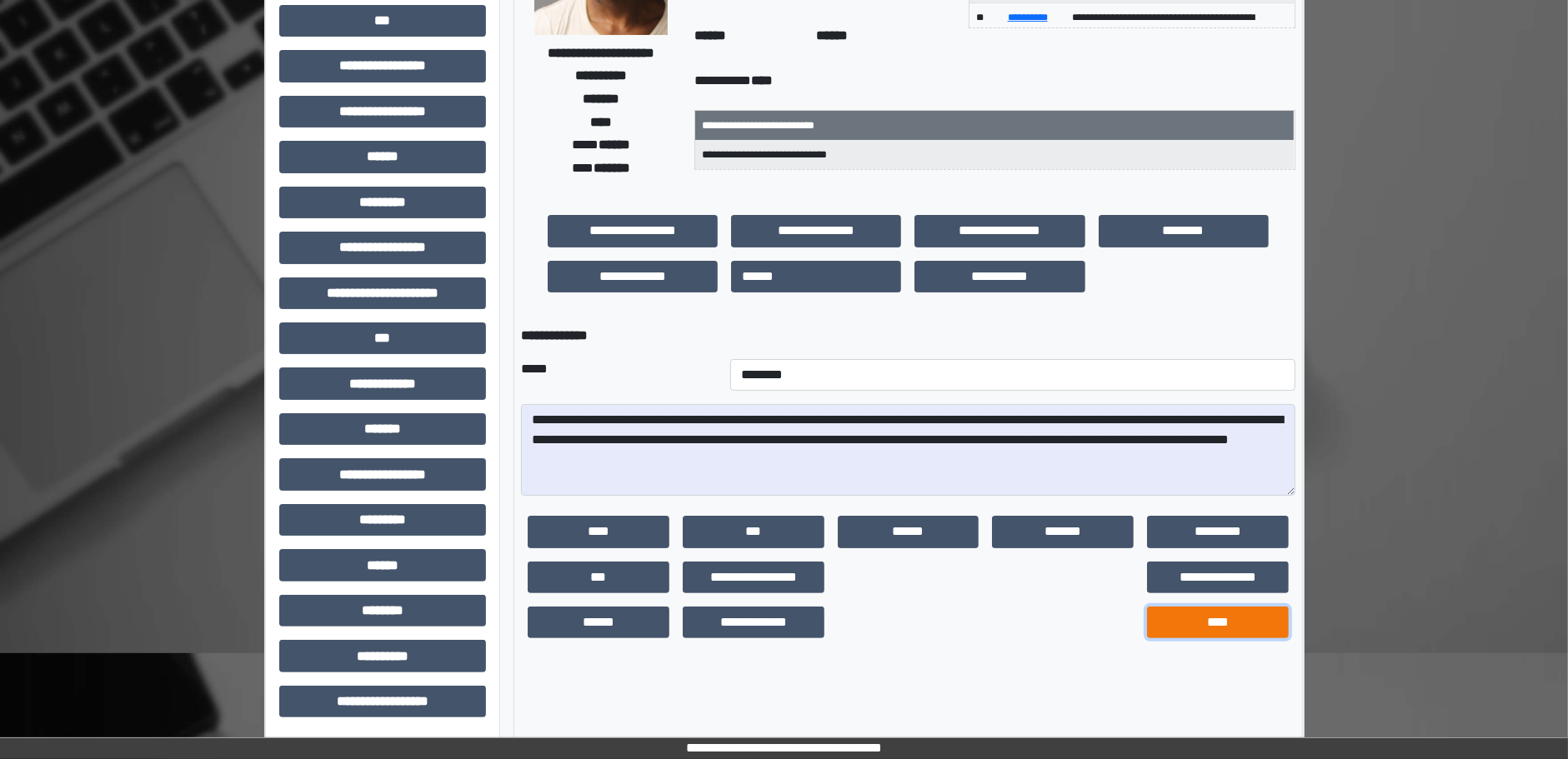 click on "****" at bounding box center [1218, 622] 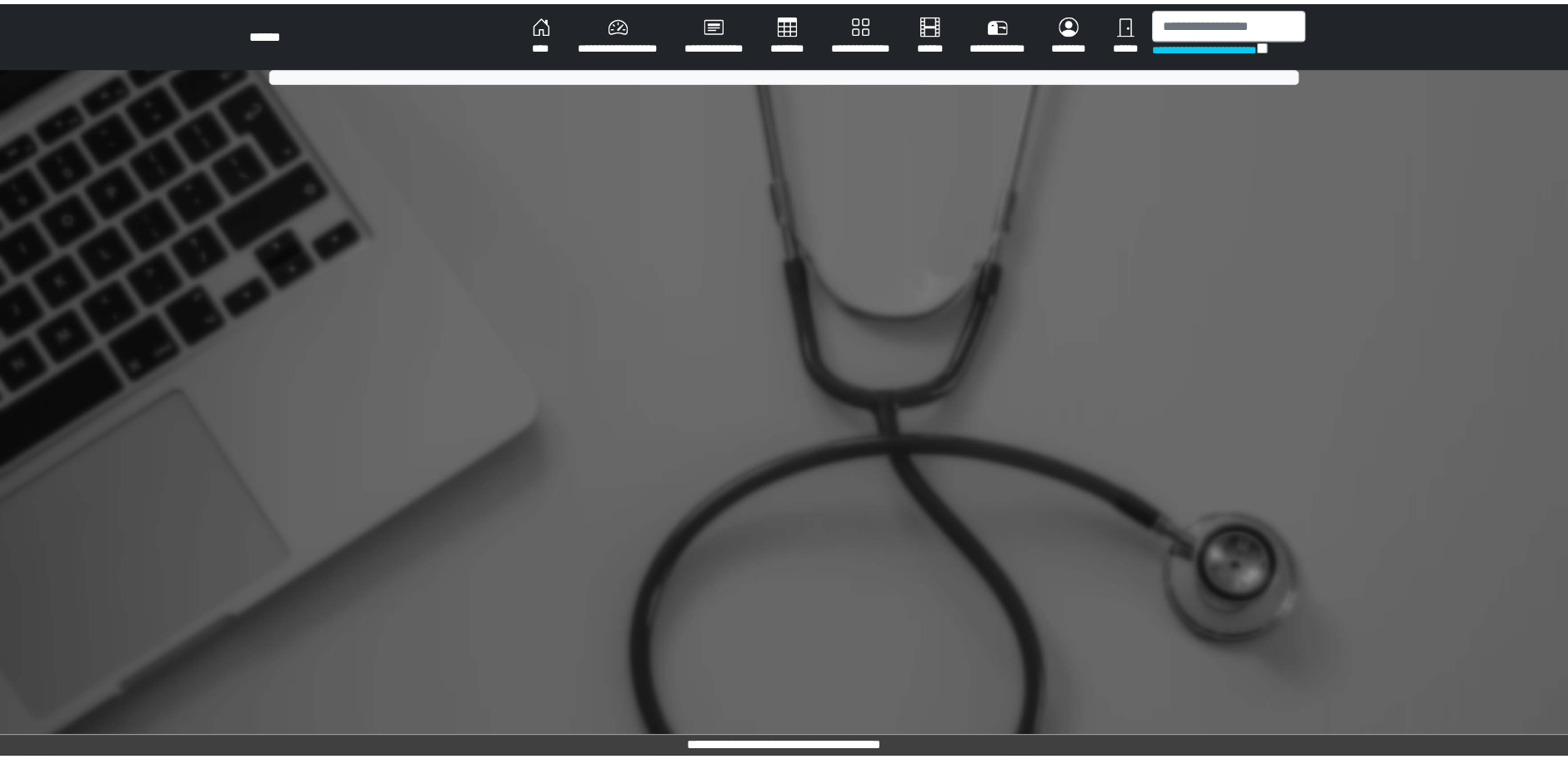 scroll, scrollTop: 0, scrollLeft: 0, axis: both 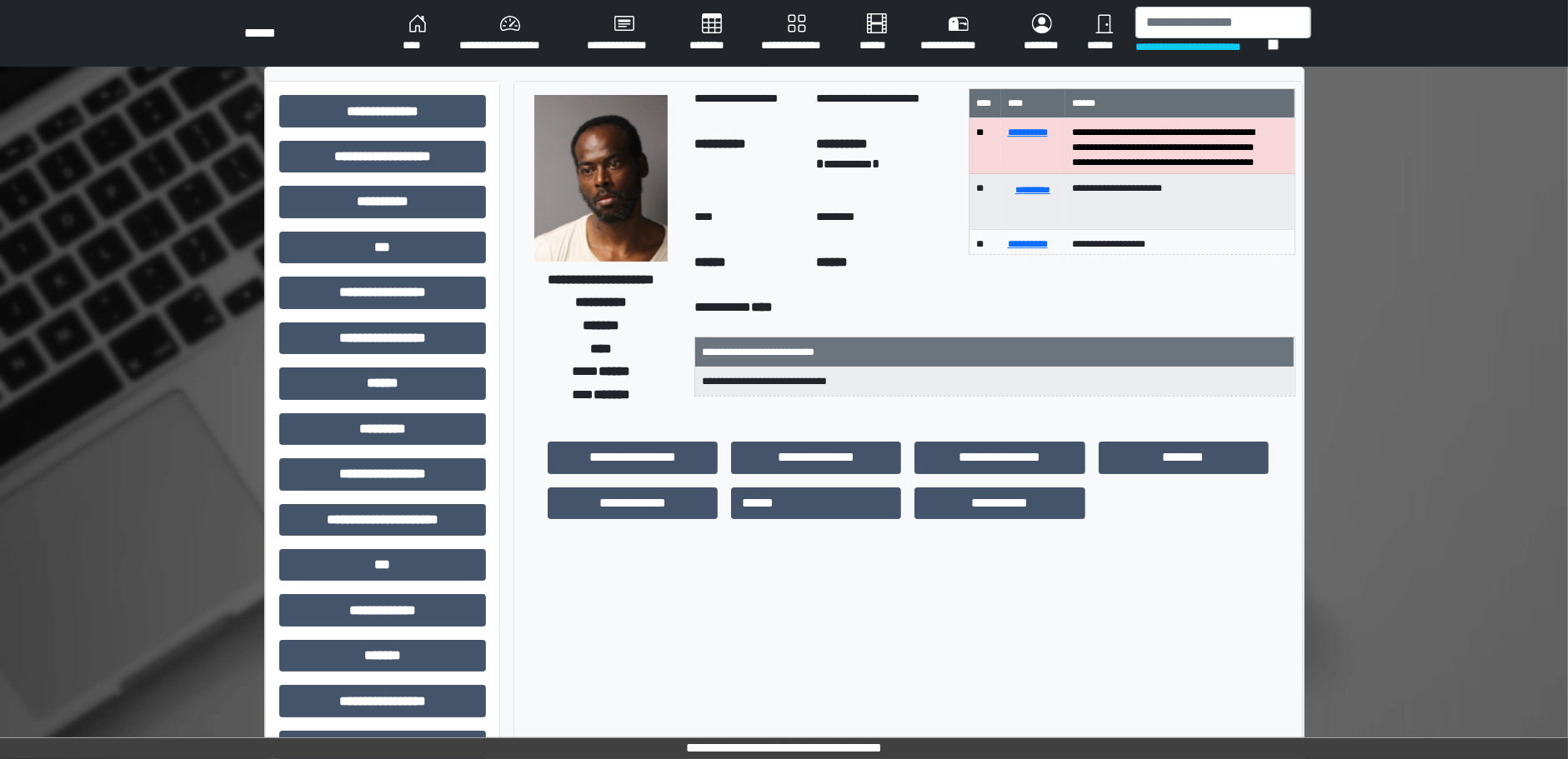 click on "****" at bounding box center (418, 33) 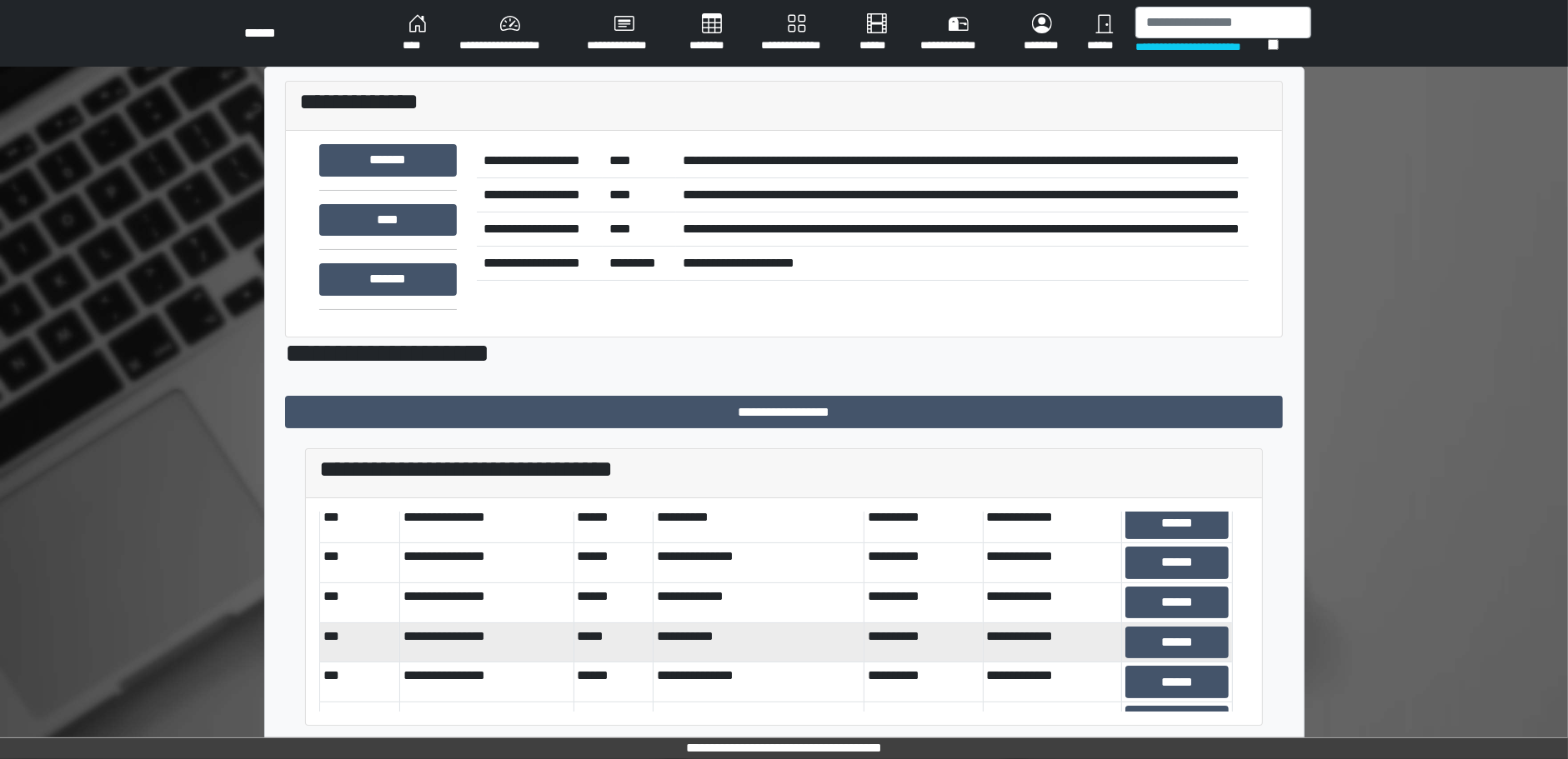 scroll, scrollTop: 0, scrollLeft: 0, axis: both 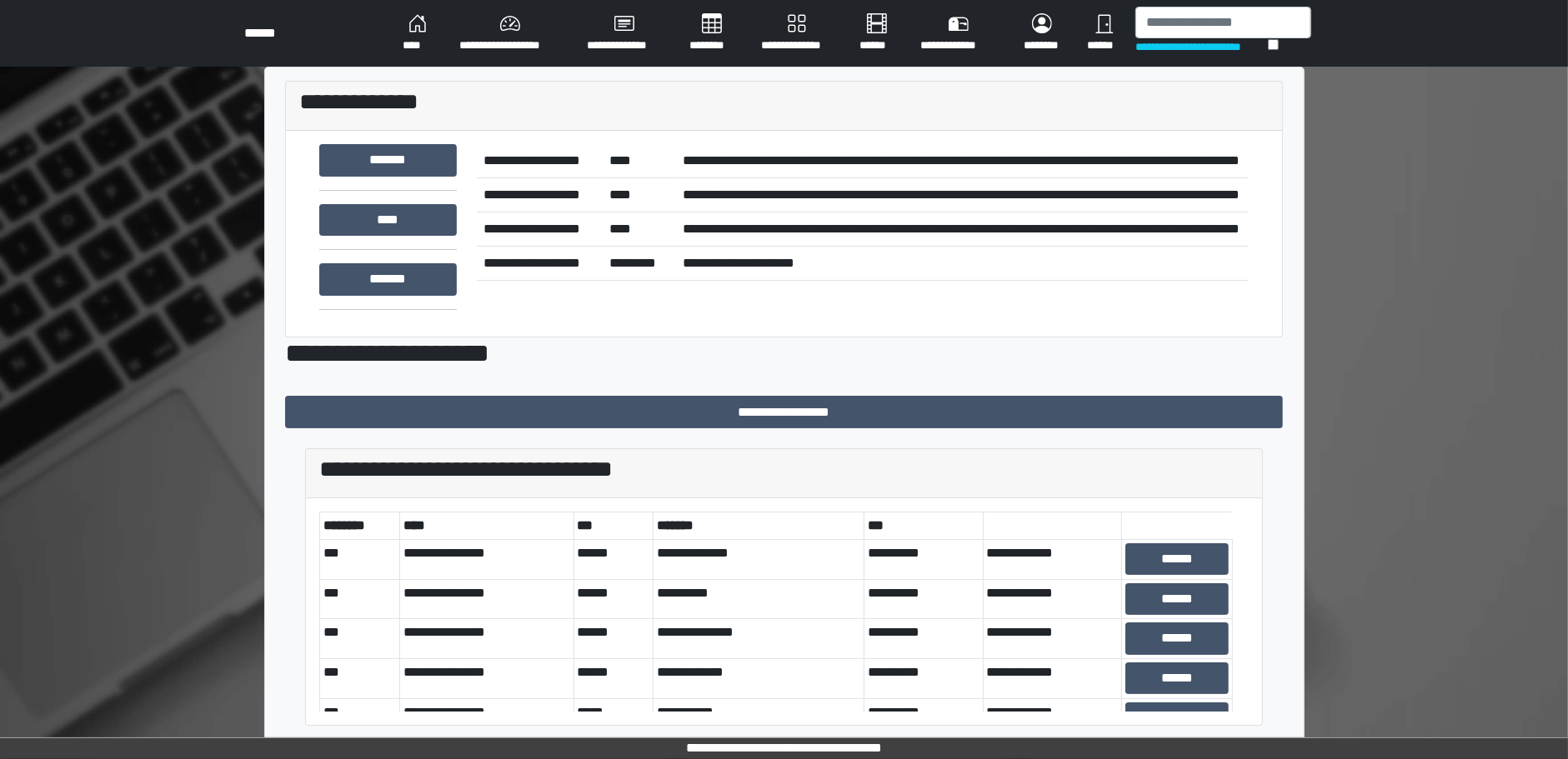 click on "********" at bounding box center (712, 33) 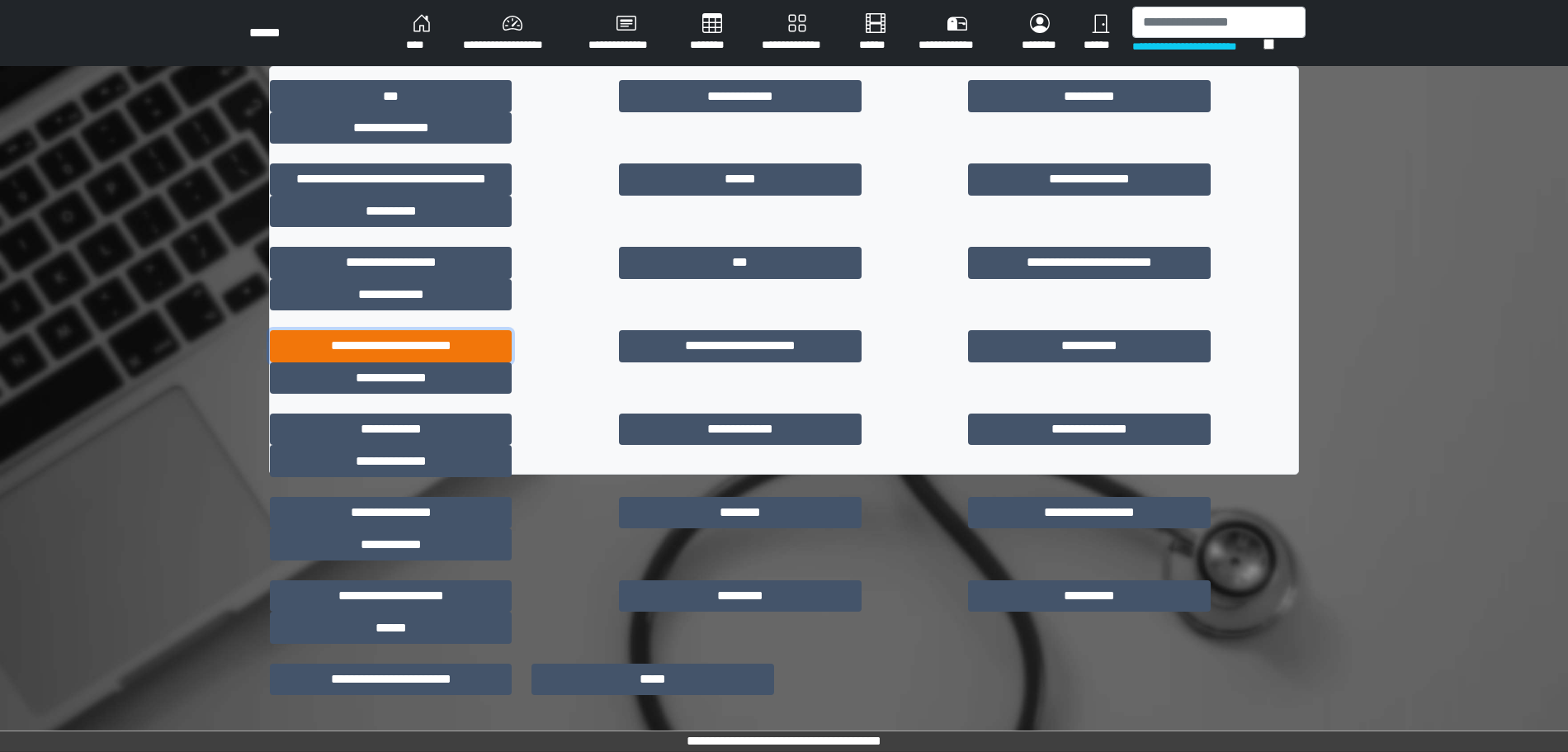 click on "**********" at bounding box center (390, 346) 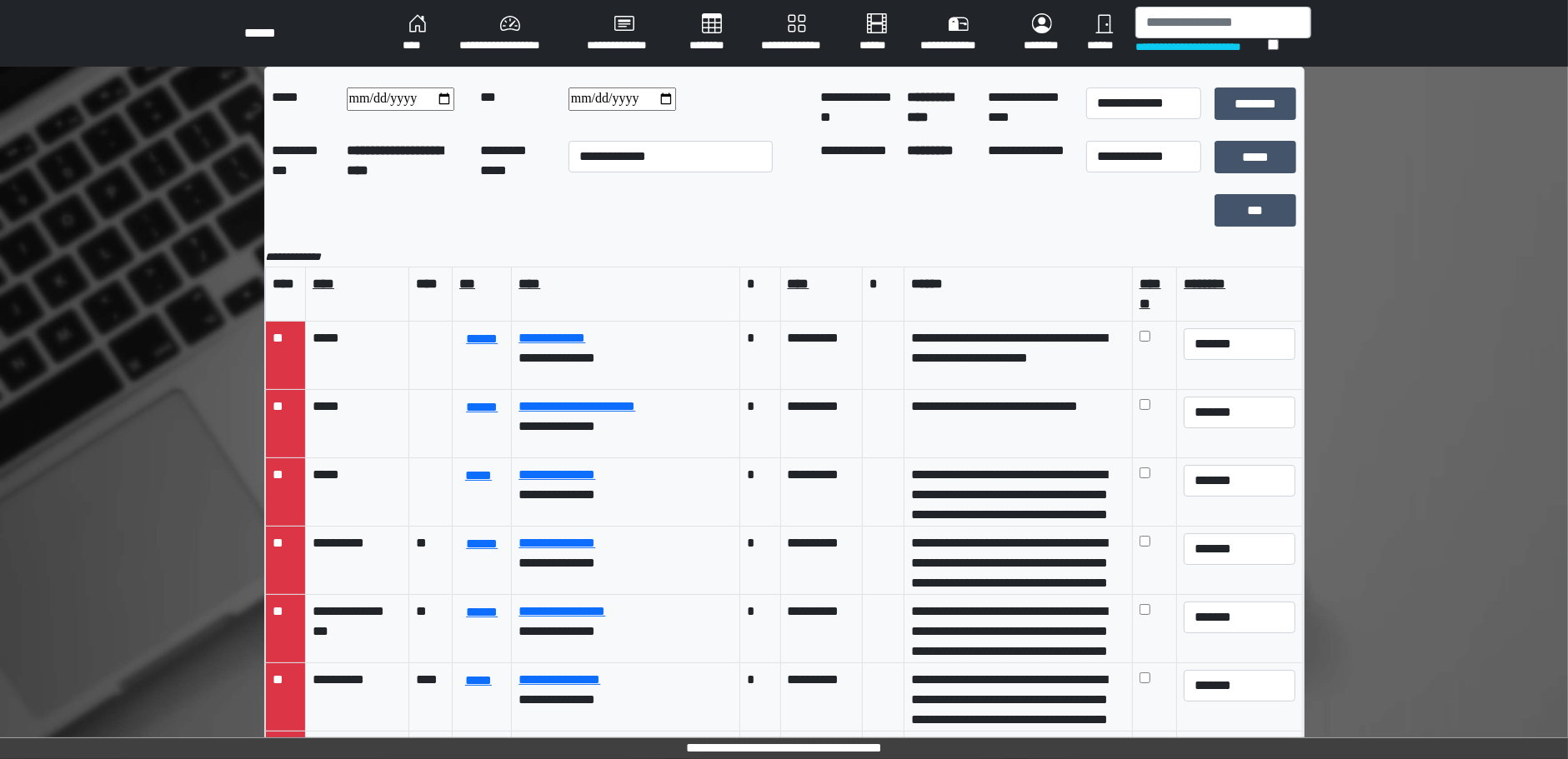 click at bounding box center [622, 99] 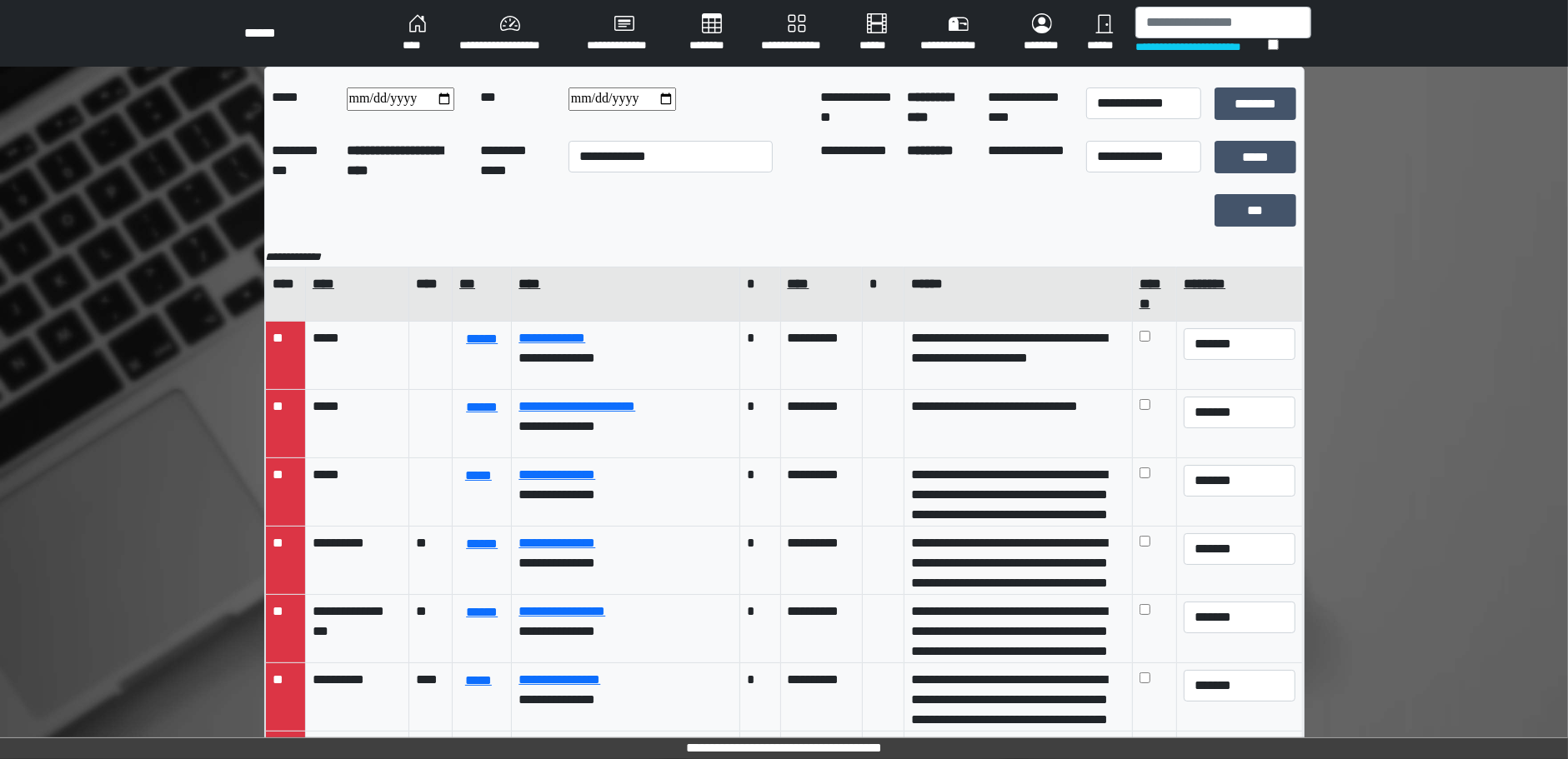 type on "**********" 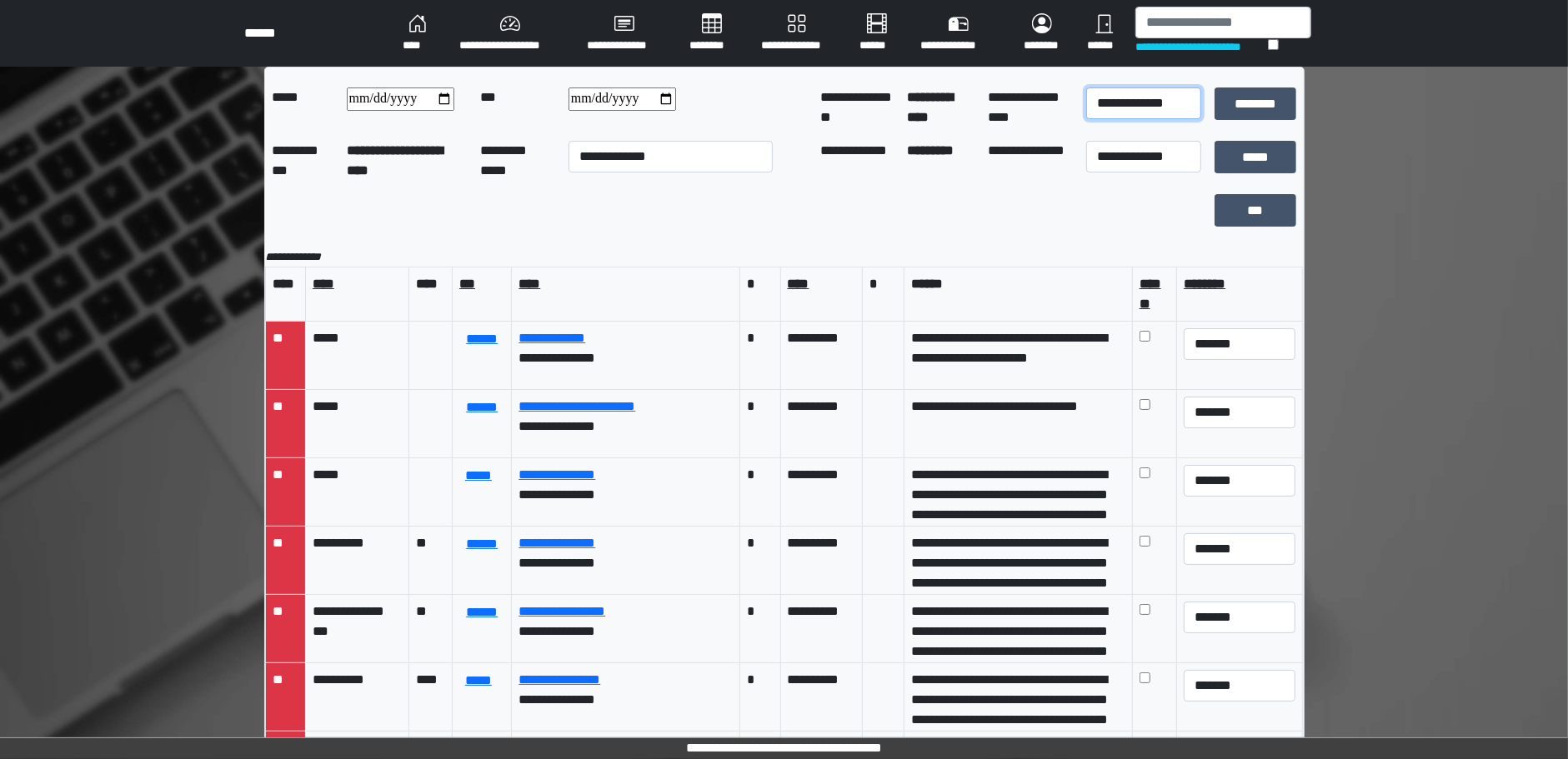 click on "**********" at bounding box center (1144, 103) 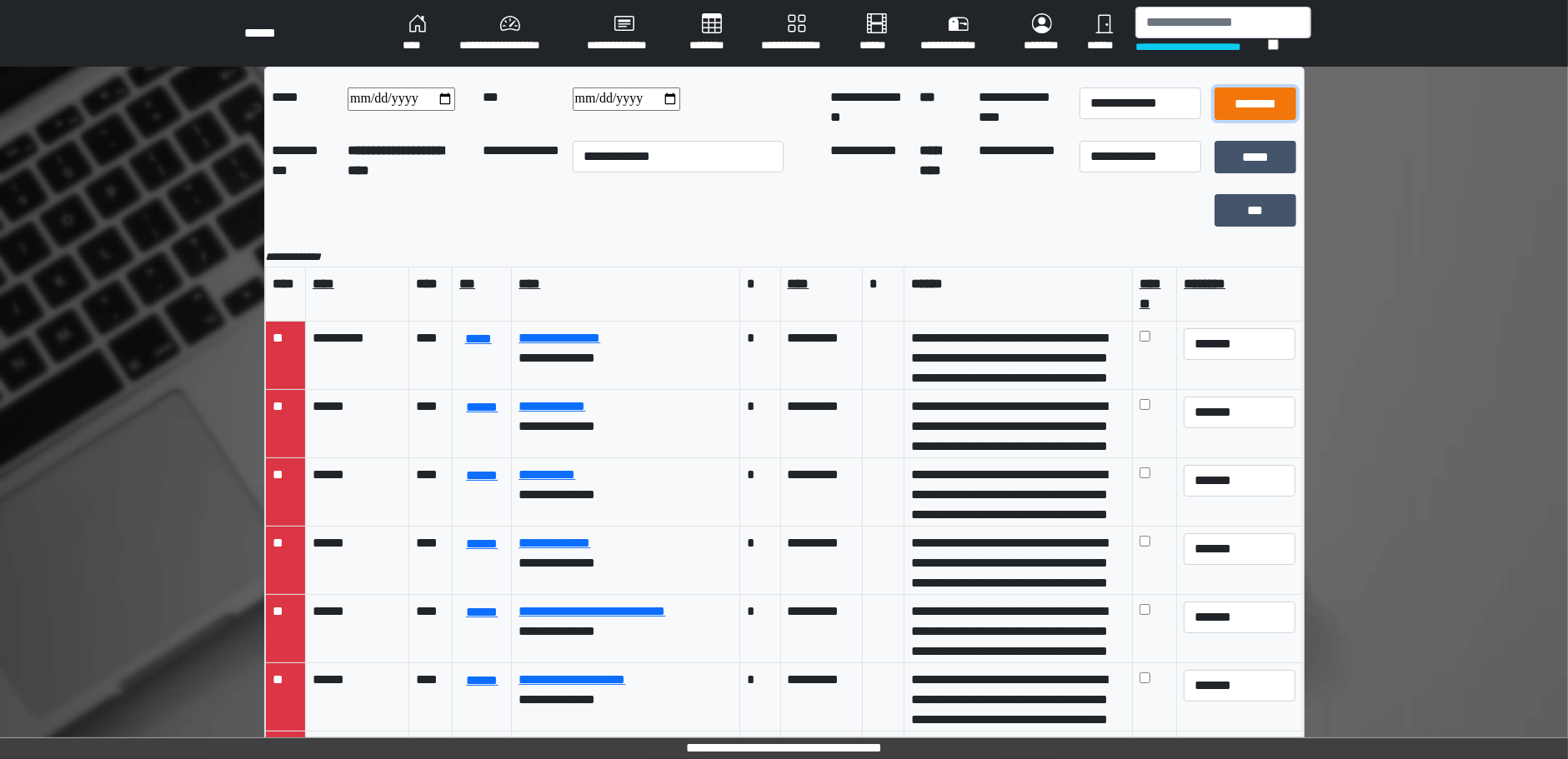 click on "********" at bounding box center (1255, 103) 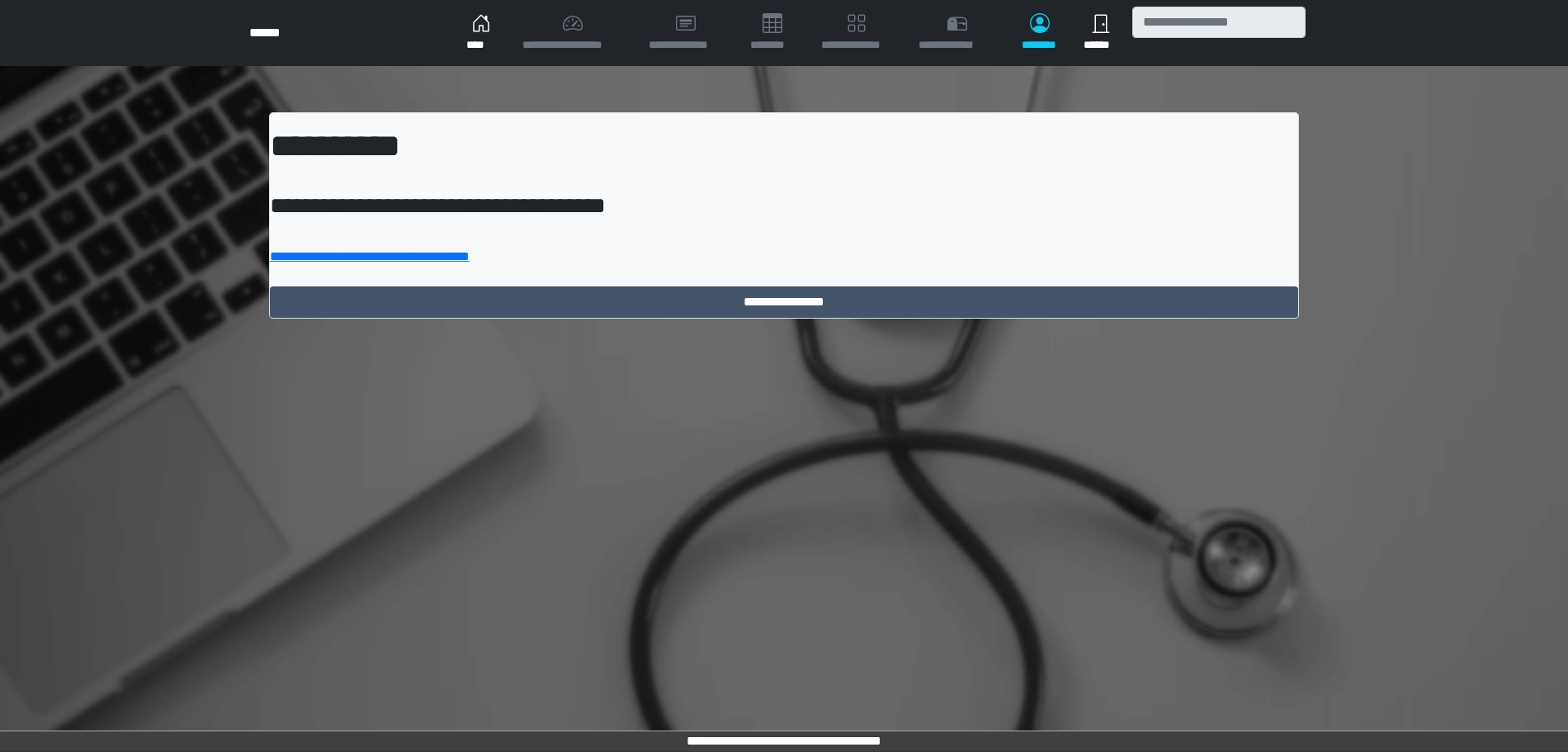 scroll, scrollTop: 0, scrollLeft: 0, axis: both 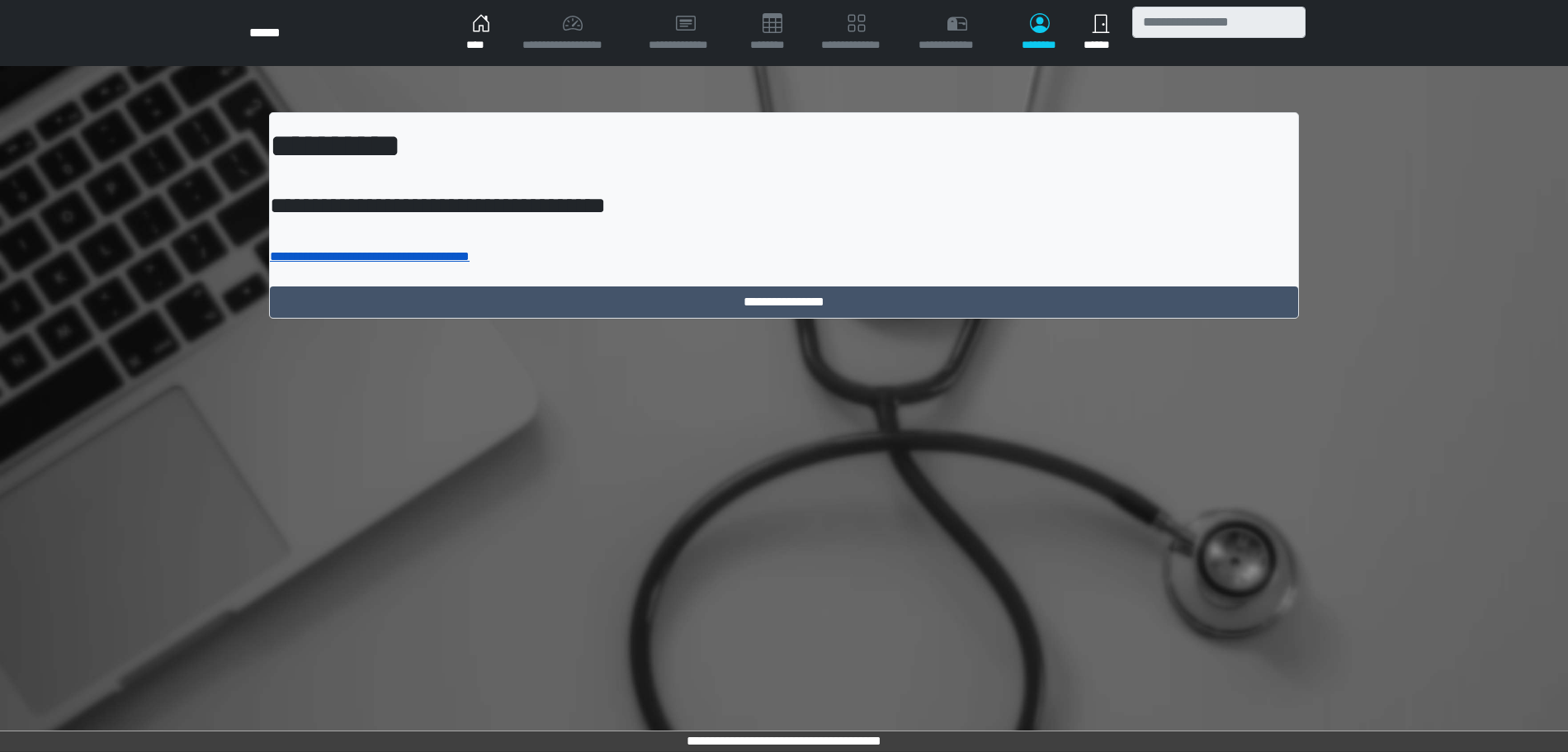 click on "**********" at bounding box center [370, 256] 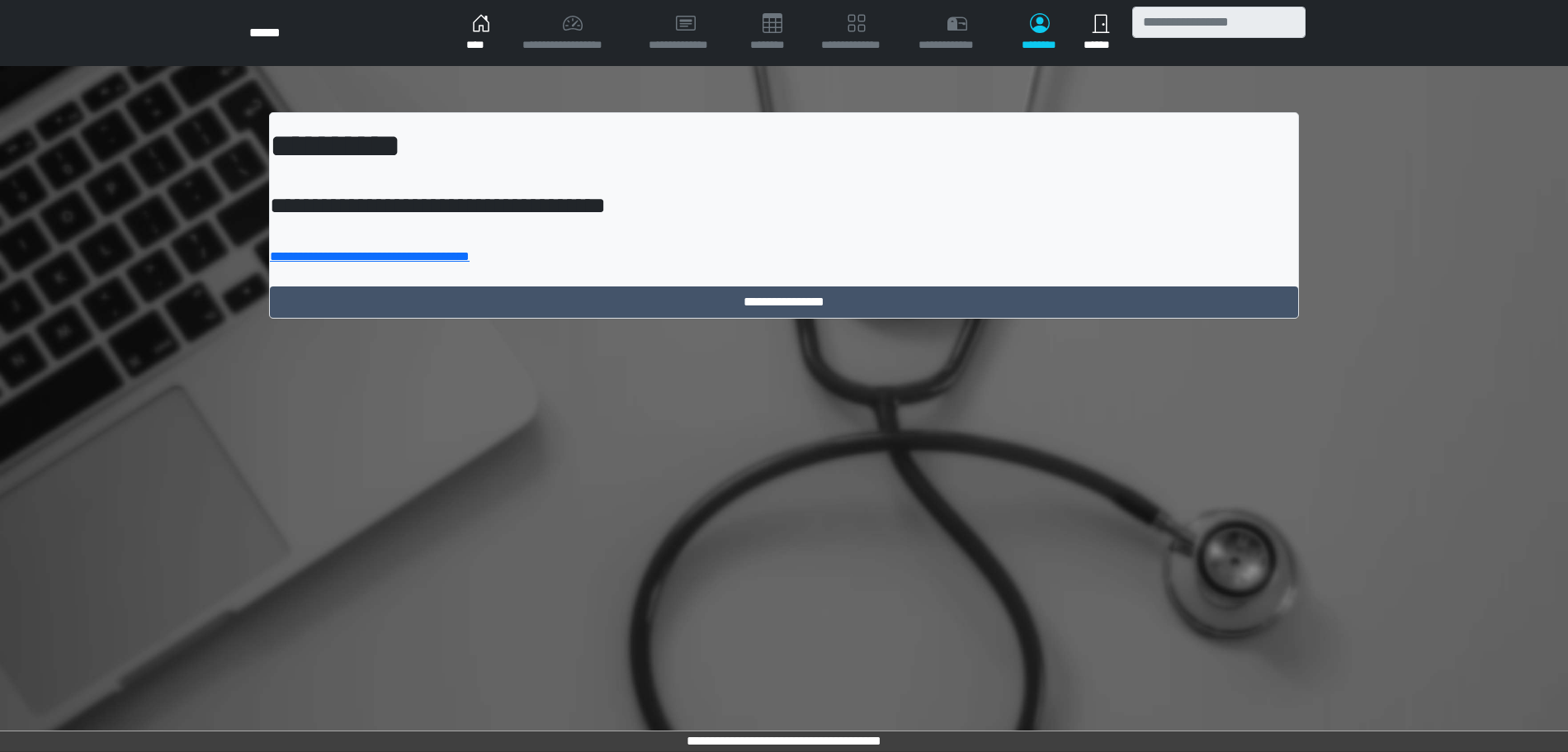 click on "****" at bounding box center (481, 33) 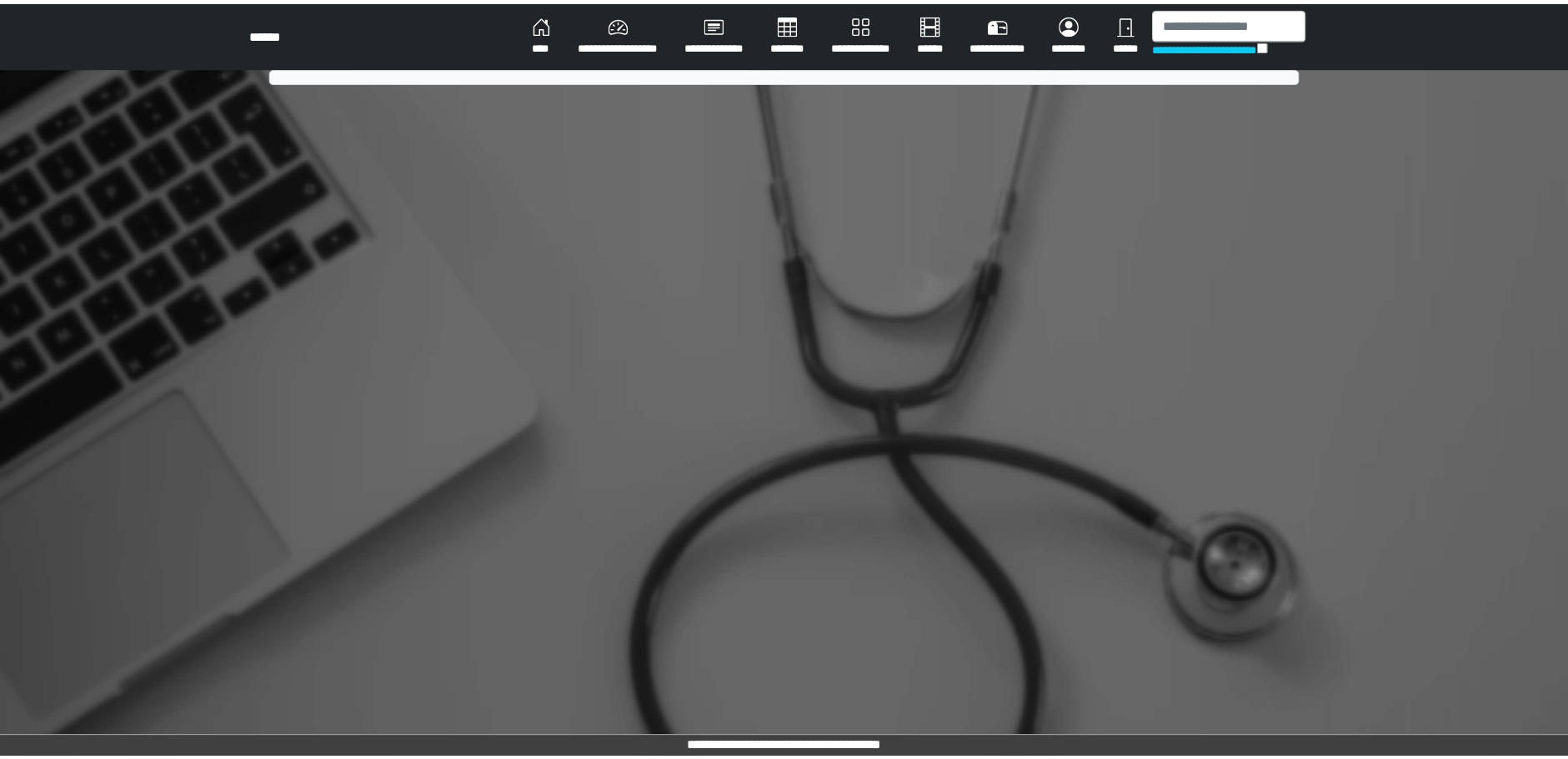 scroll, scrollTop: 0, scrollLeft: 0, axis: both 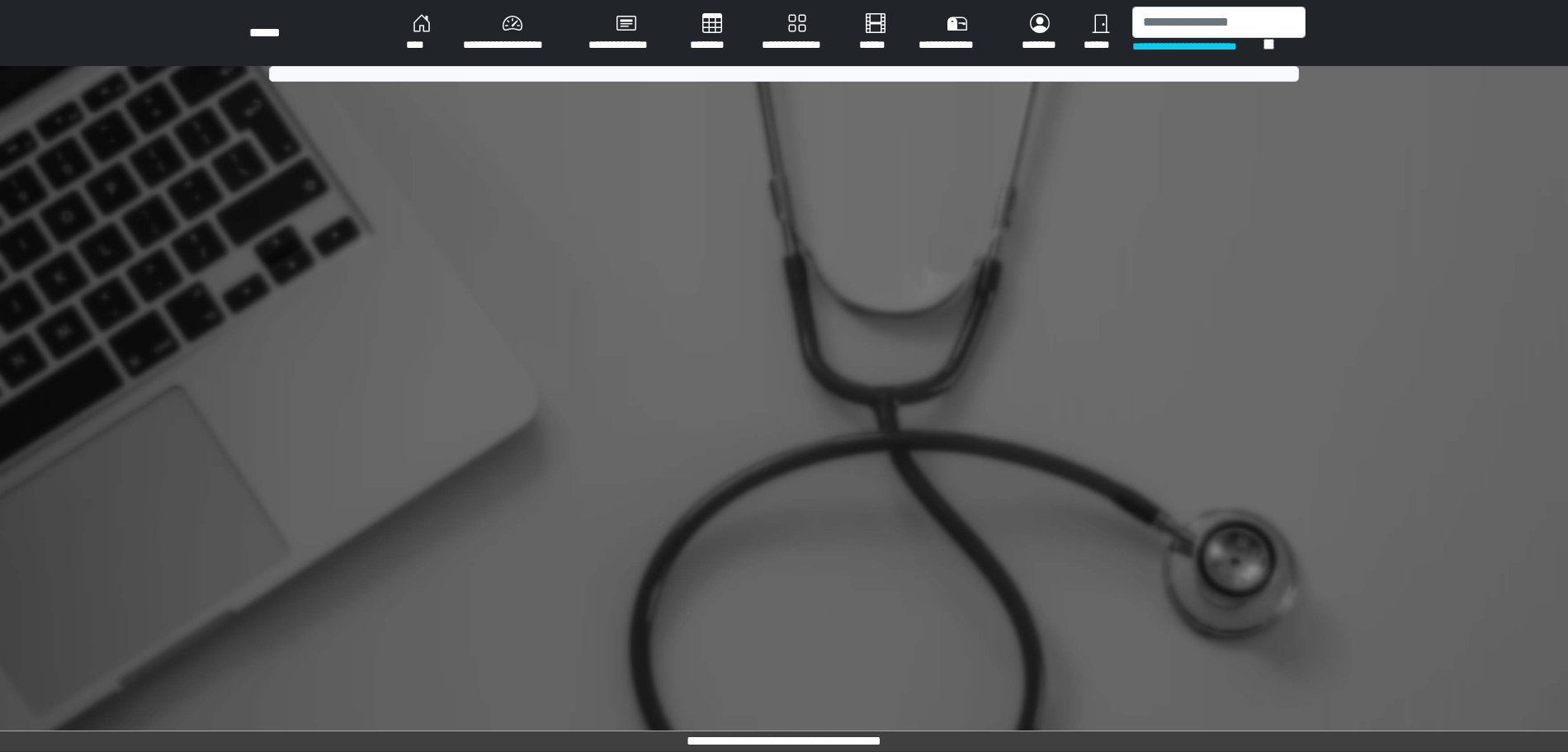 click on "********" at bounding box center [712, 33] 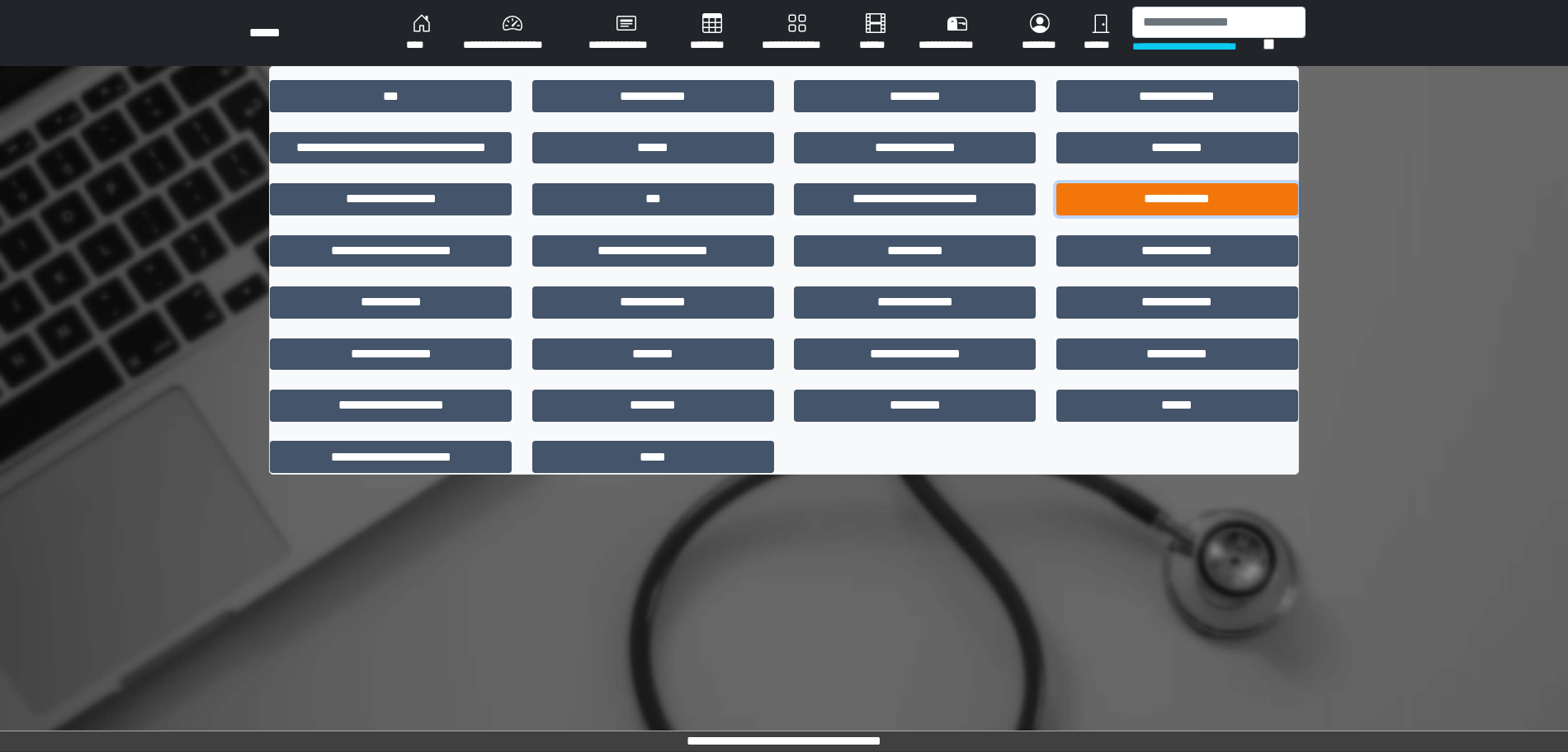 click on "**********" at bounding box center [1177, 199] 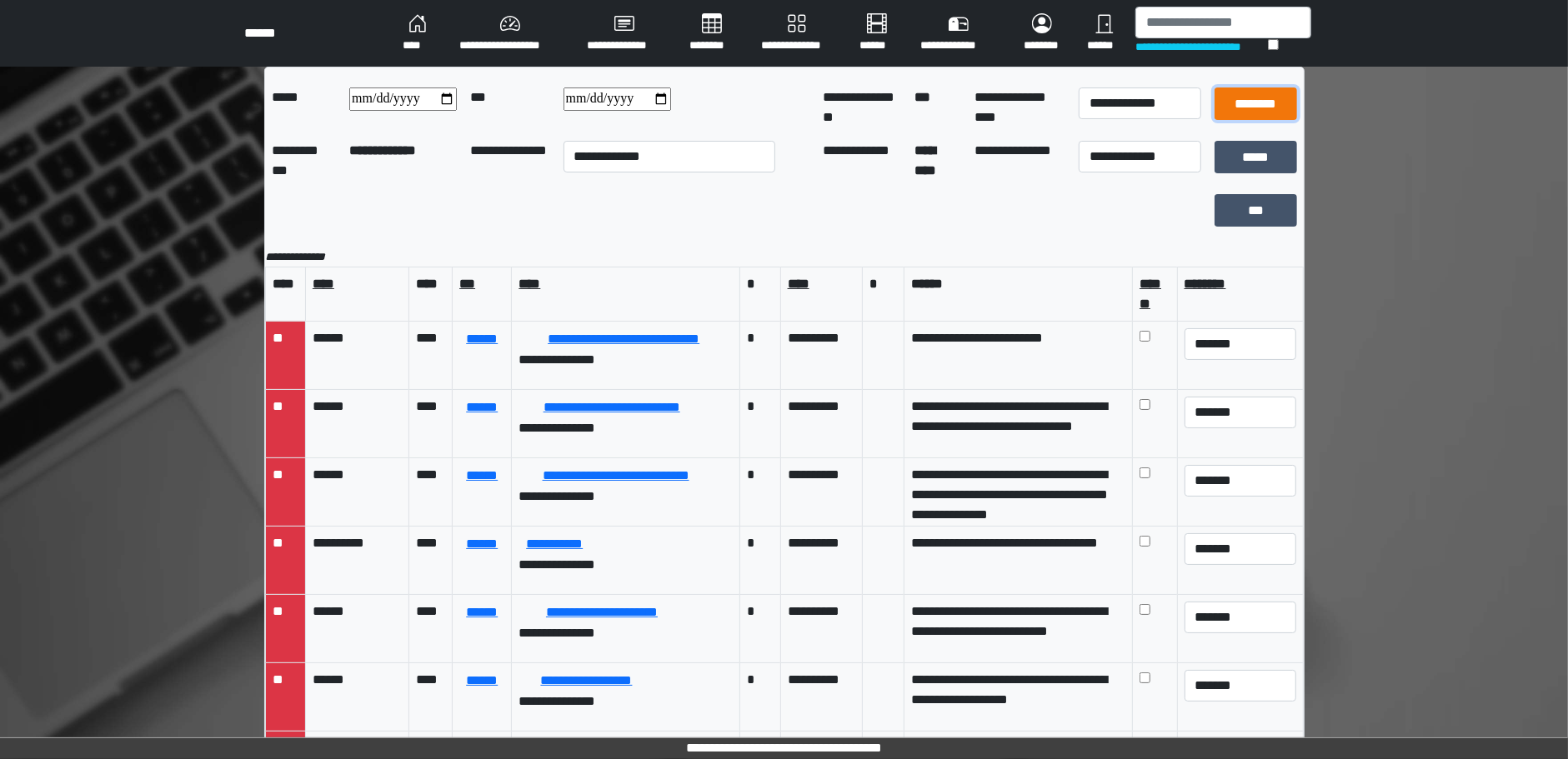 click on "********" at bounding box center (1255, 103) 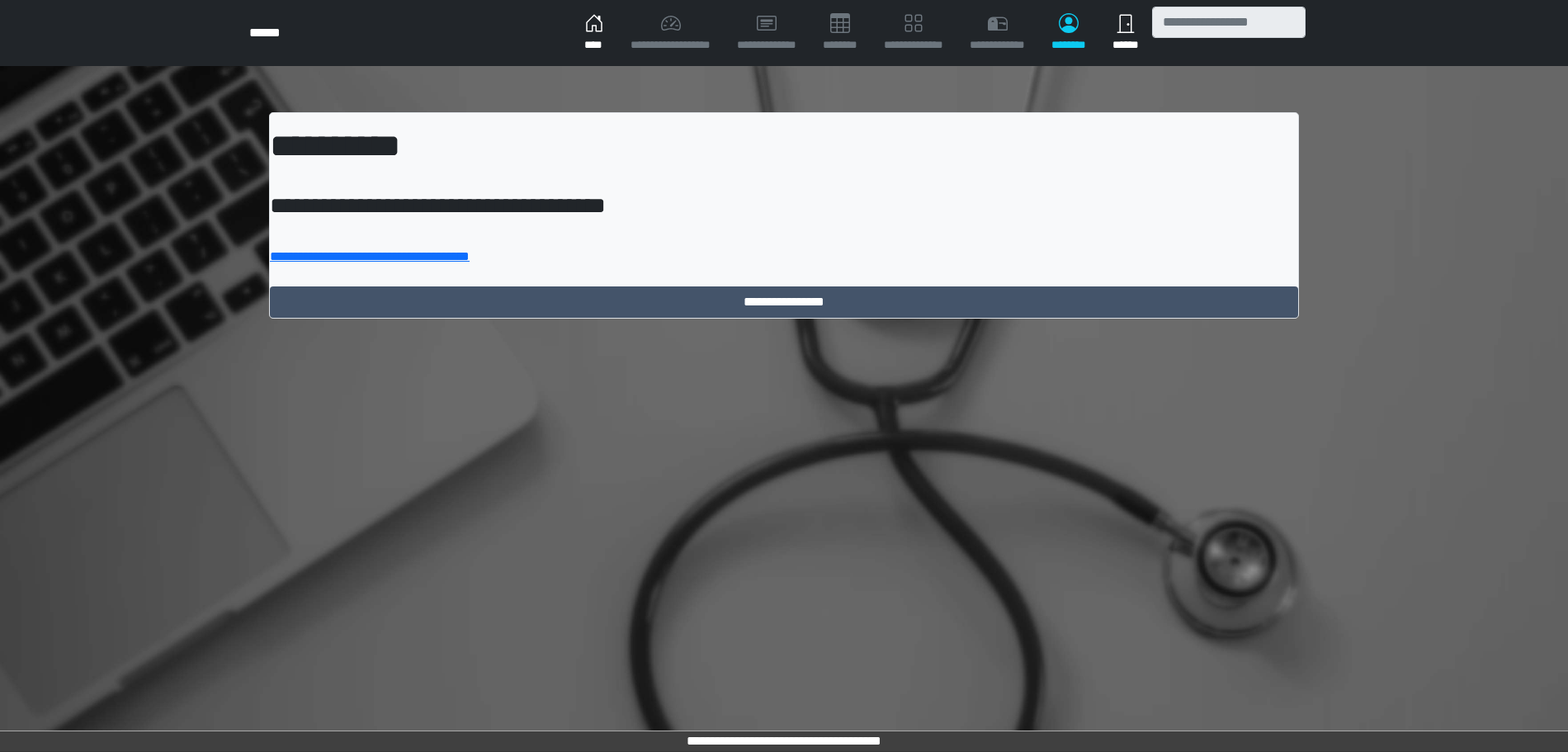 scroll, scrollTop: 0, scrollLeft: 0, axis: both 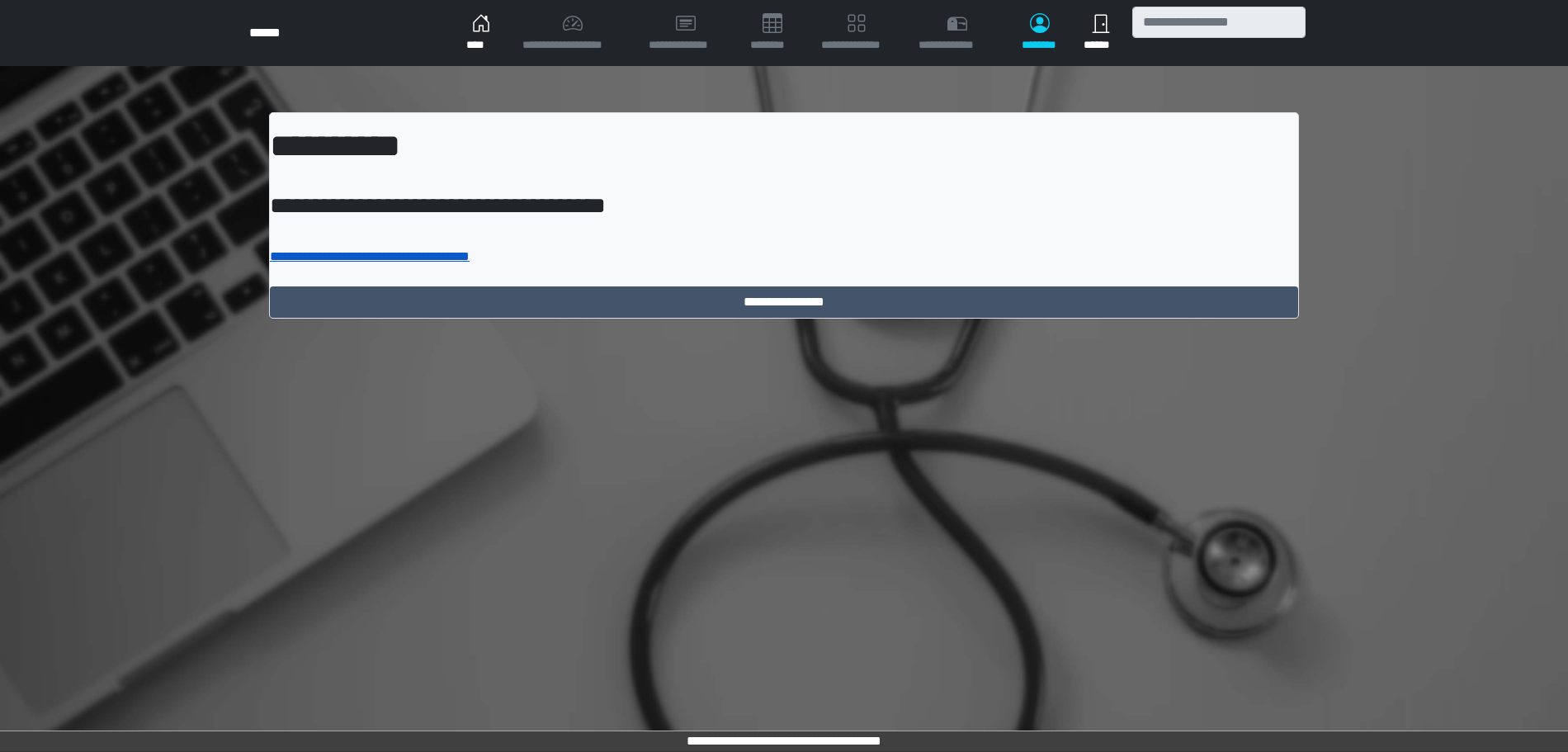 click on "**********" at bounding box center [370, 256] 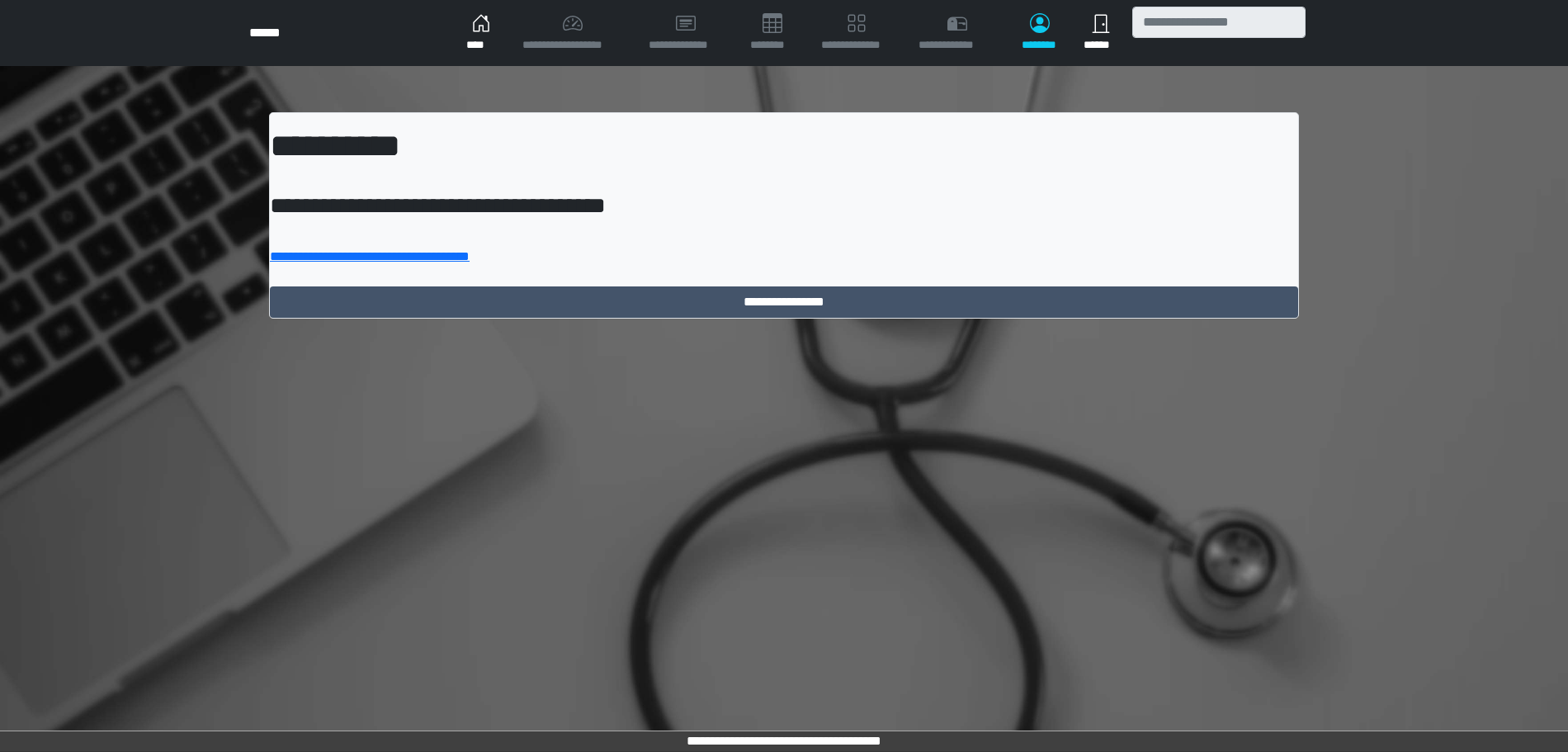 click on "****" at bounding box center [481, 33] 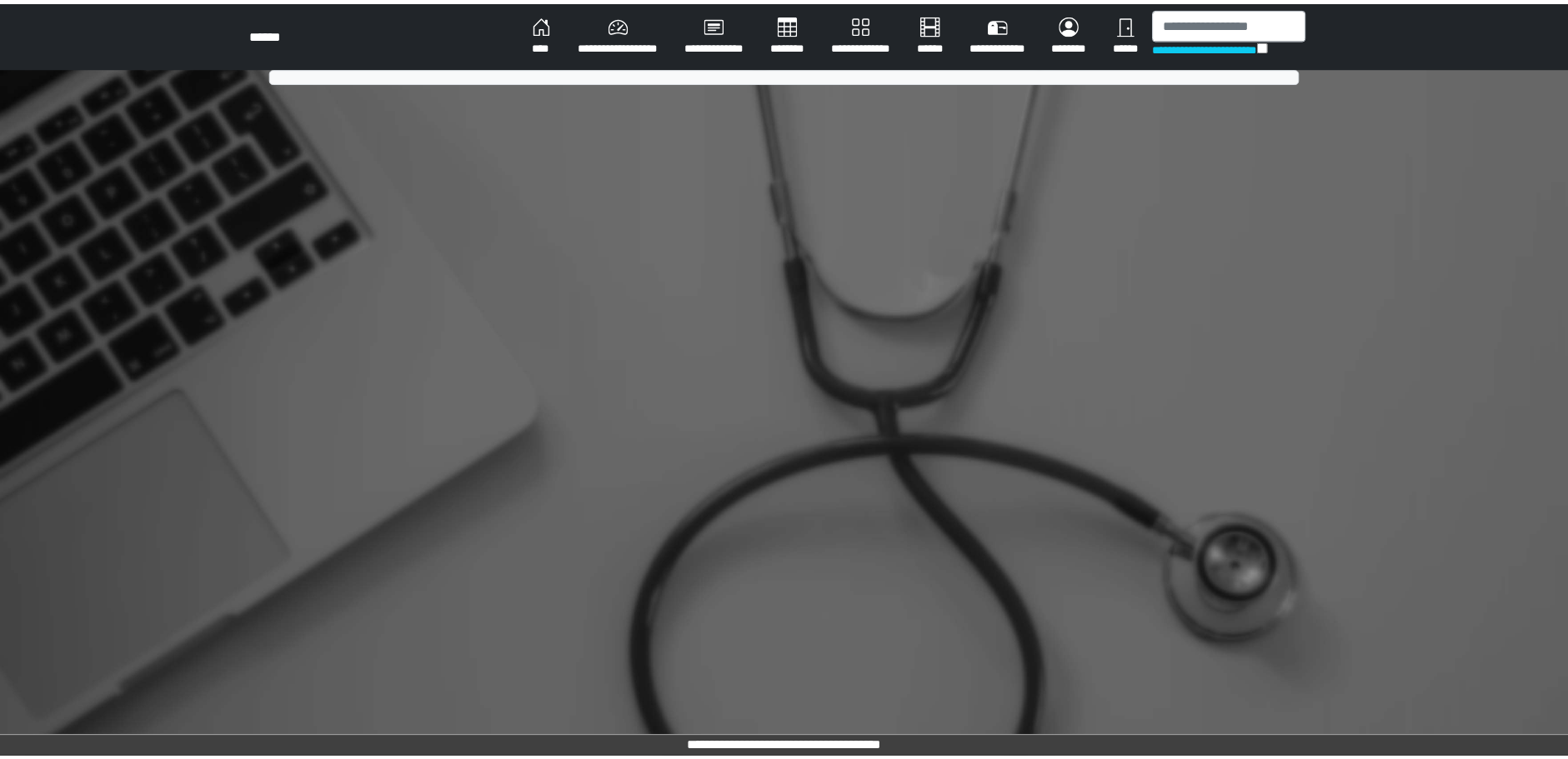 scroll, scrollTop: 0, scrollLeft: 0, axis: both 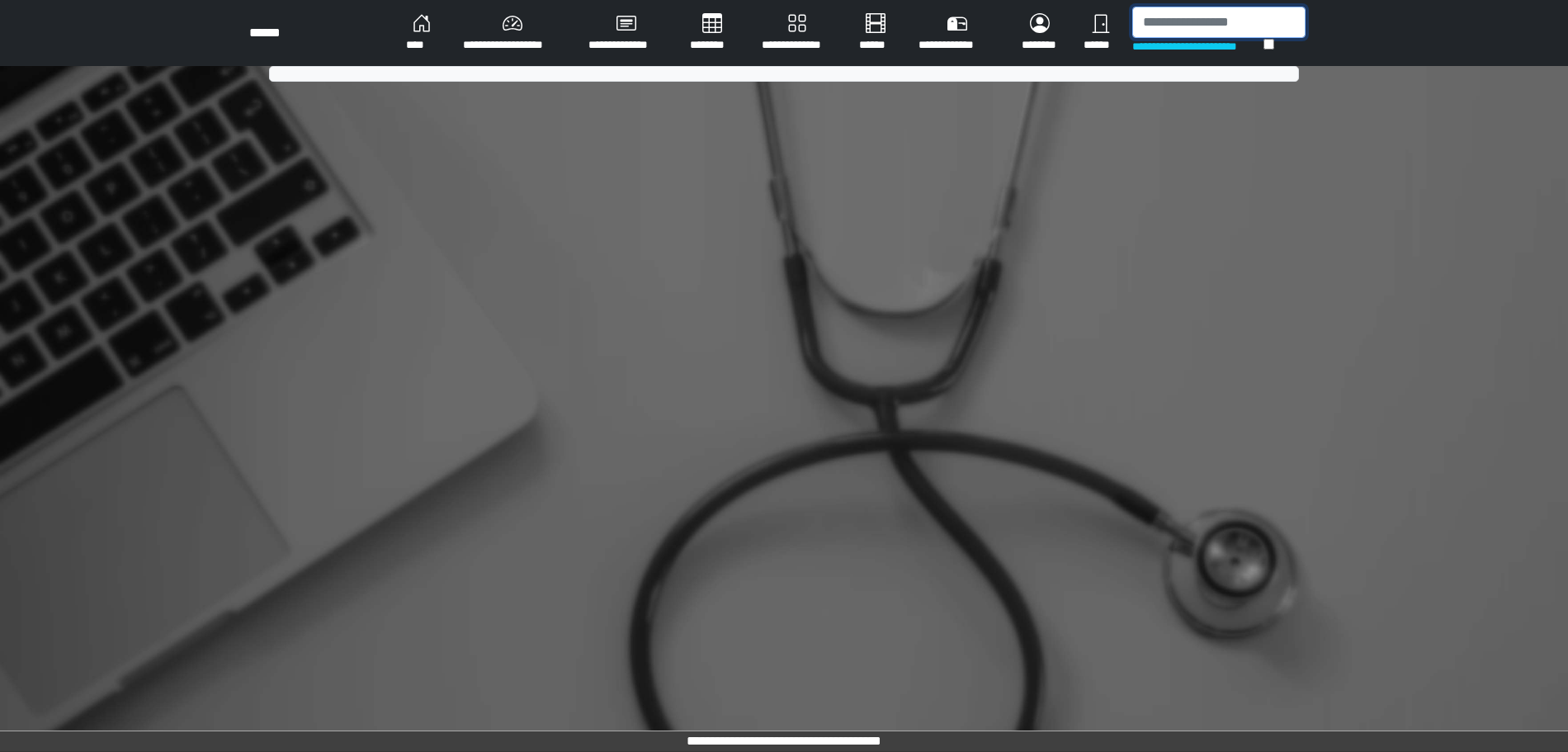 click at bounding box center [1219, 22] 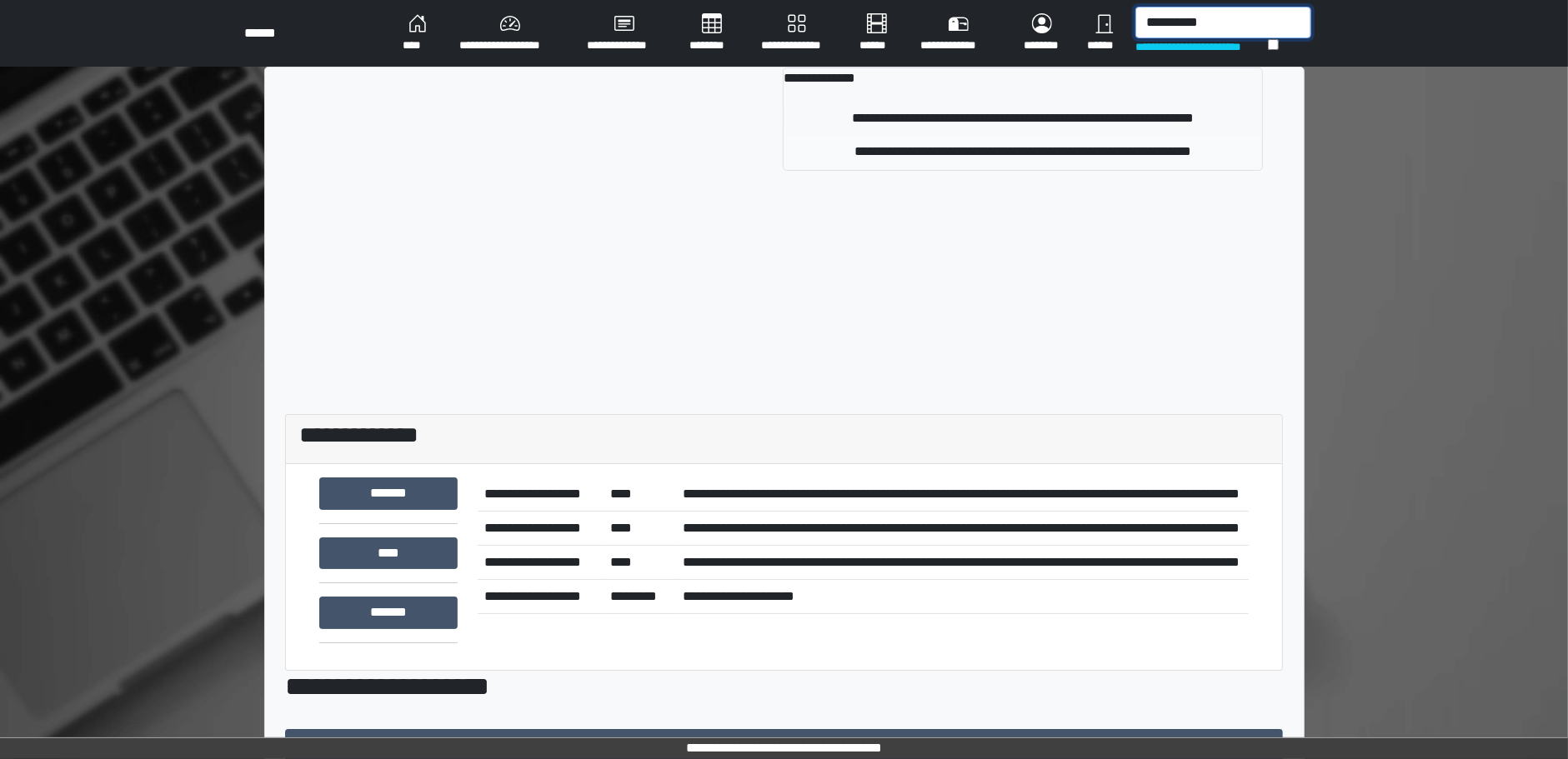 type on "**********" 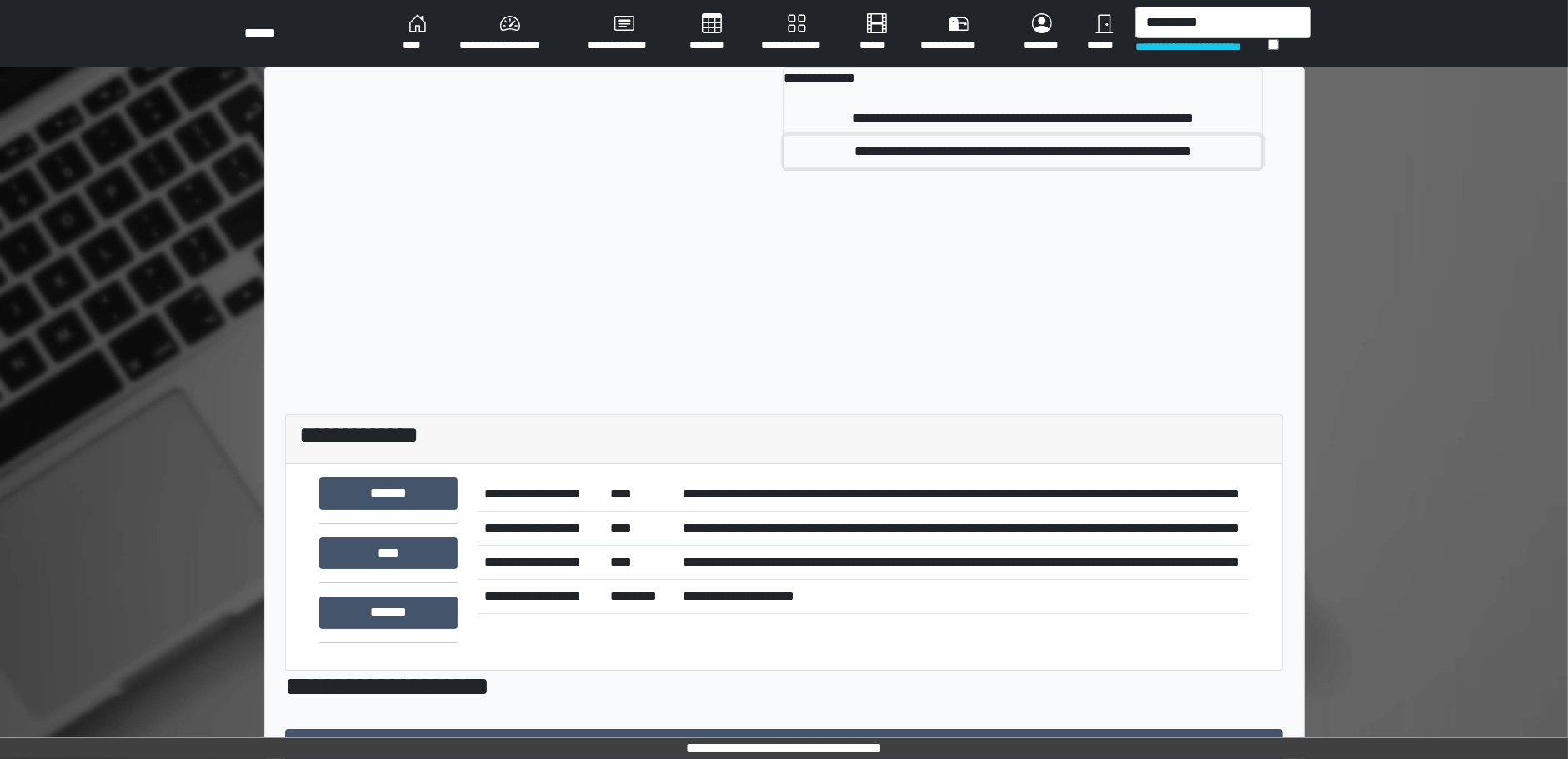 click on "**********" at bounding box center (1023, 152) 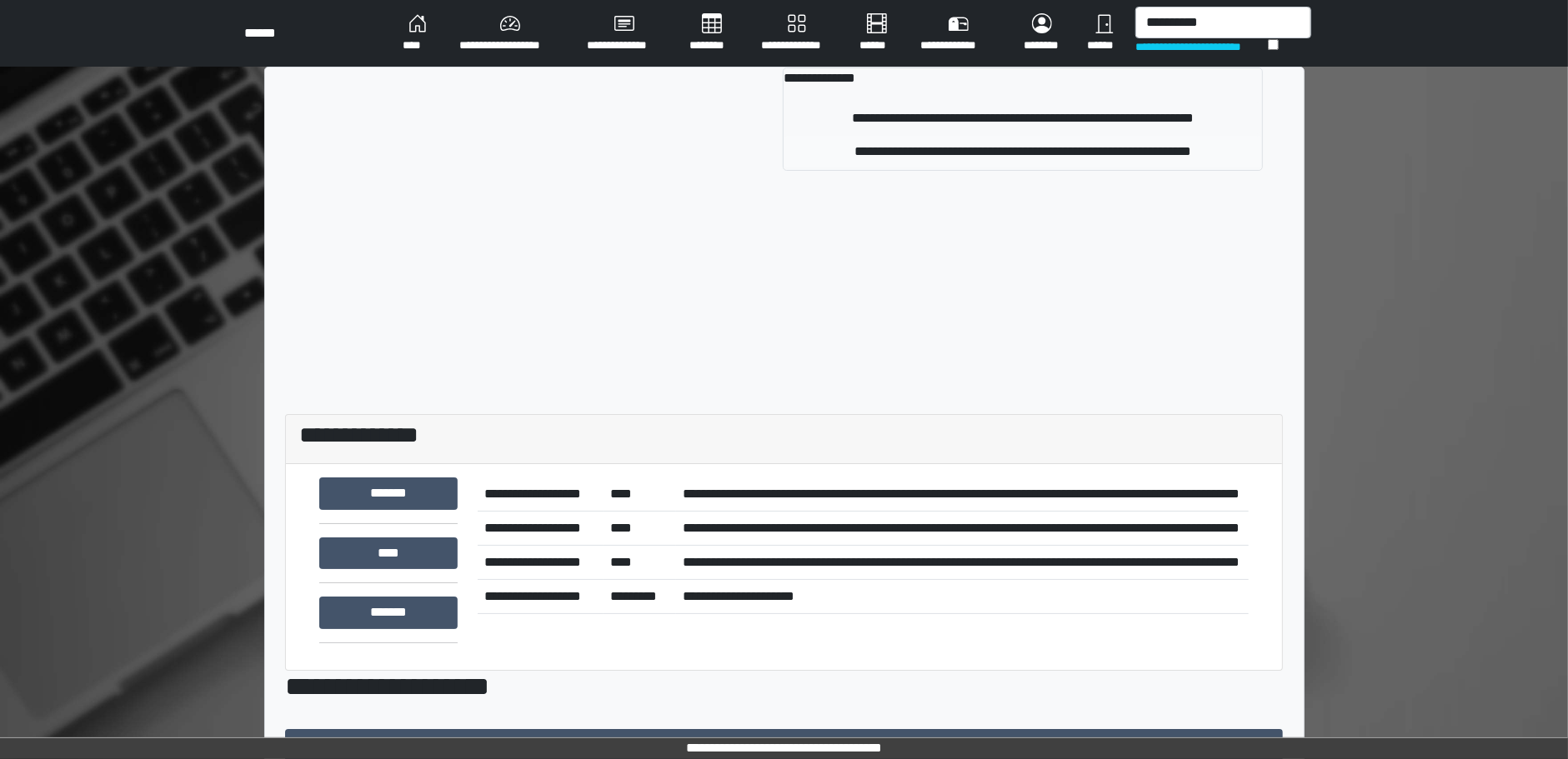 type 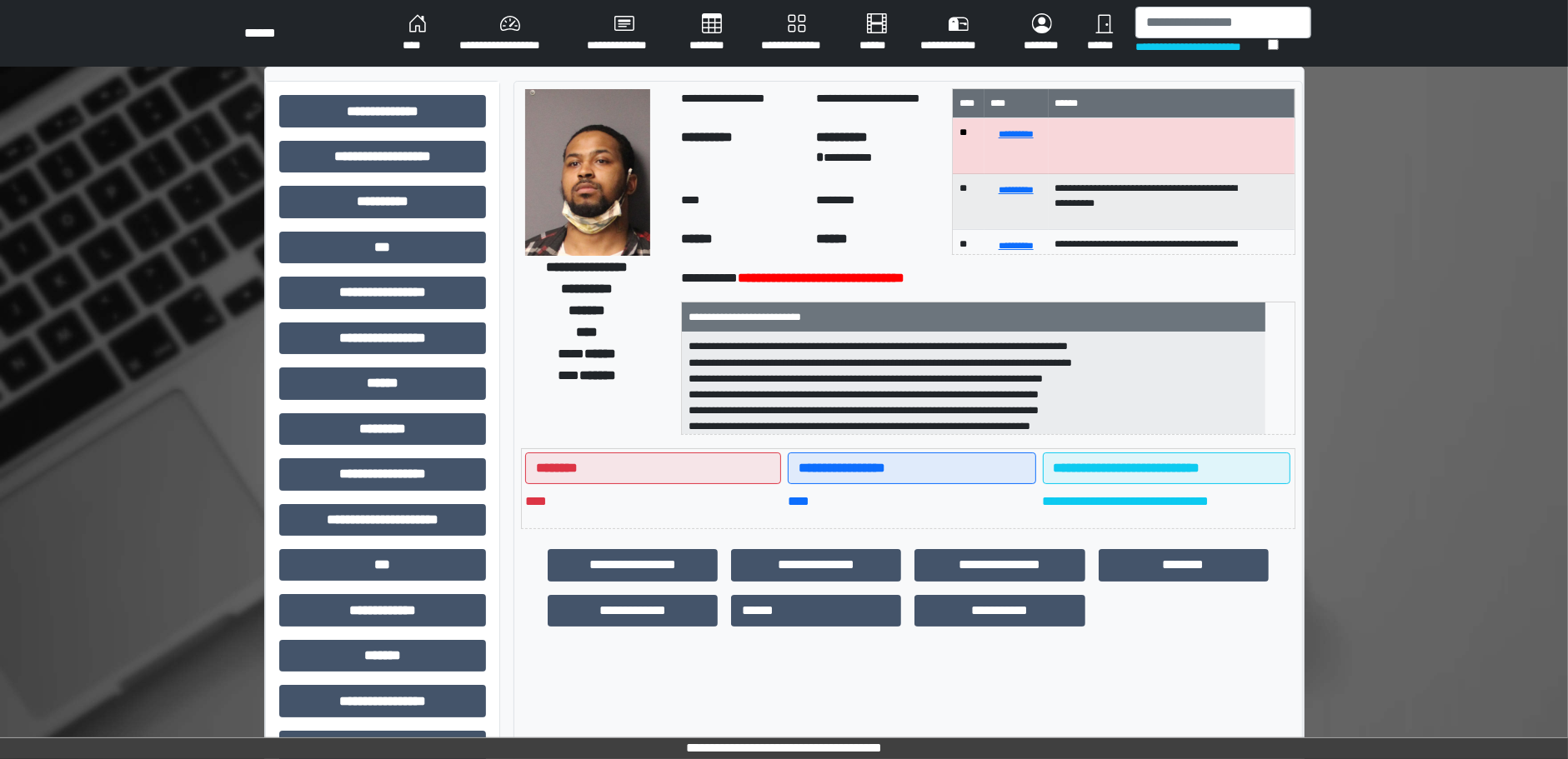 scroll, scrollTop: 5, scrollLeft: 0, axis: vertical 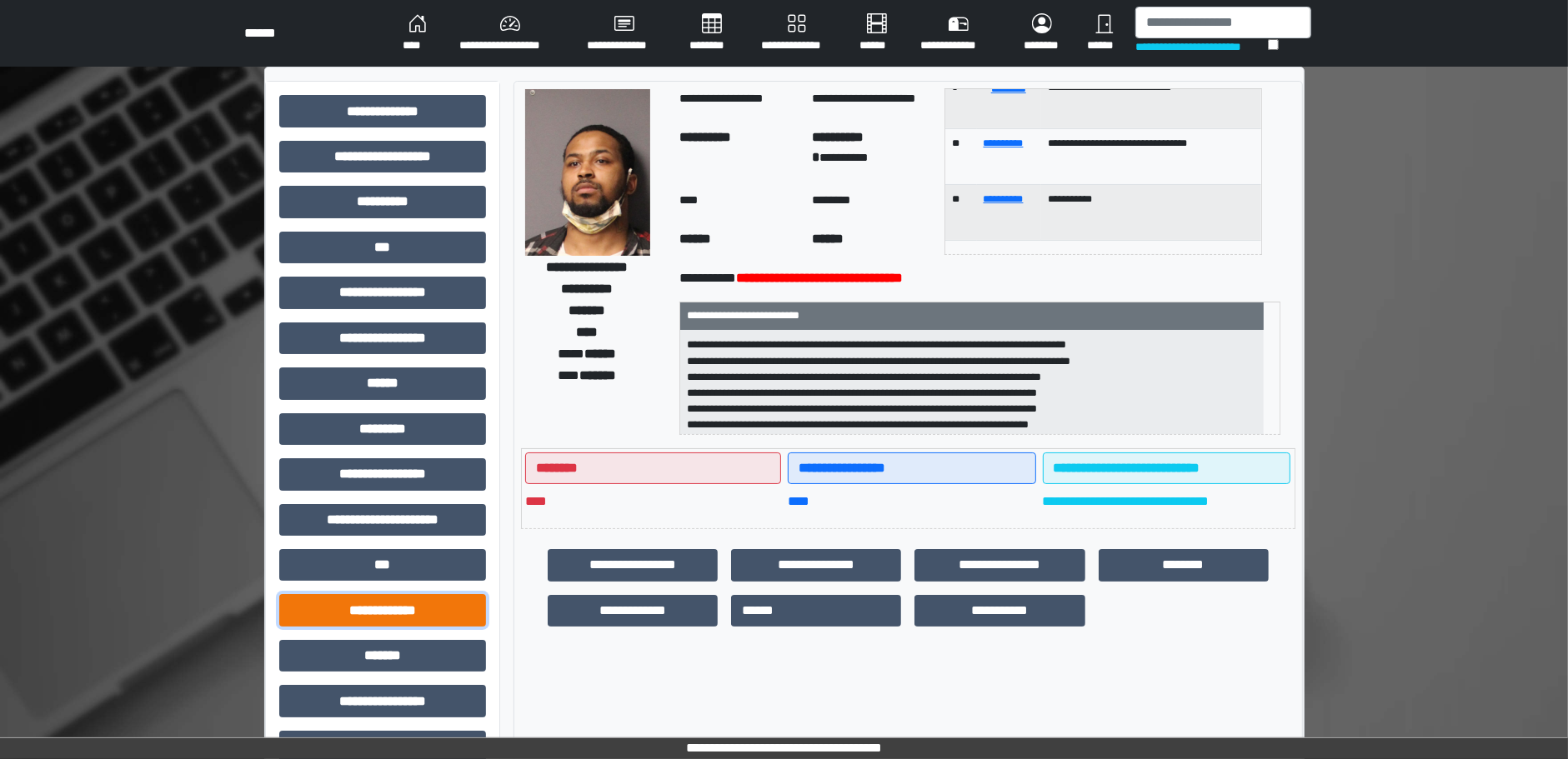 click on "**********" at bounding box center [383, 610] 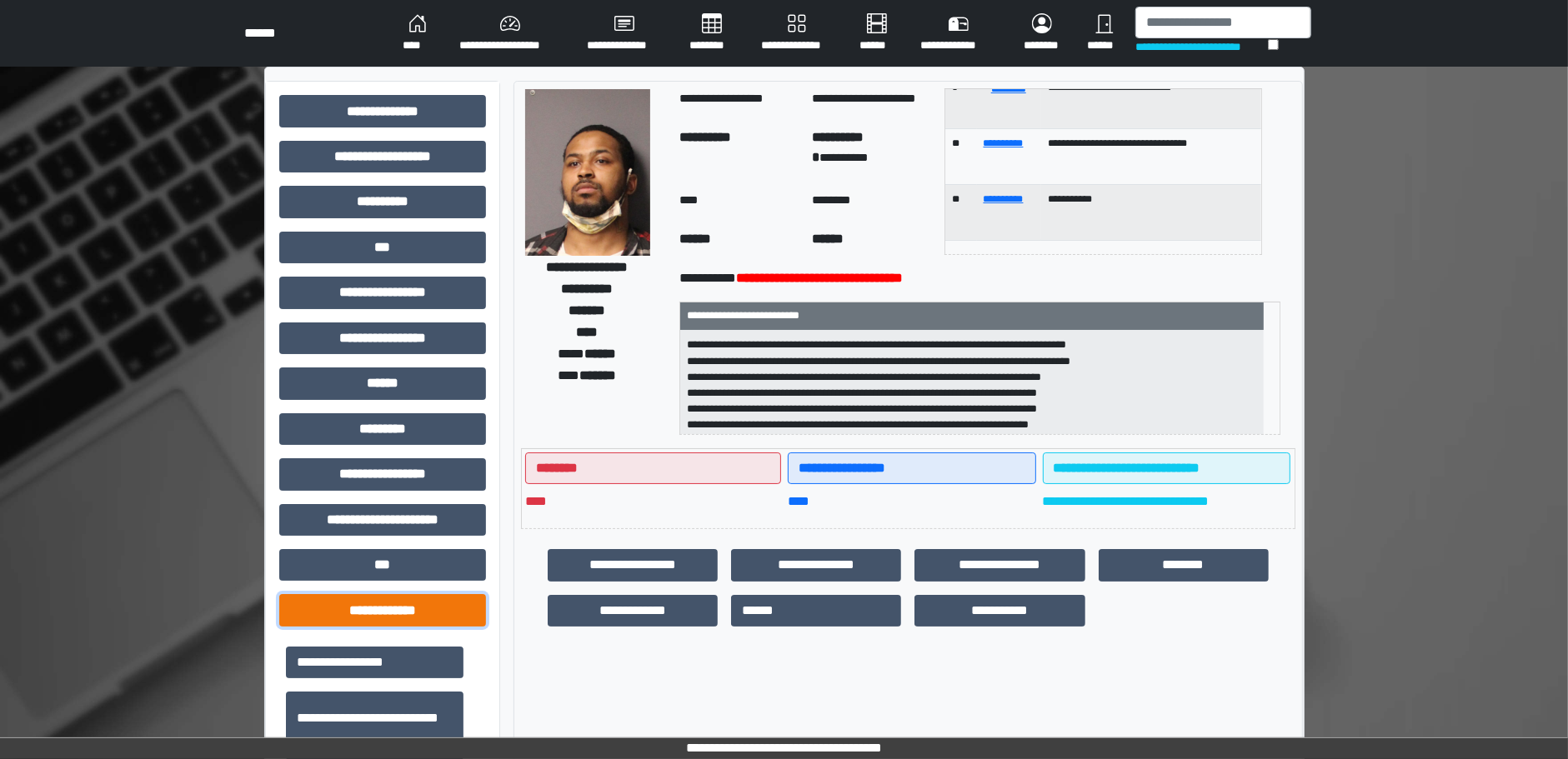 scroll, scrollTop: 417, scrollLeft: 0, axis: vertical 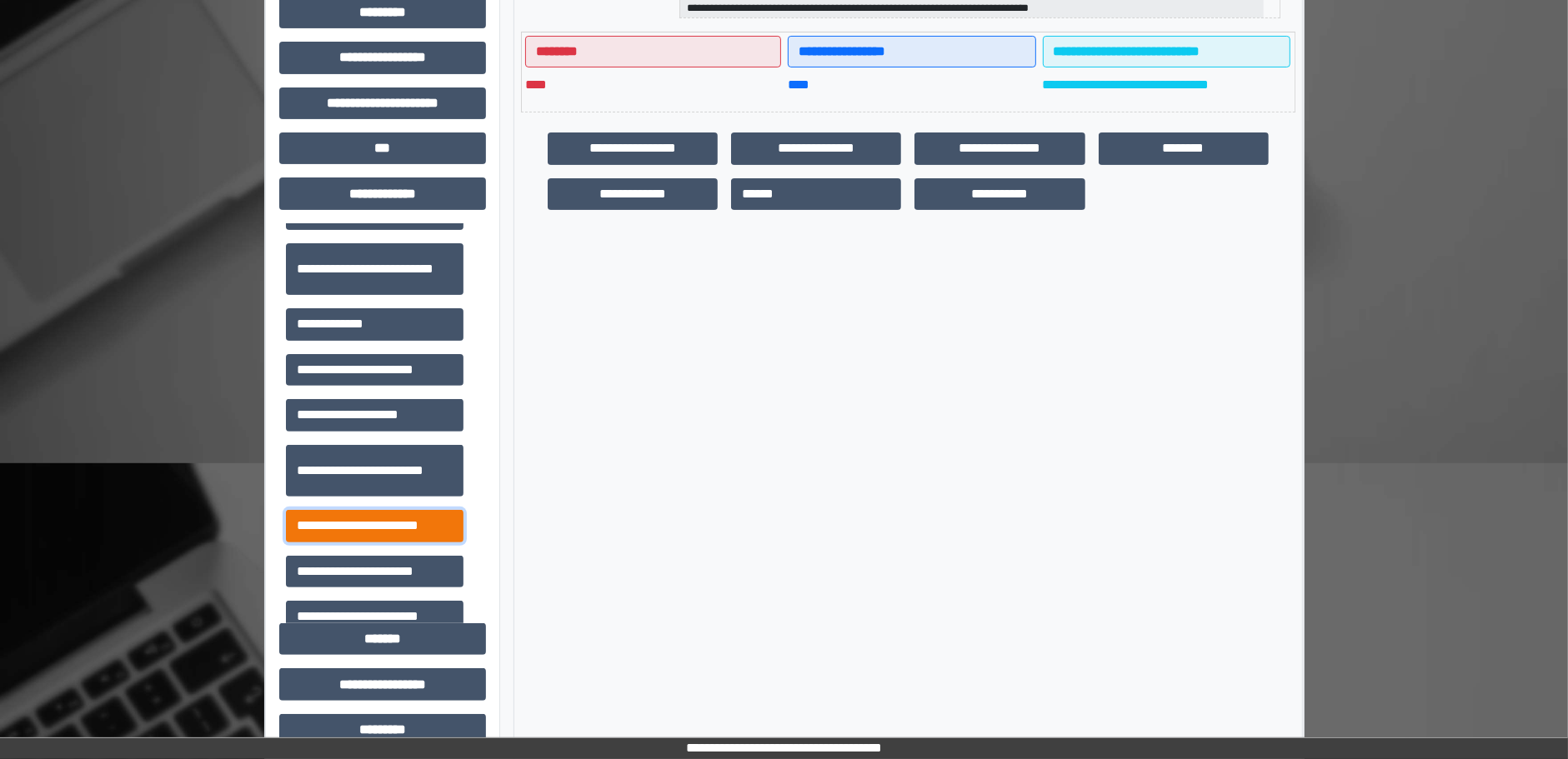 click on "**********" at bounding box center (374, 526) 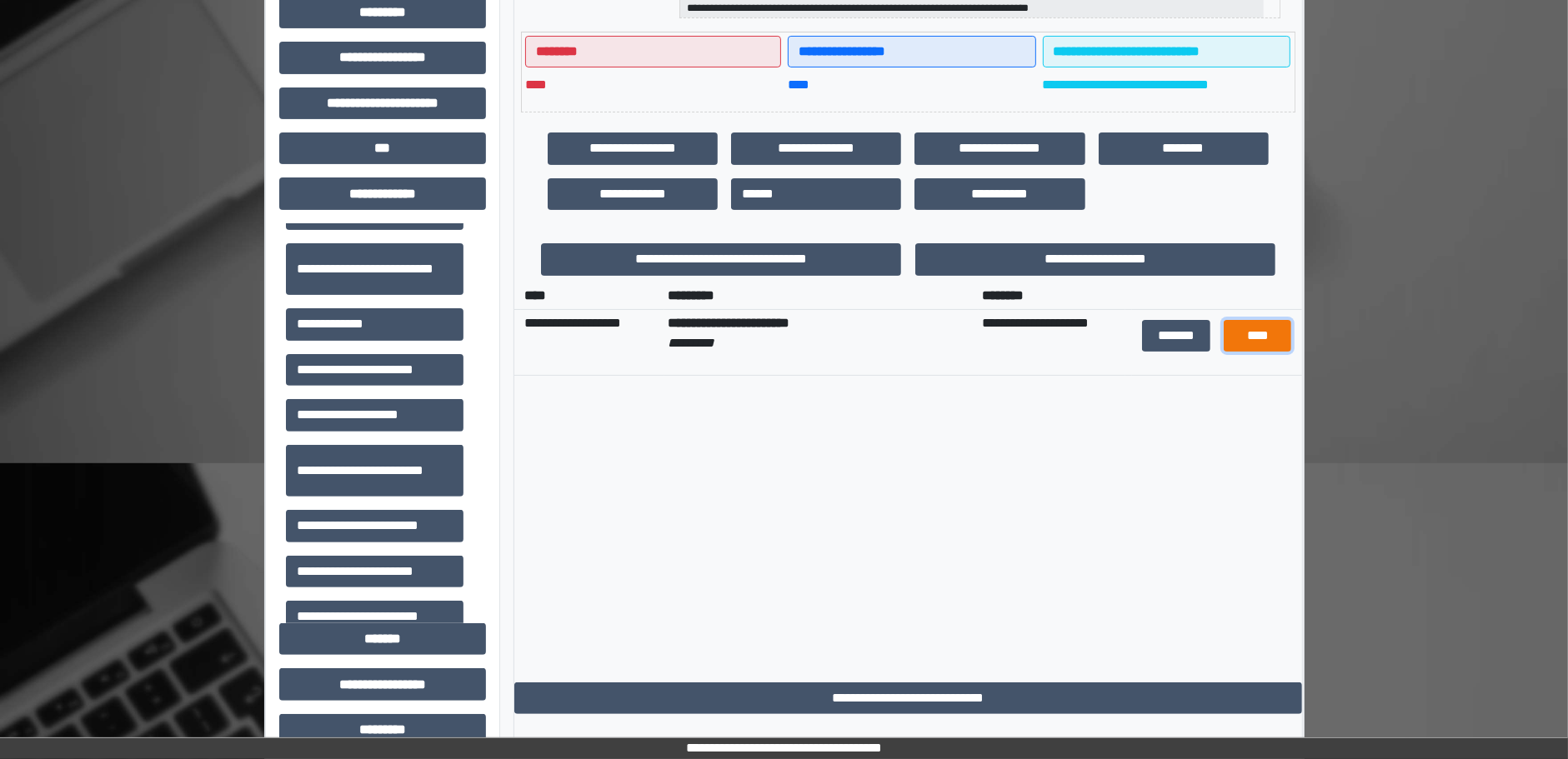 click on "****" at bounding box center [1257, 336] 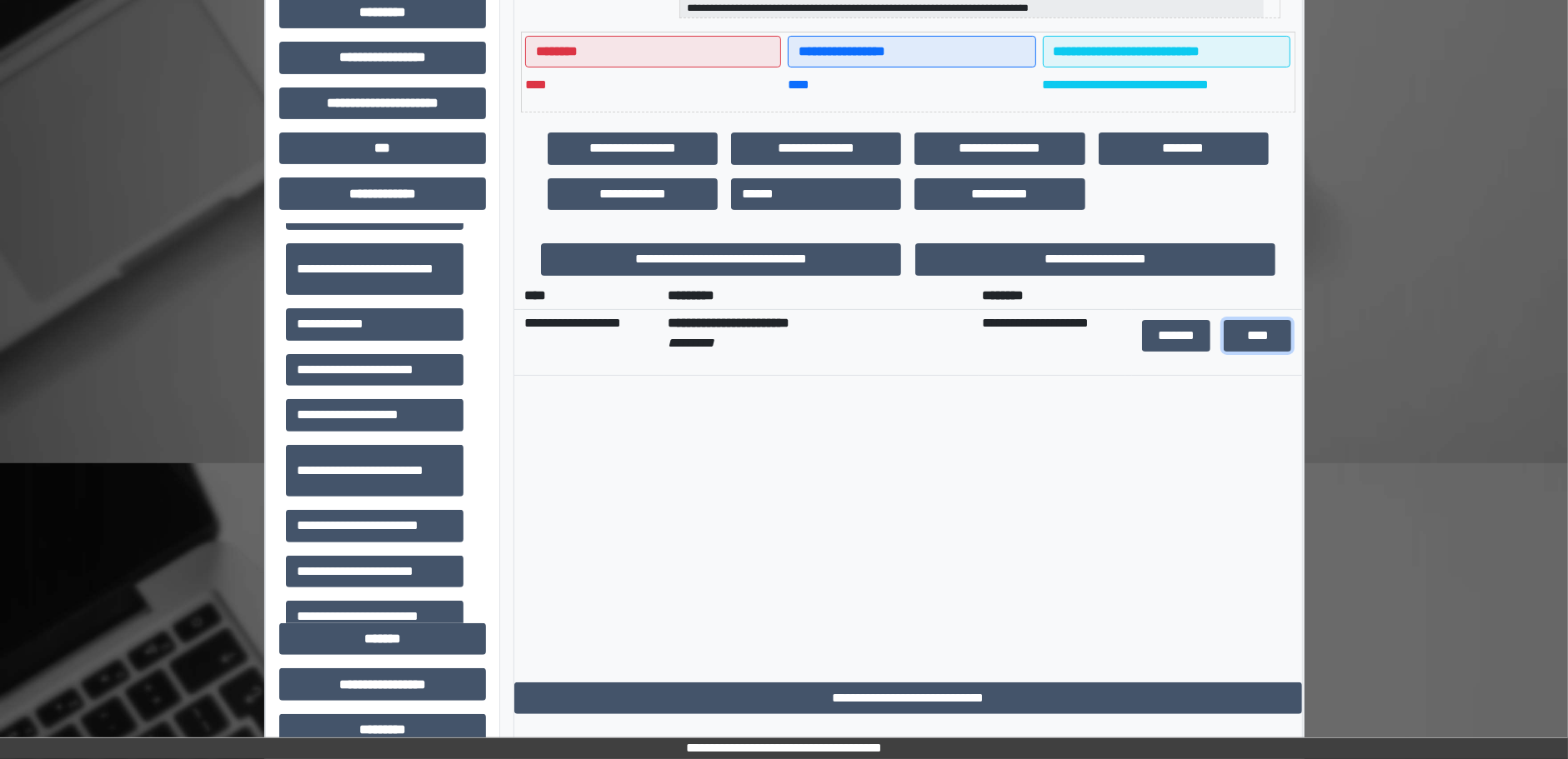 scroll, scrollTop: 0, scrollLeft: 0, axis: both 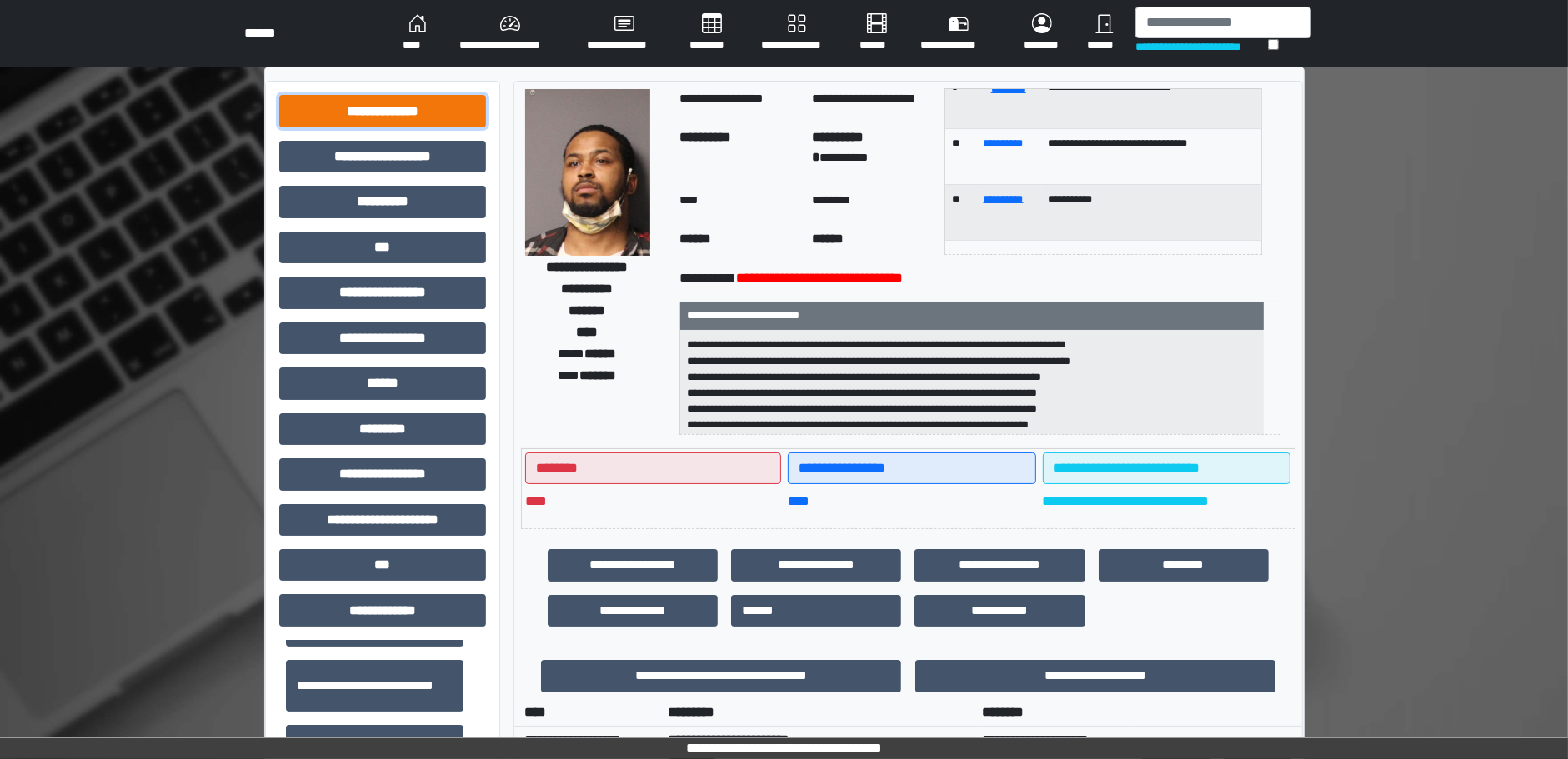 click on "**********" at bounding box center [383, 111] 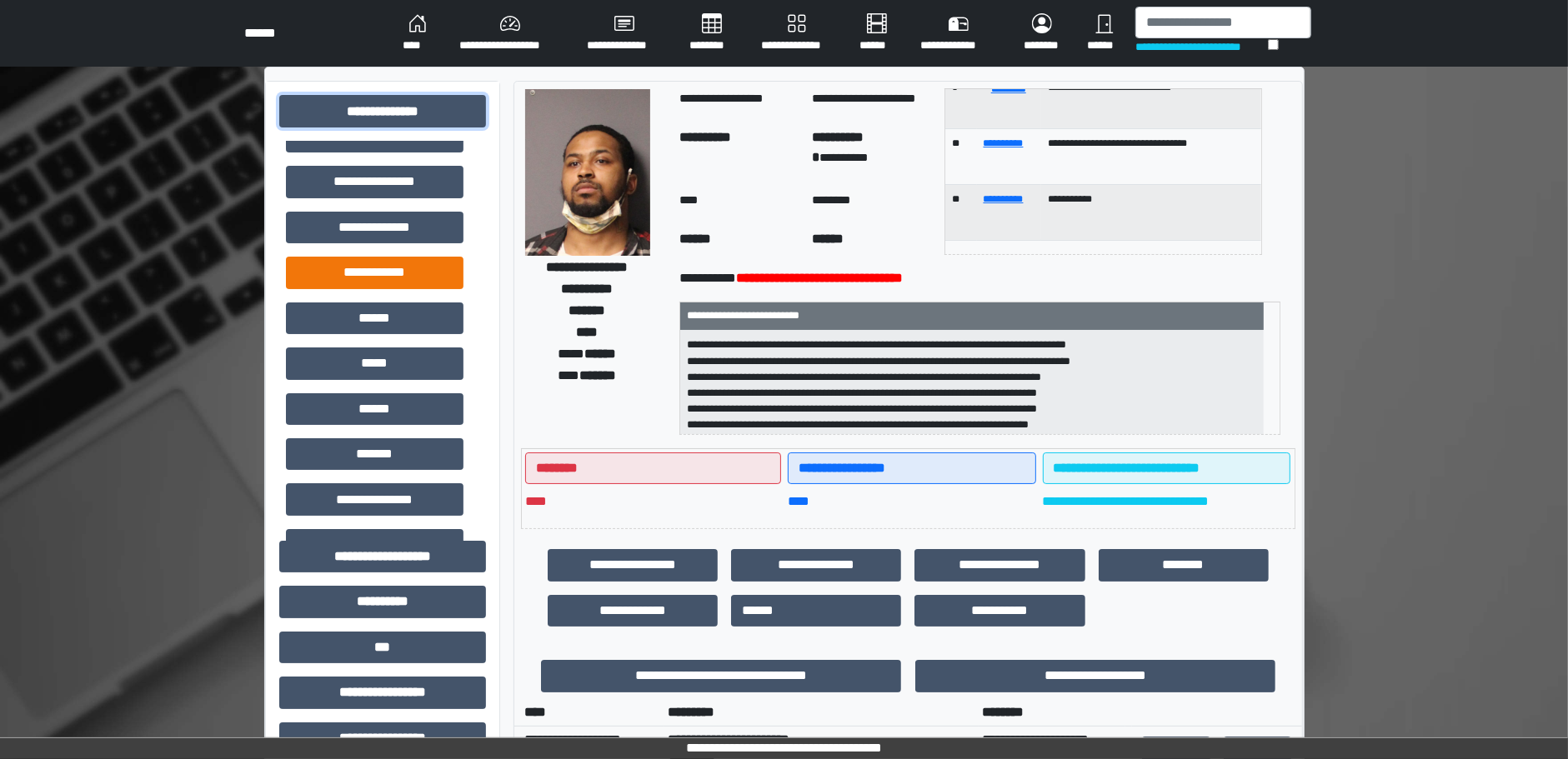 scroll, scrollTop: 312, scrollLeft: 0, axis: vertical 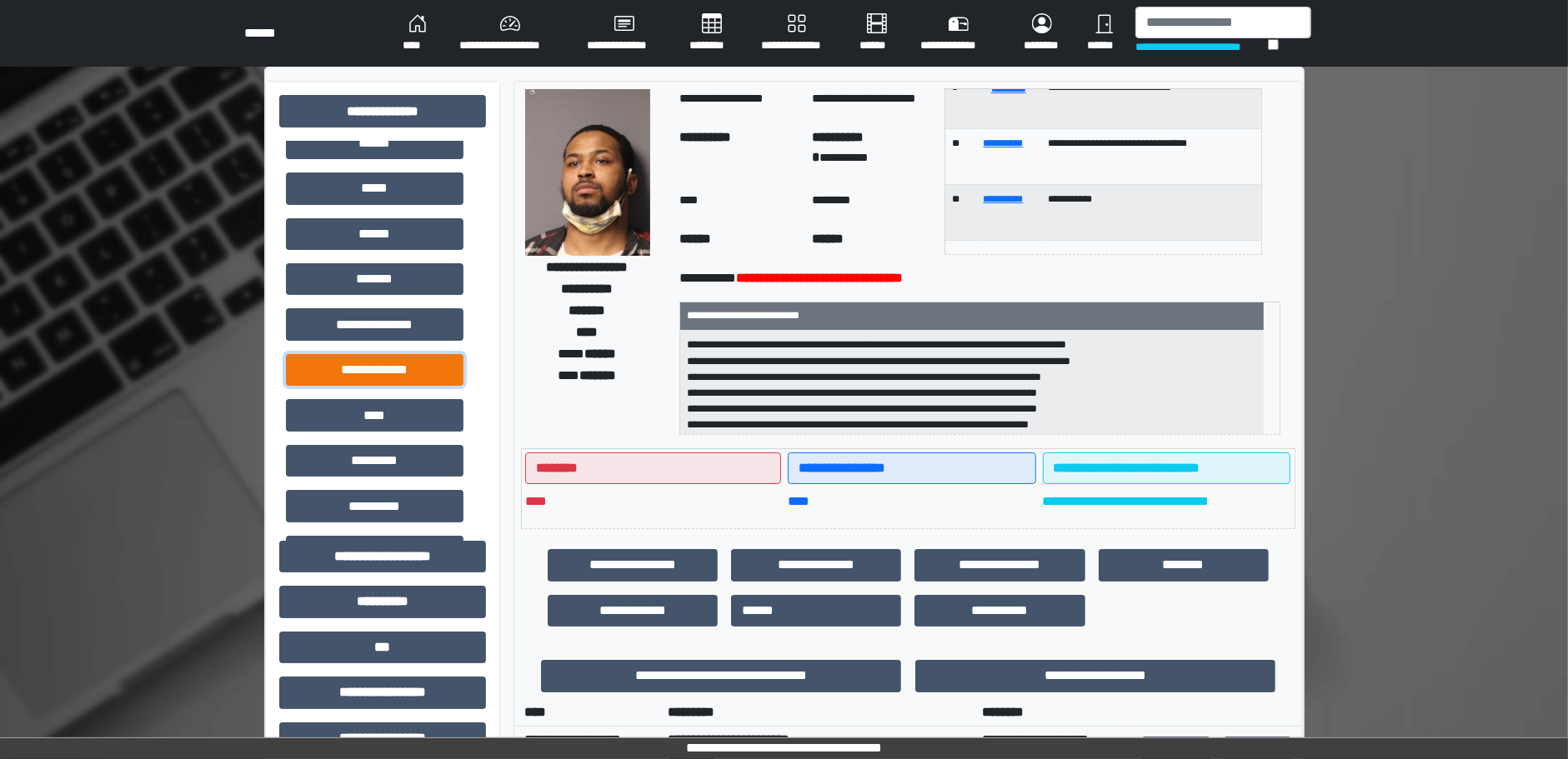 click on "**********" at bounding box center (374, 370) 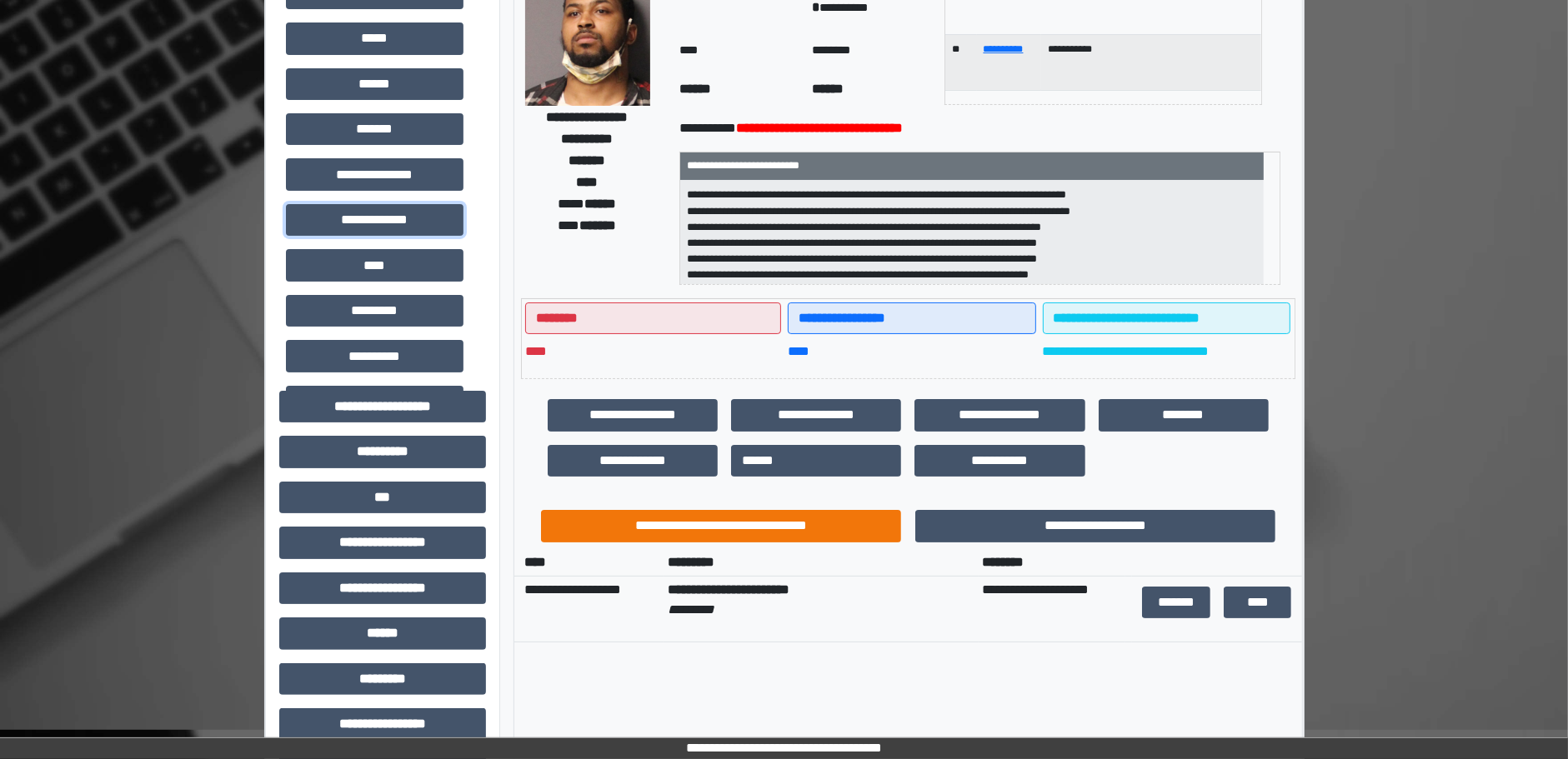 scroll, scrollTop: 0, scrollLeft: 0, axis: both 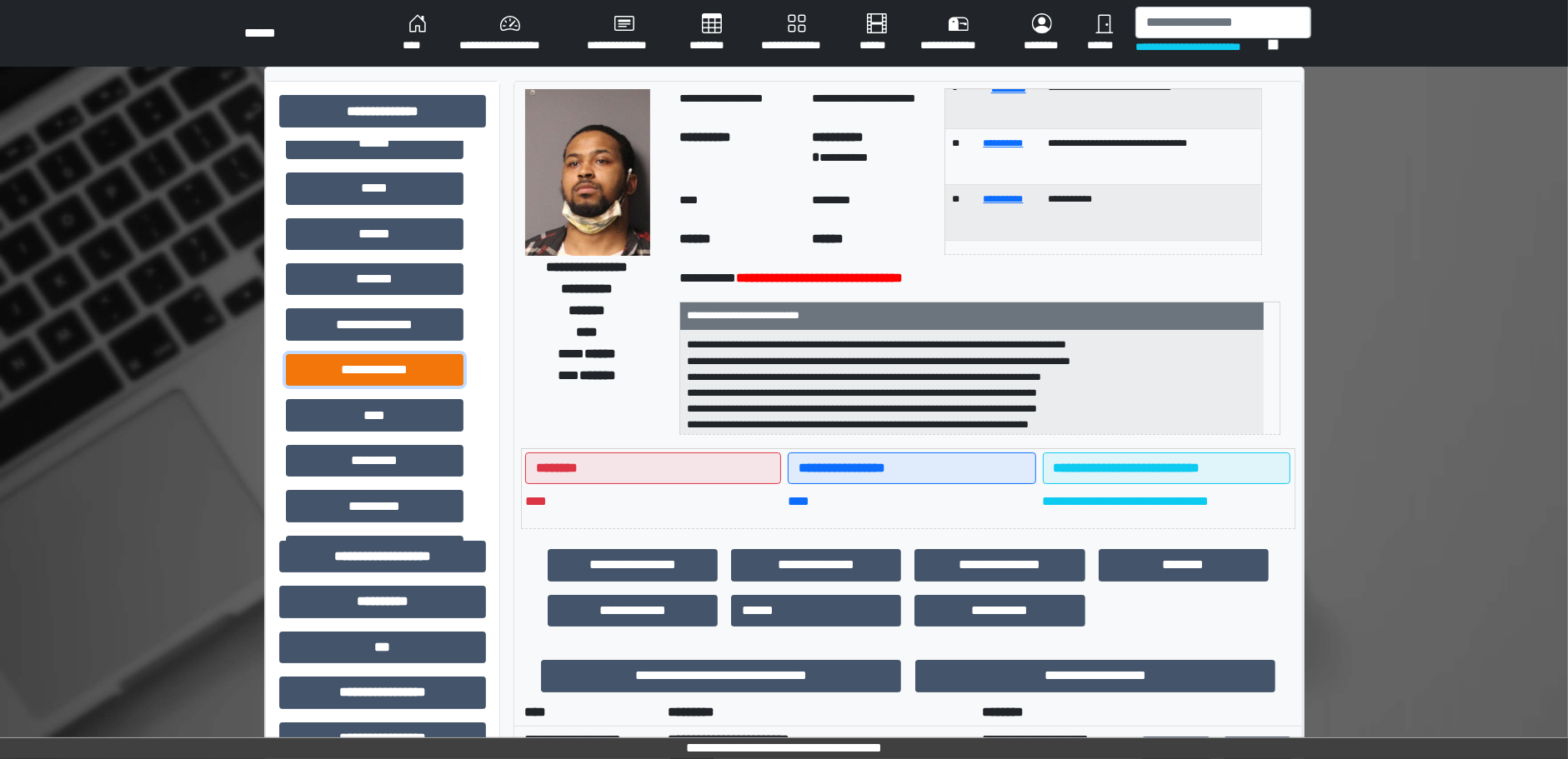 click on "**********" at bounding box center [374, 370] 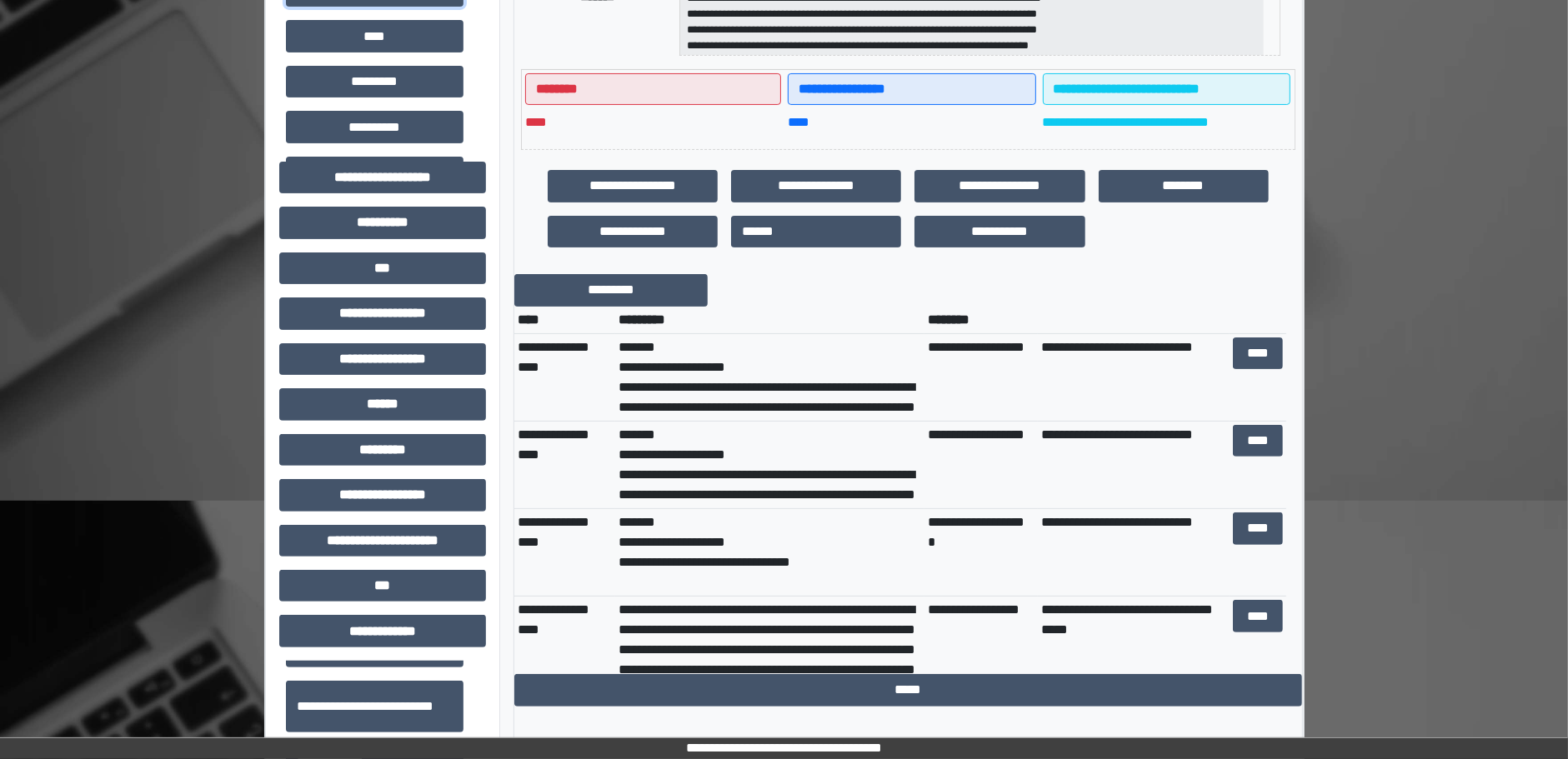 scroll, scrollTop: 417, scrollLeft: 0, axis: vertical 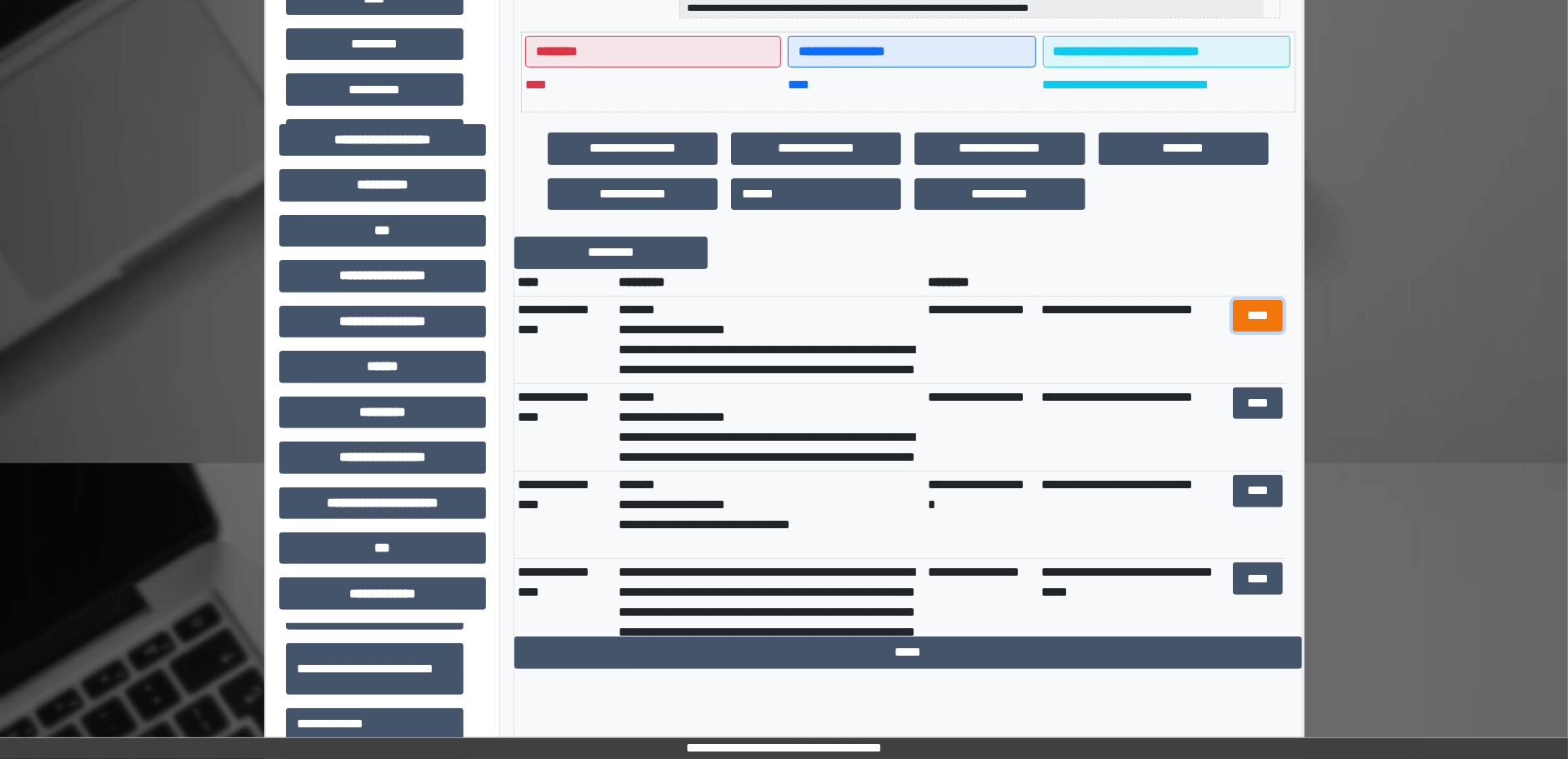 click on "****" at bounding box center [1258, 316] 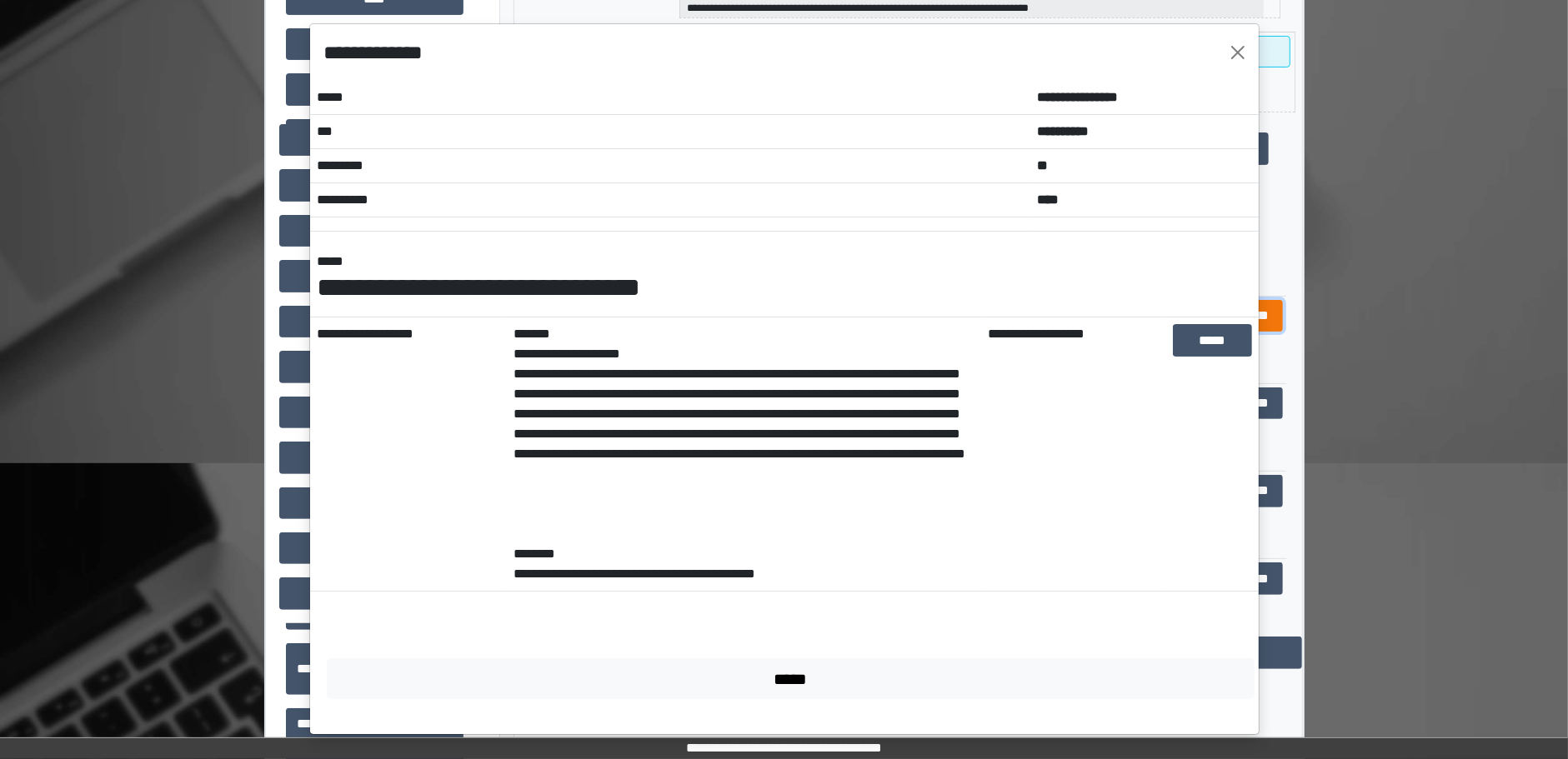 scroll, scrollTop: 0, scrollLeft: 0, axis: both 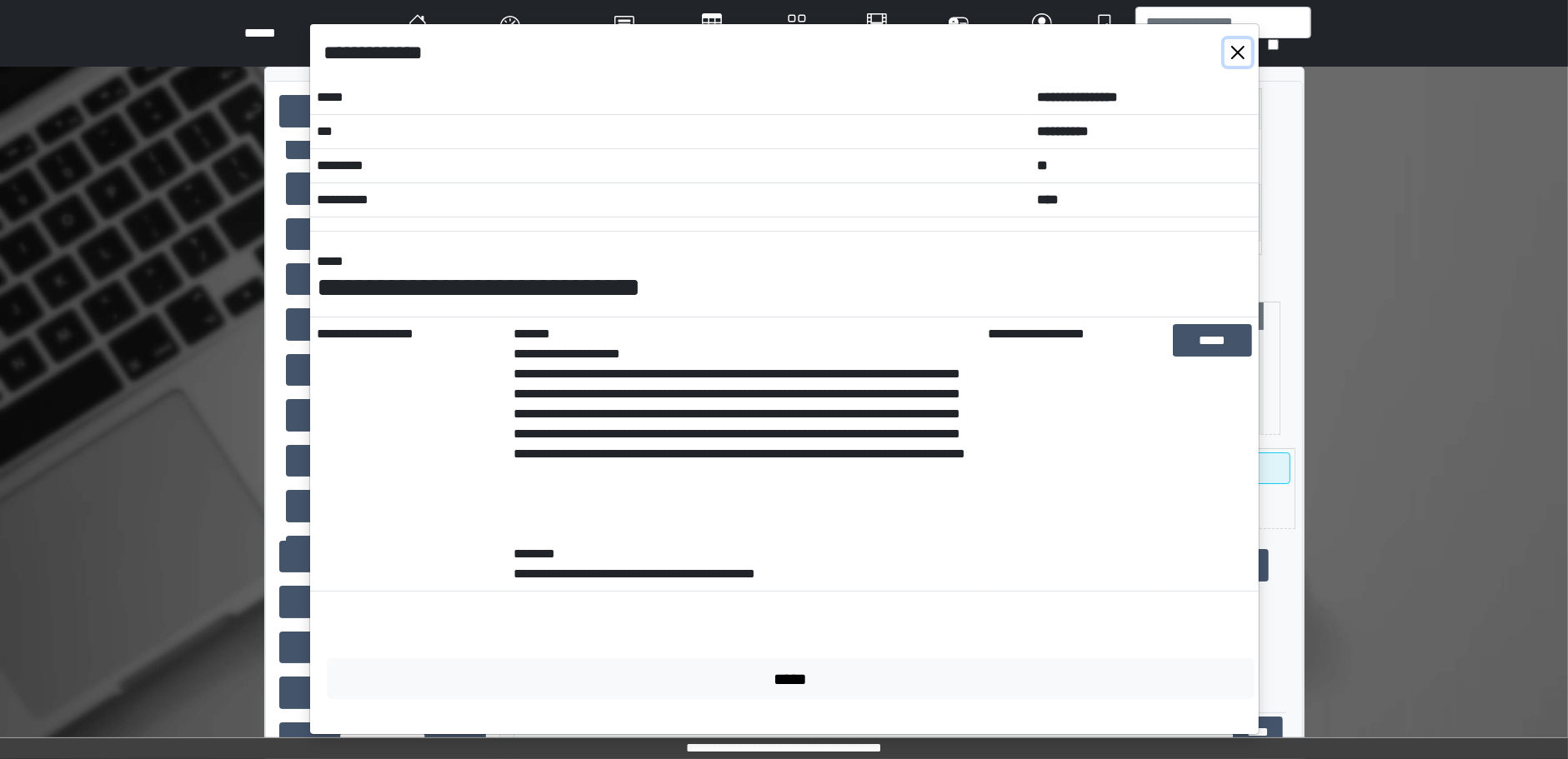 click at bounding box center (1238, 52) 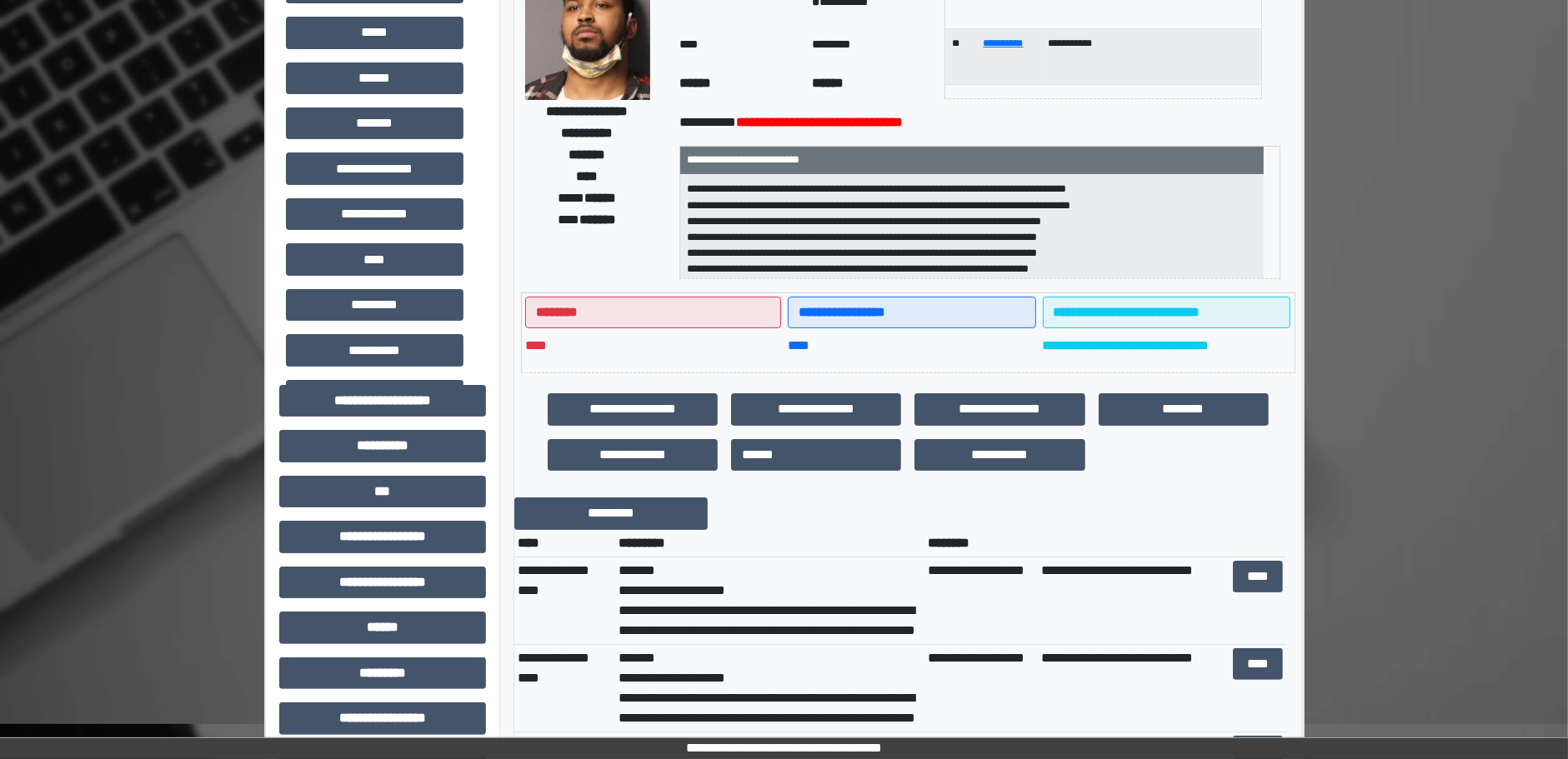 scroll, scrollTop: 312, scrollLeft: 0, axis: vertical 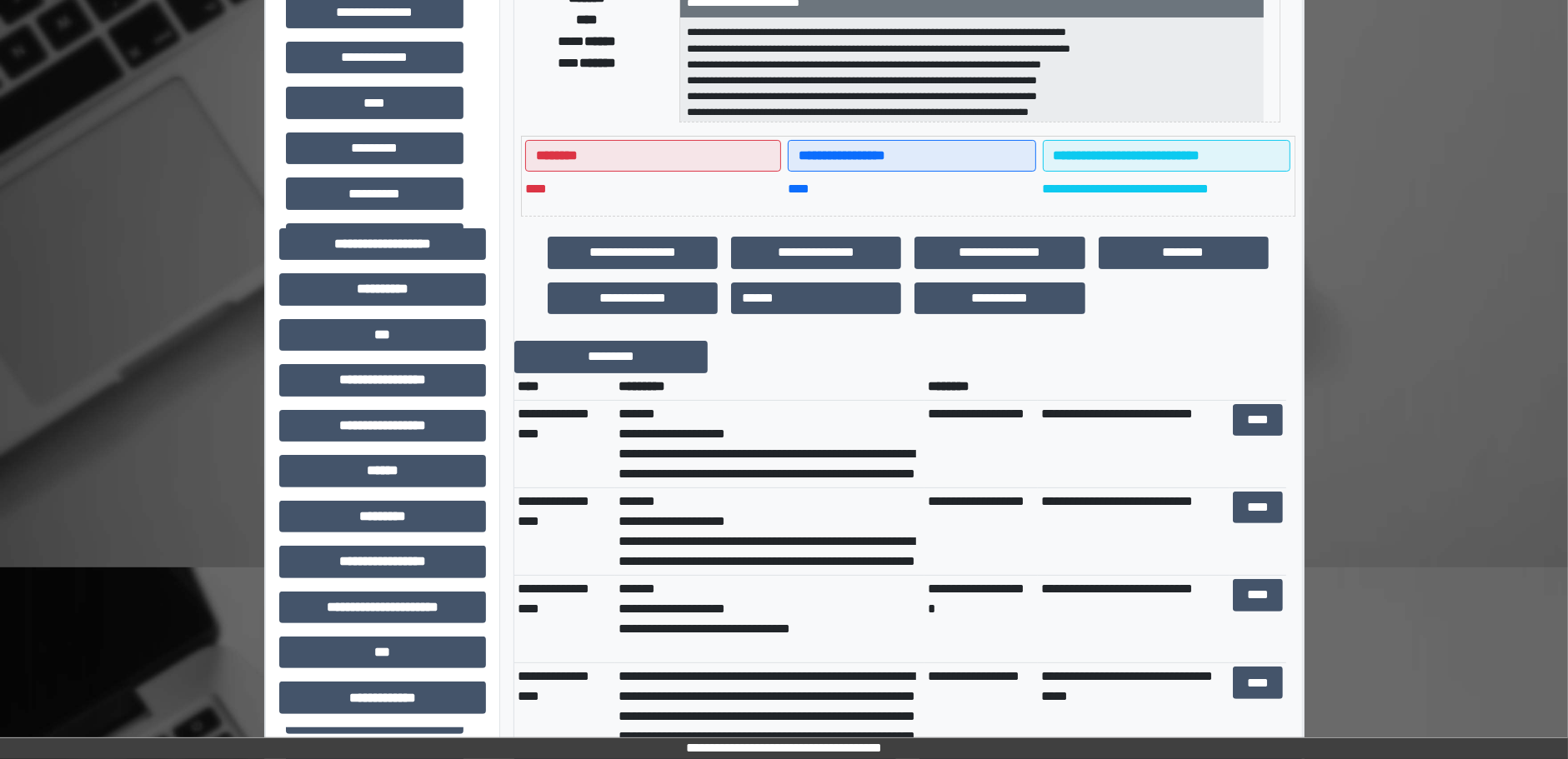 click on "****" at bounding box center (1258, 531) 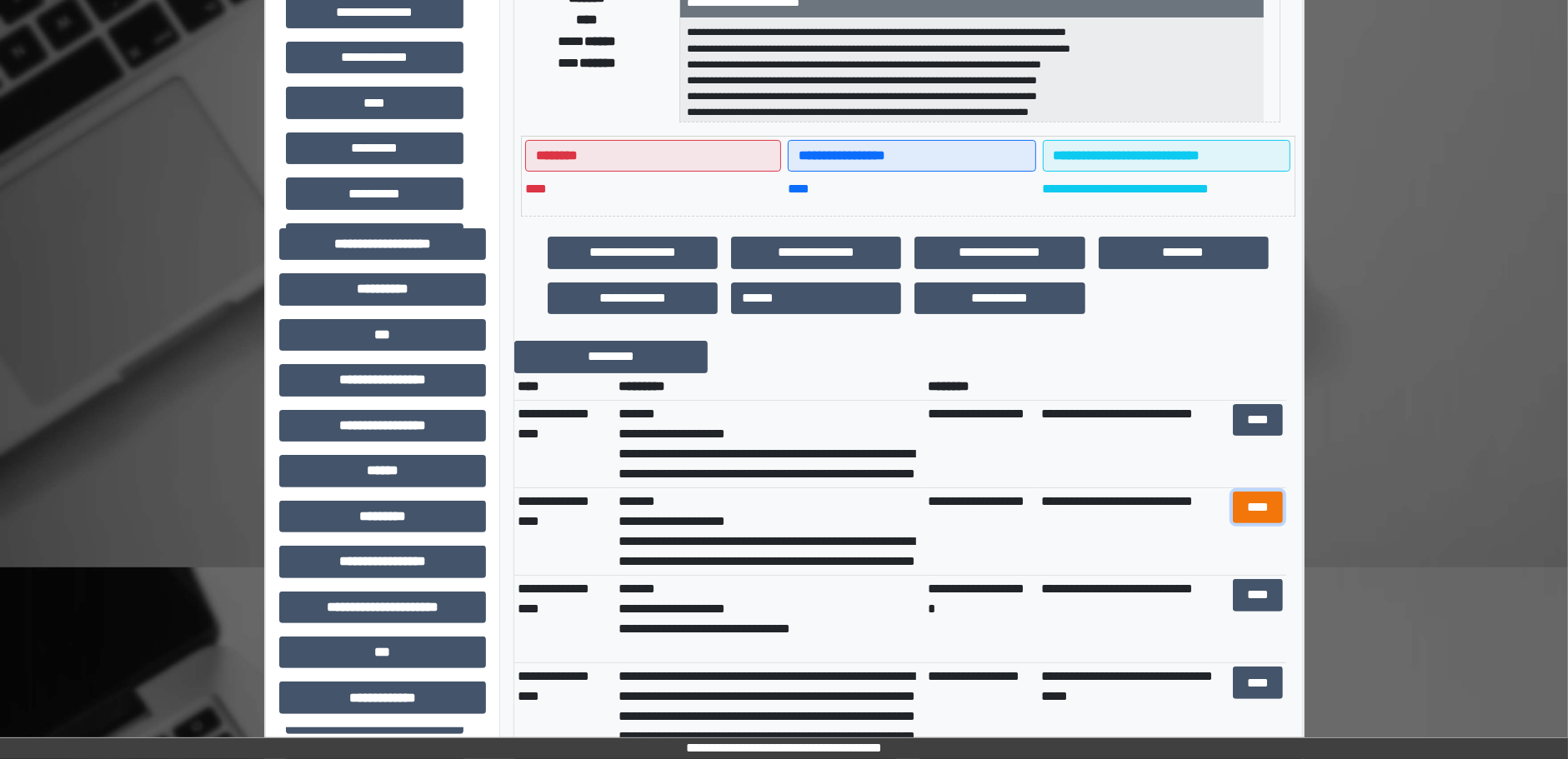click on "****" at bounding box center (1258, 507) 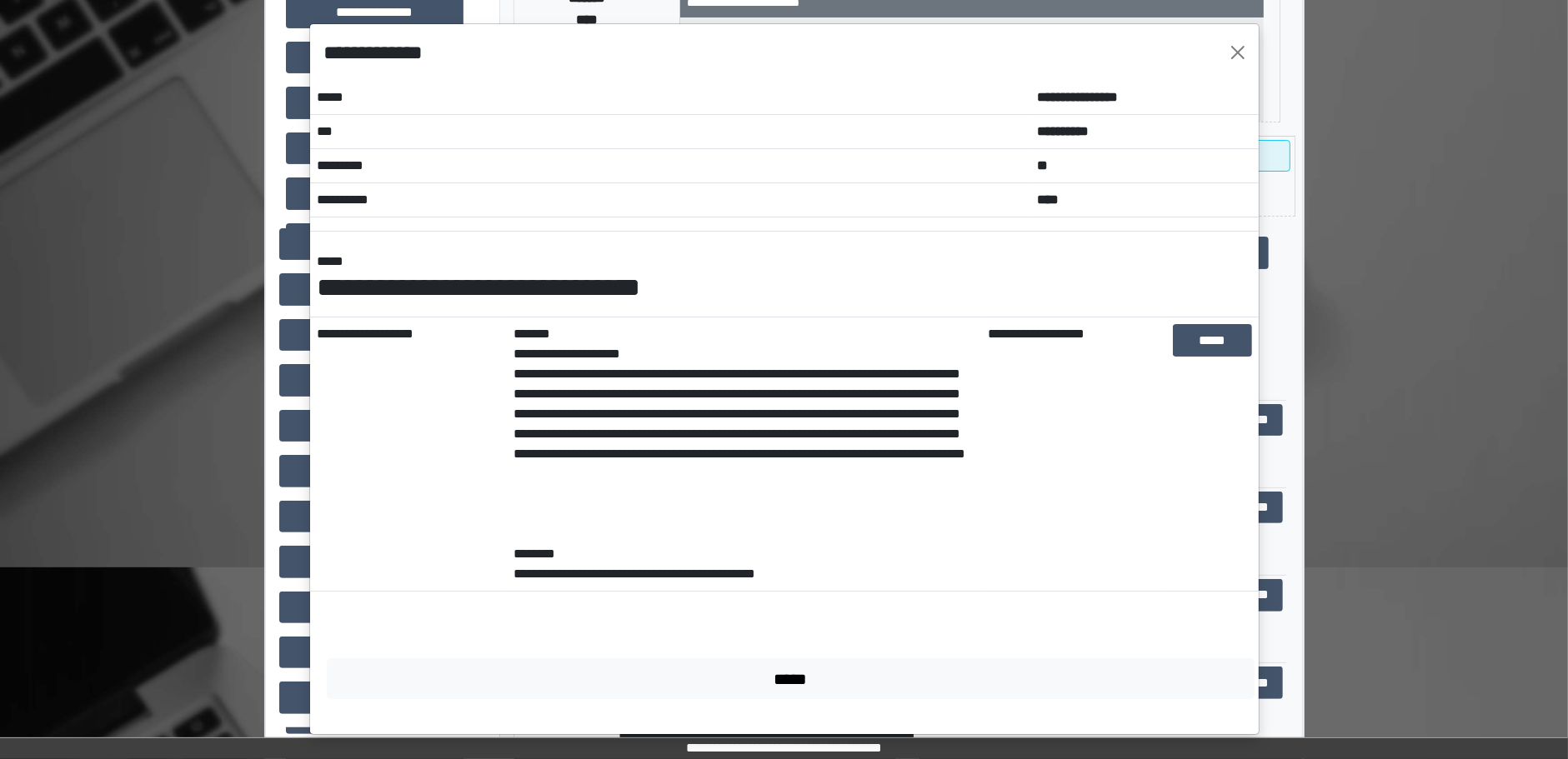 click on "**********" at bounding box center [784, 52] 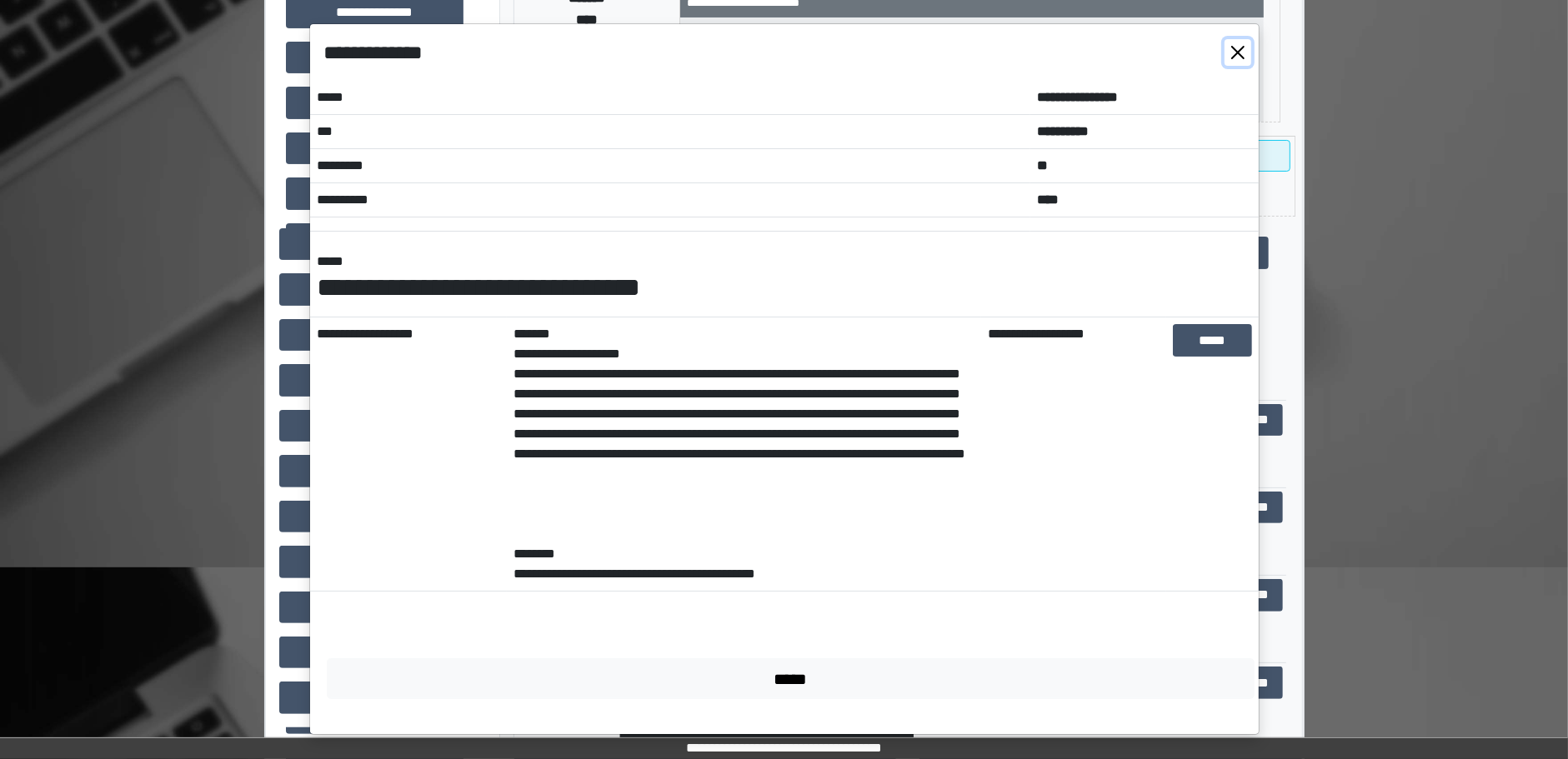 click at bounding box center [1238, 52] 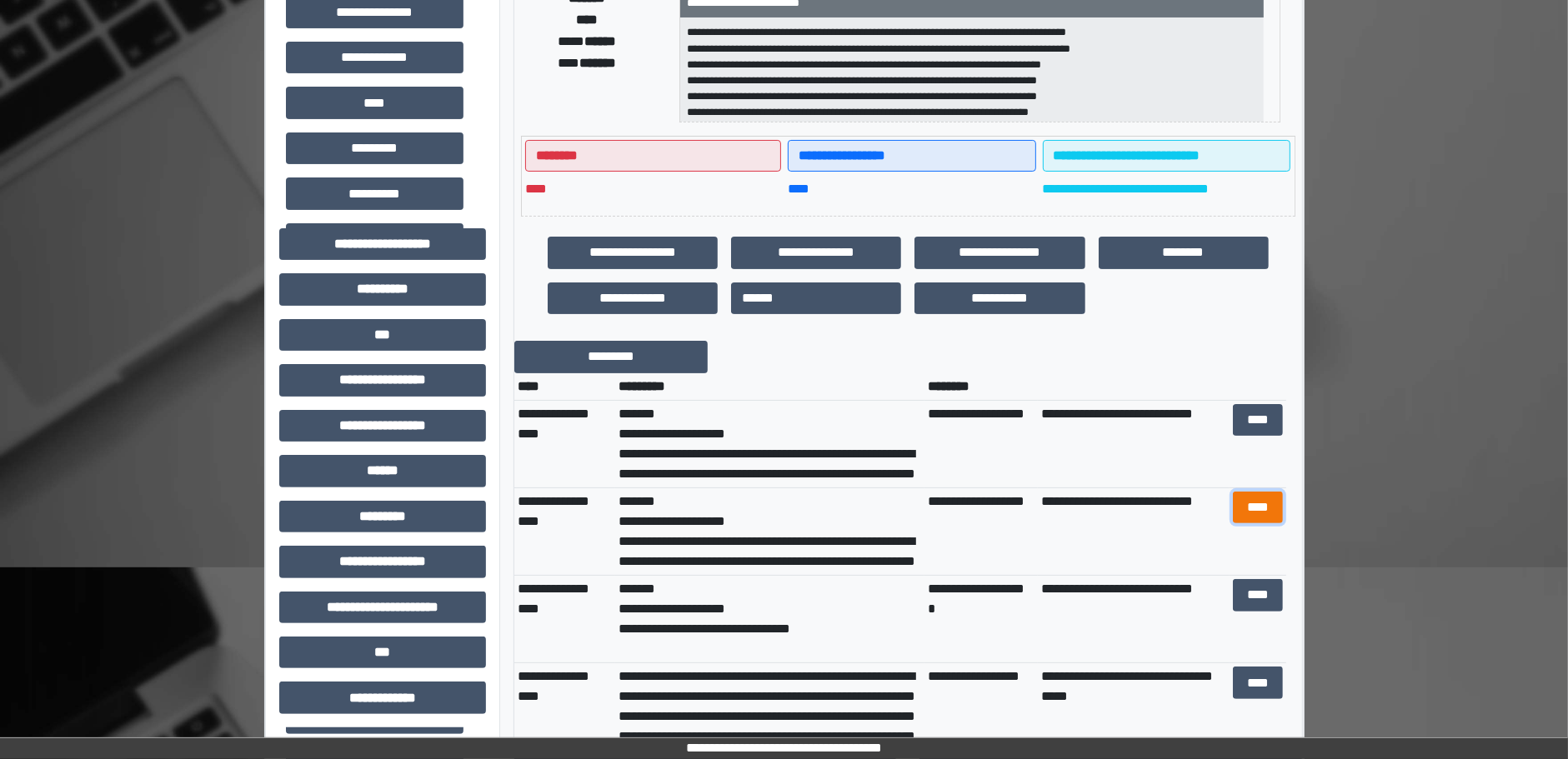click on "****" at bounding box center [1258, 507] 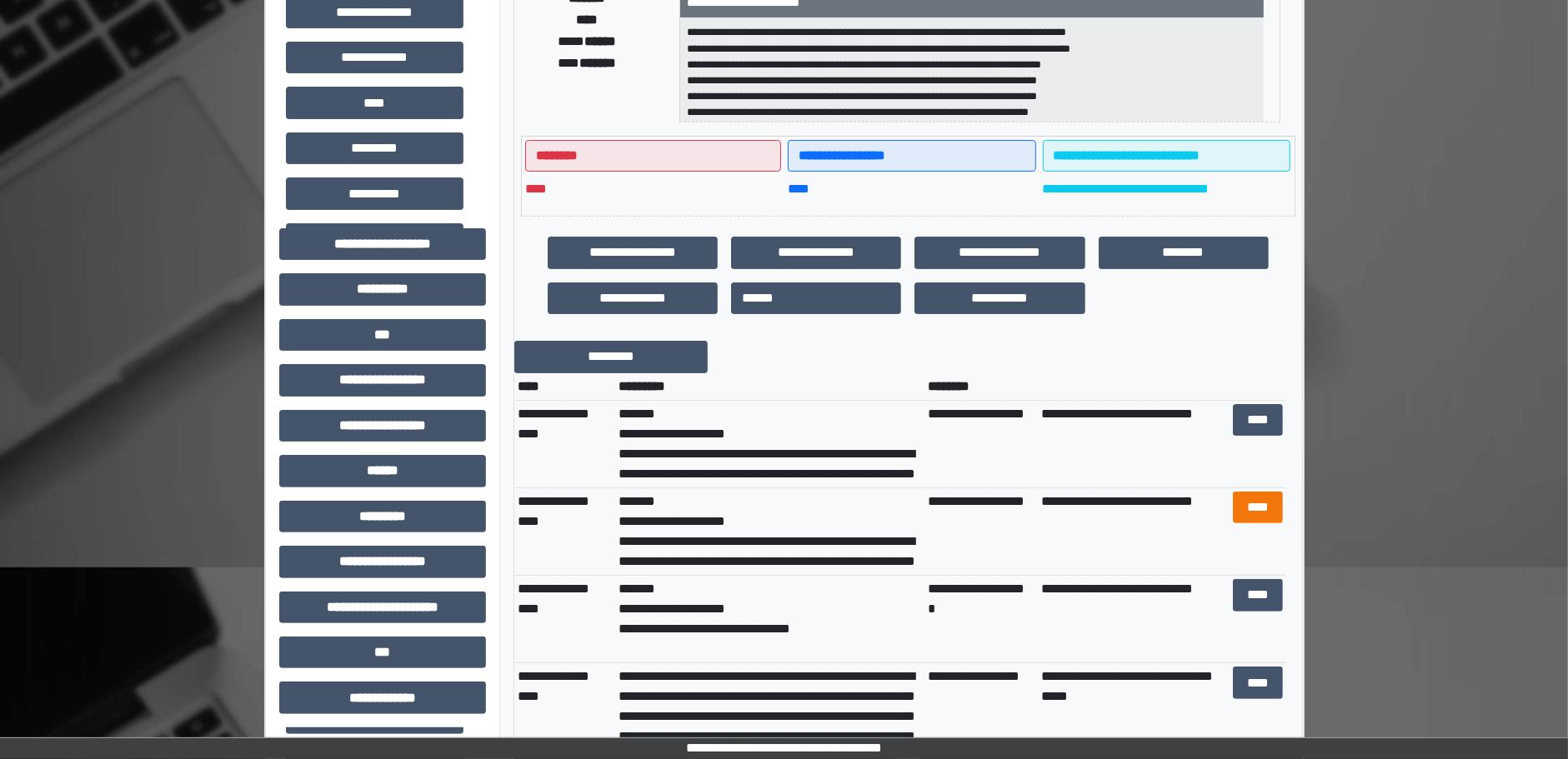 click on "*****" at bounding box center [0, 0] 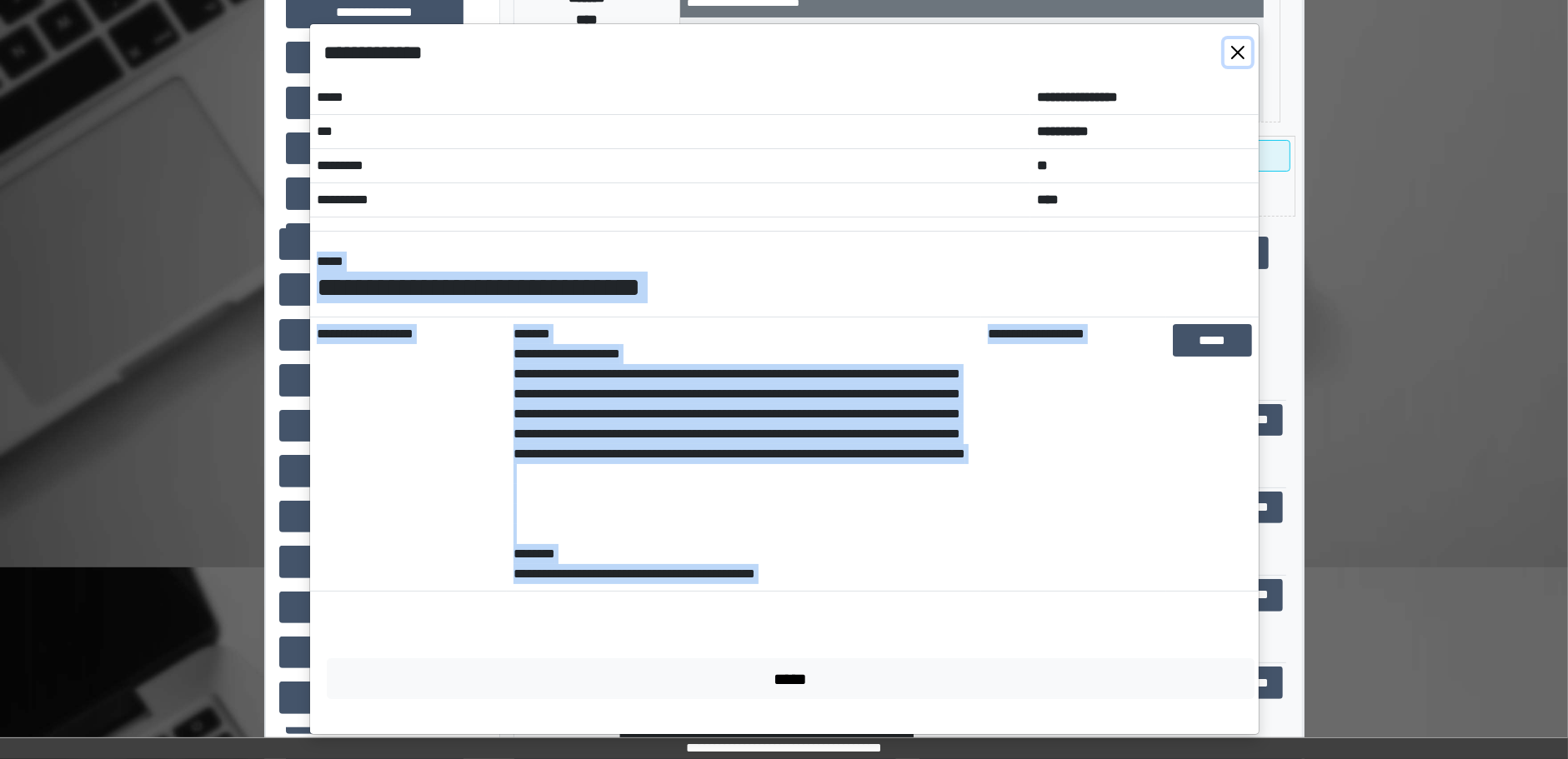 click at bounding box center [1238, 52] 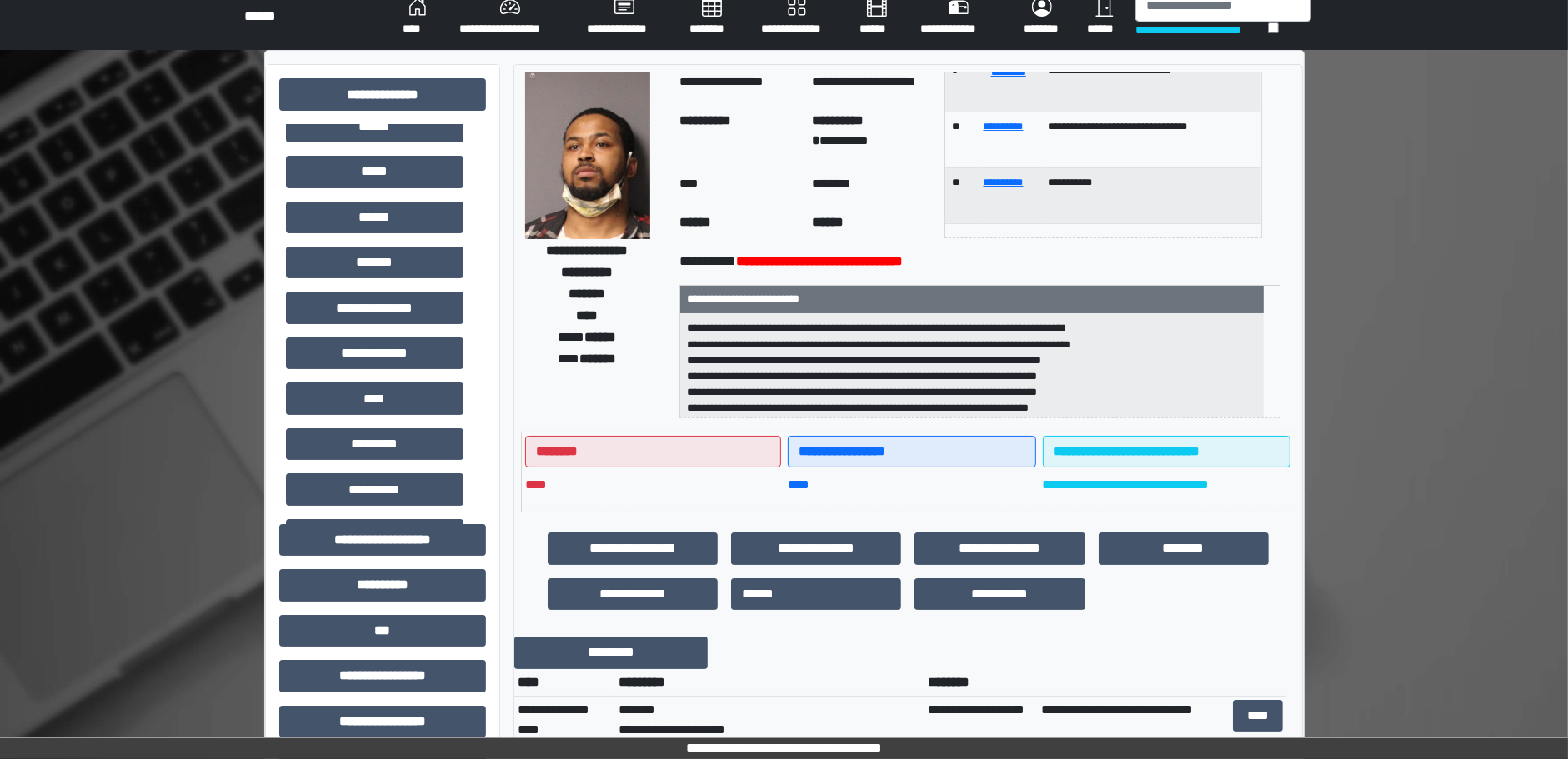 scroll, scrollTop: 0, scrollLeft: 0, axis: both 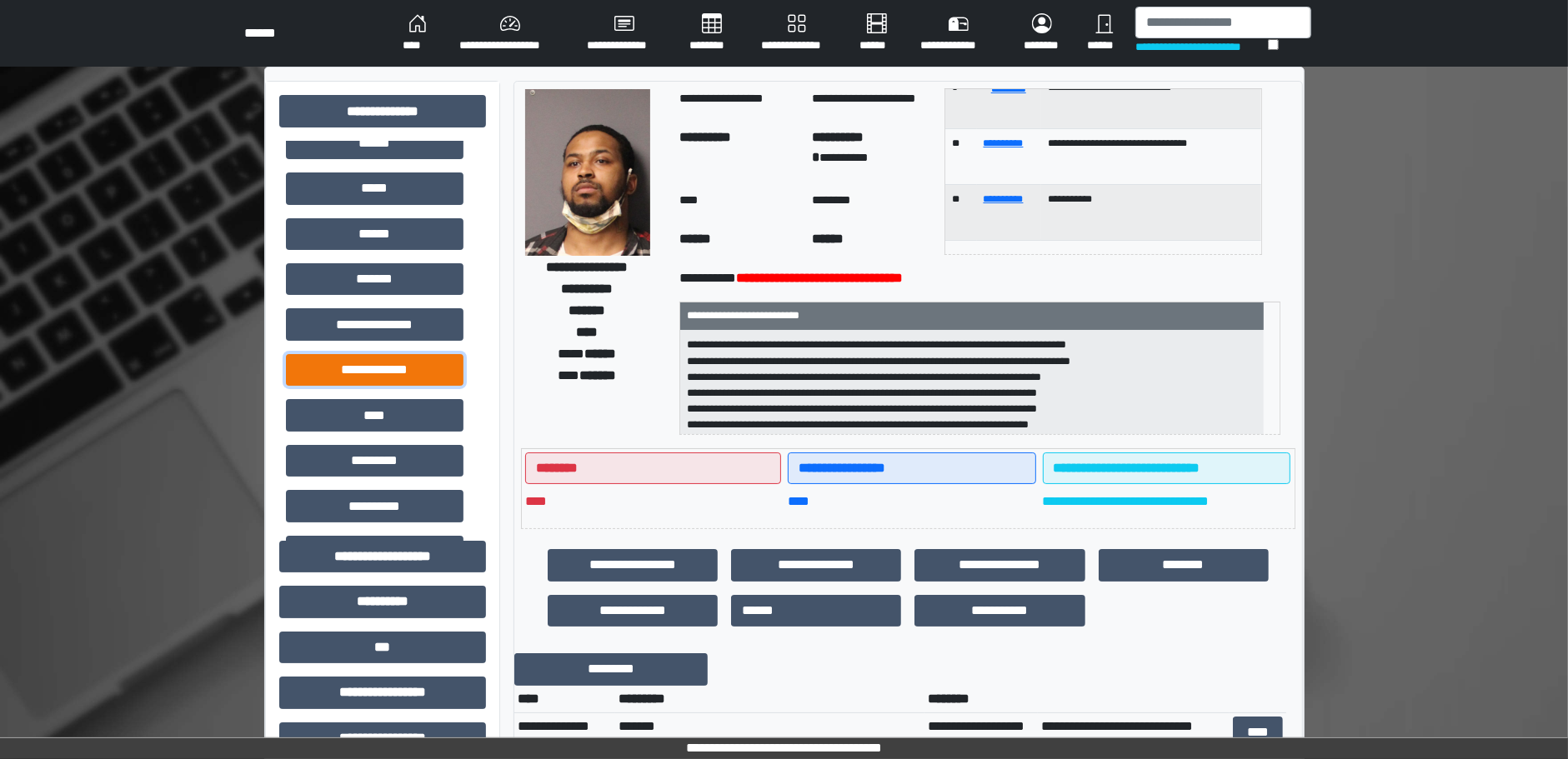 click on "**********" at bounding box center (374, 370) 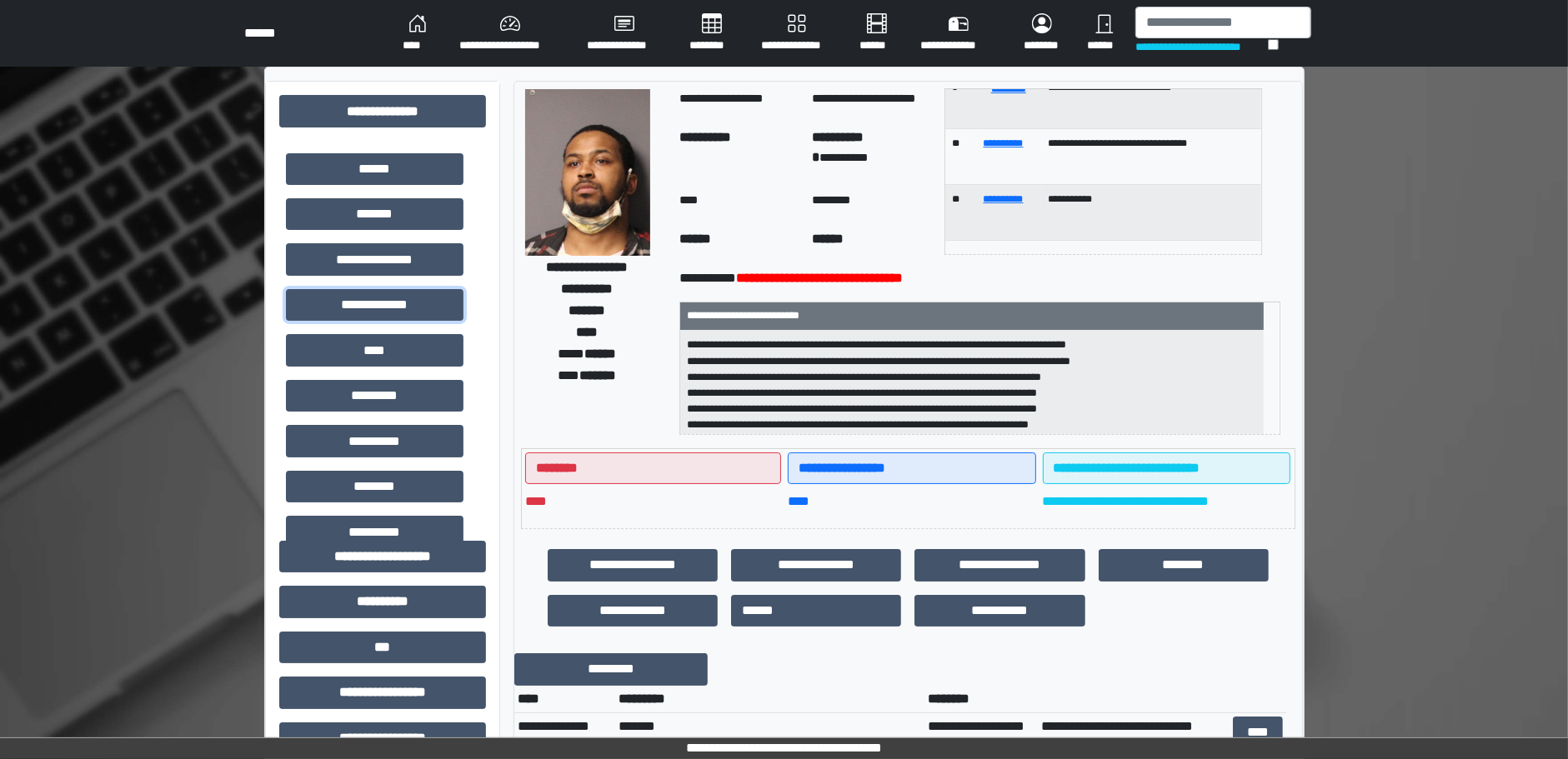 scroll, scrollTop: 379, scrollLeft: 0, axis: vertical 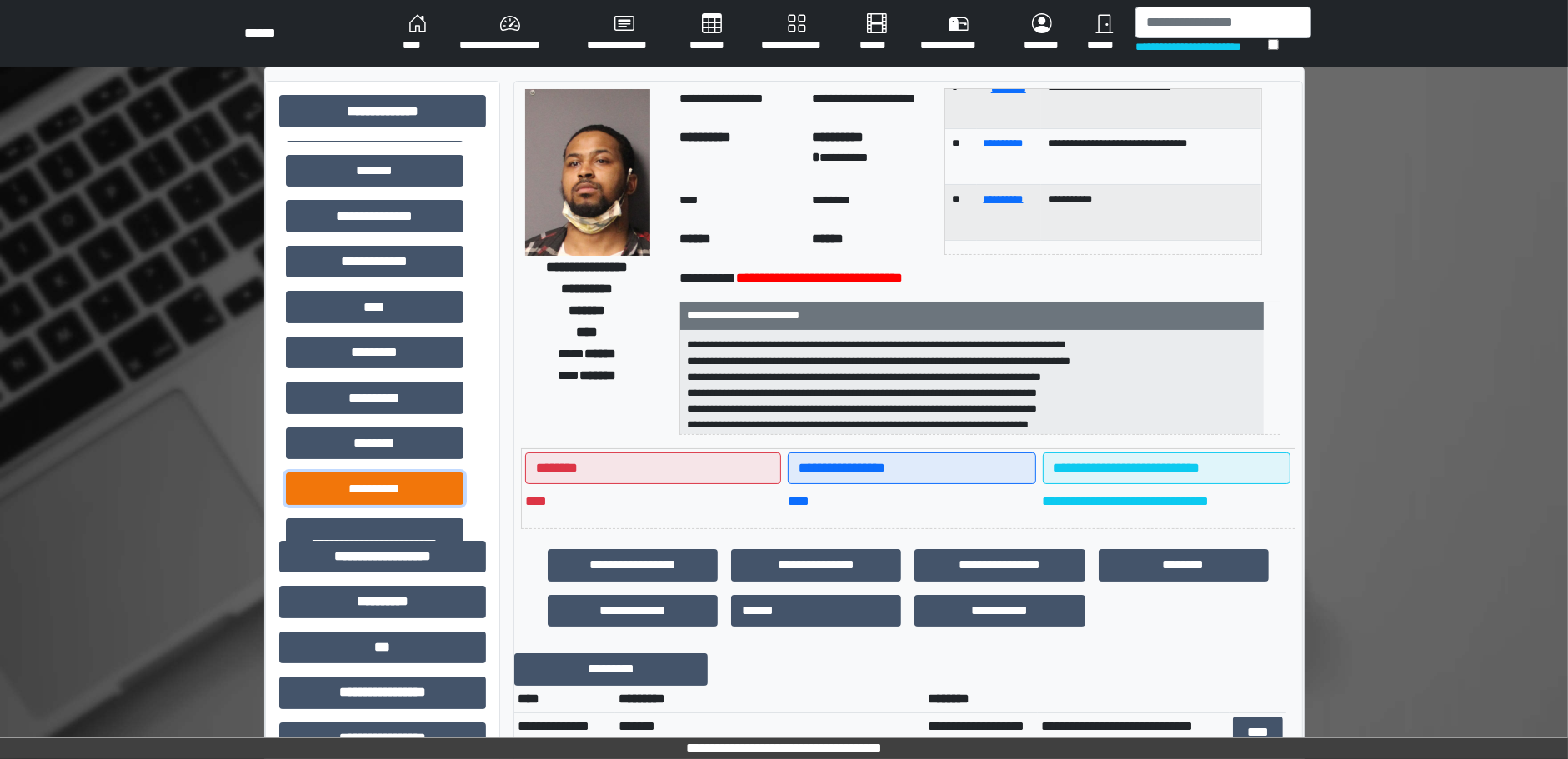 click on "**********" at bounding box center (374, 488) 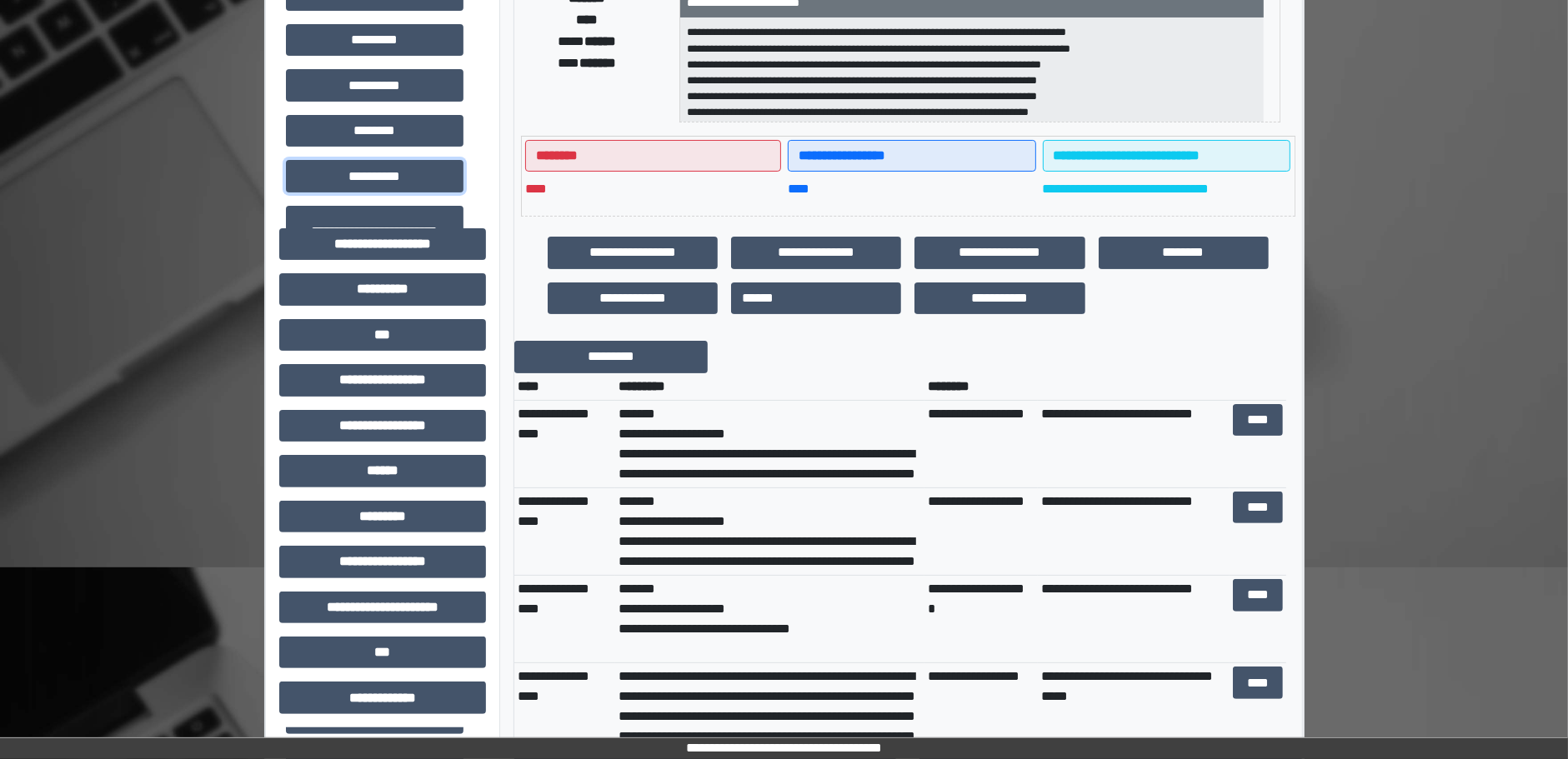 scroll, scrollTop: 356, scrollLeft: 0, axis: vertical 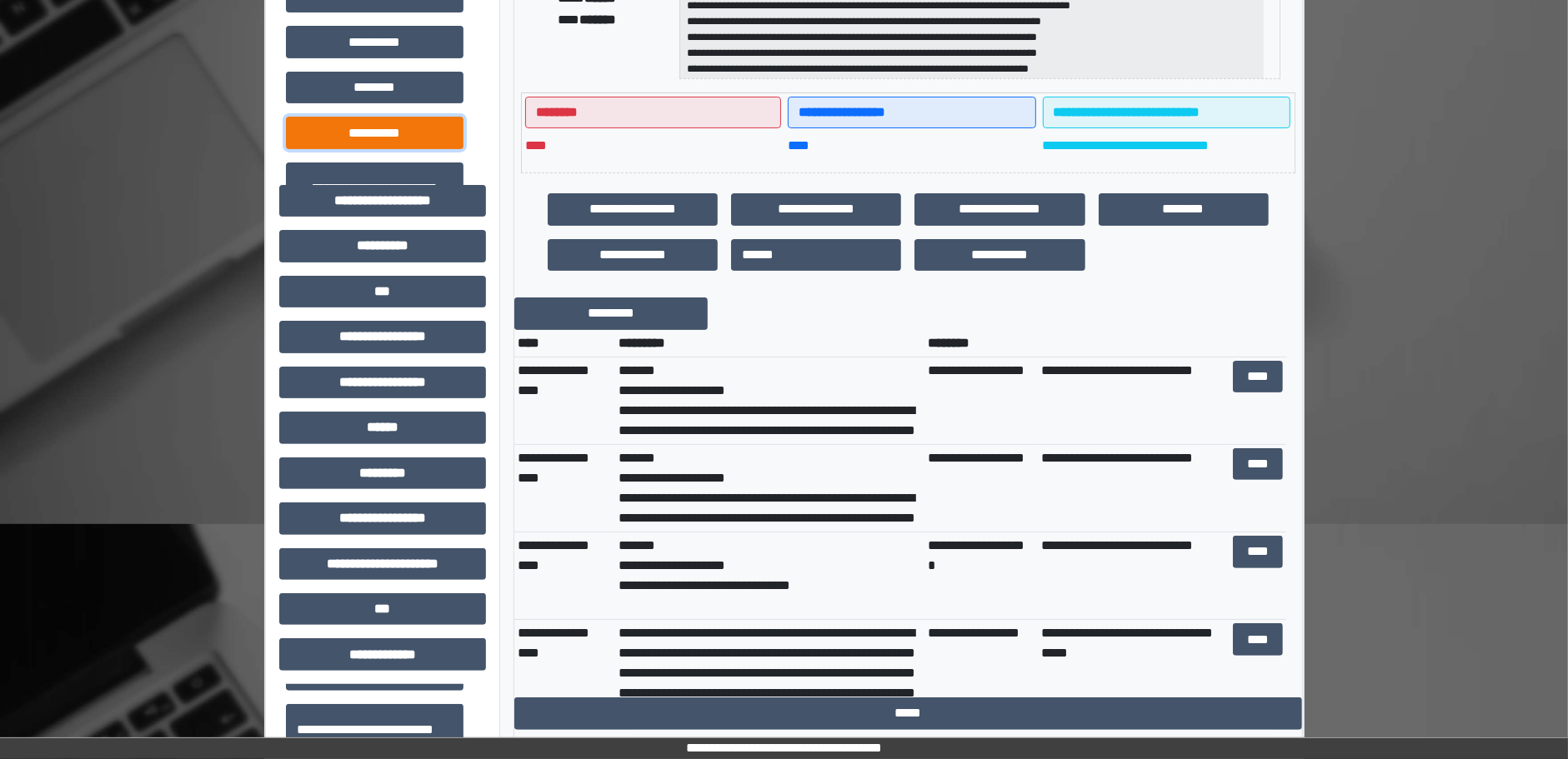 click on "**********" at bounding box center (374, 132) 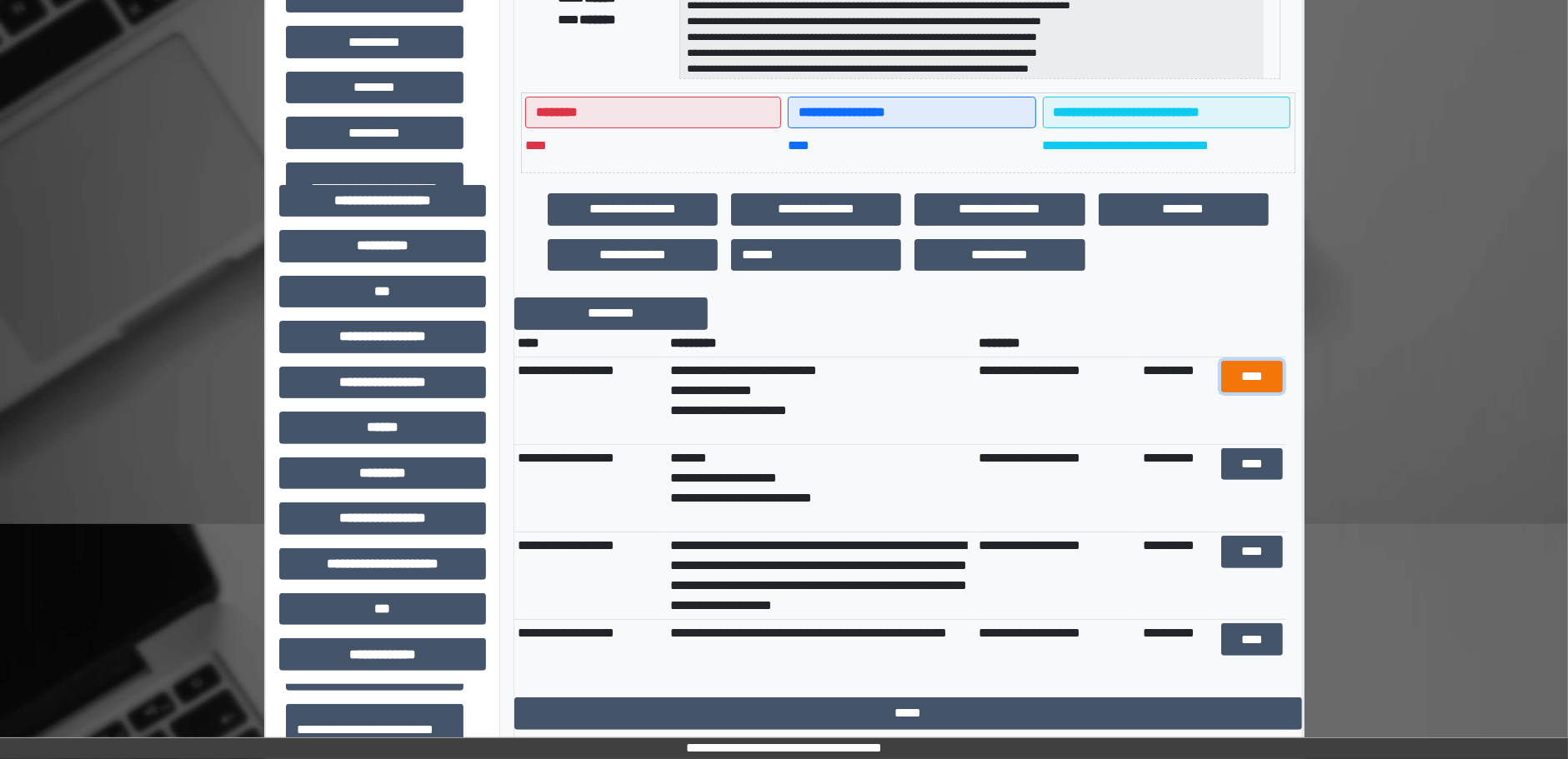click on "****" at bounding box center [1252, 377] 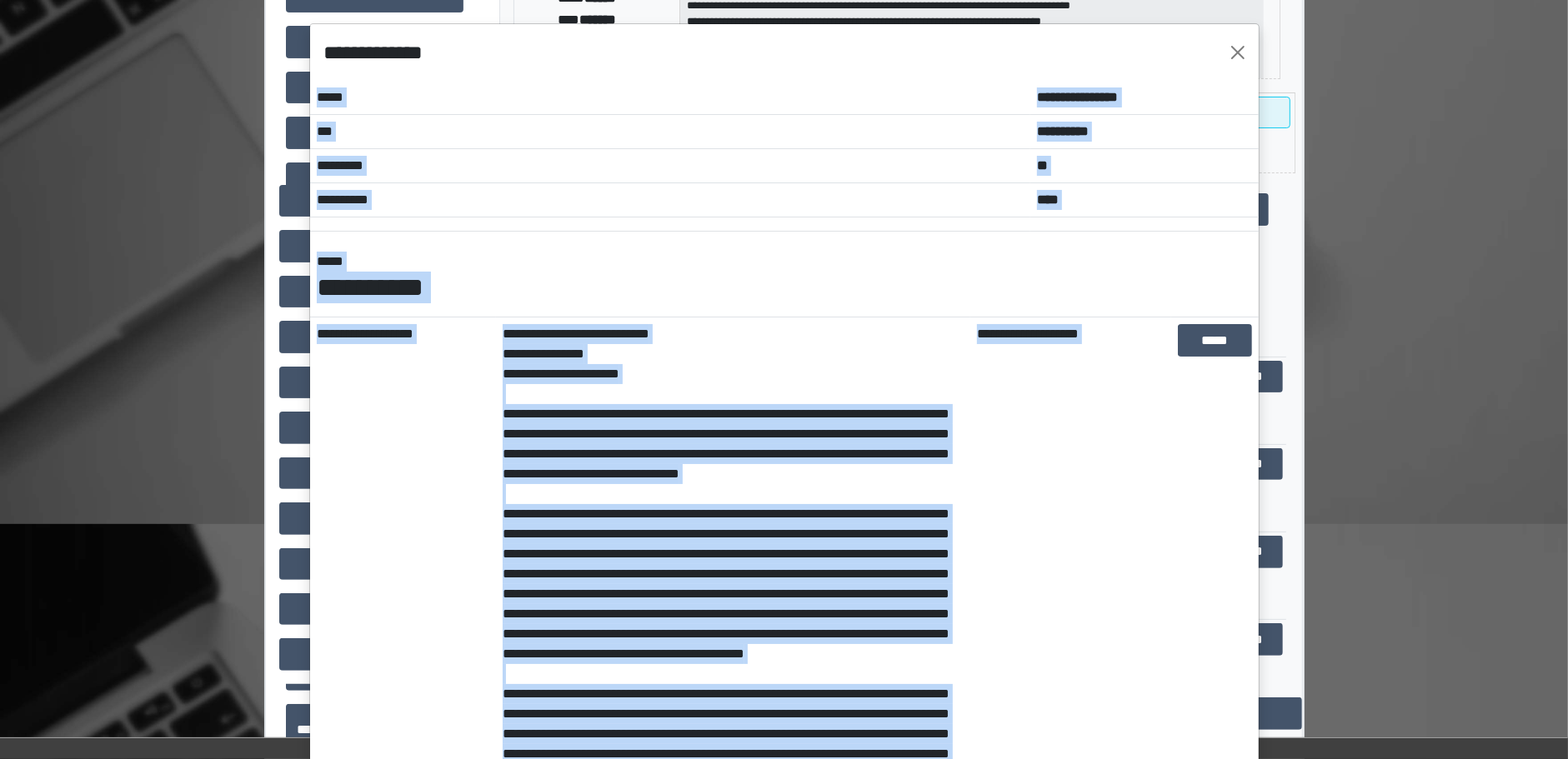 click on "*****" at bounding box center [1215, 814] 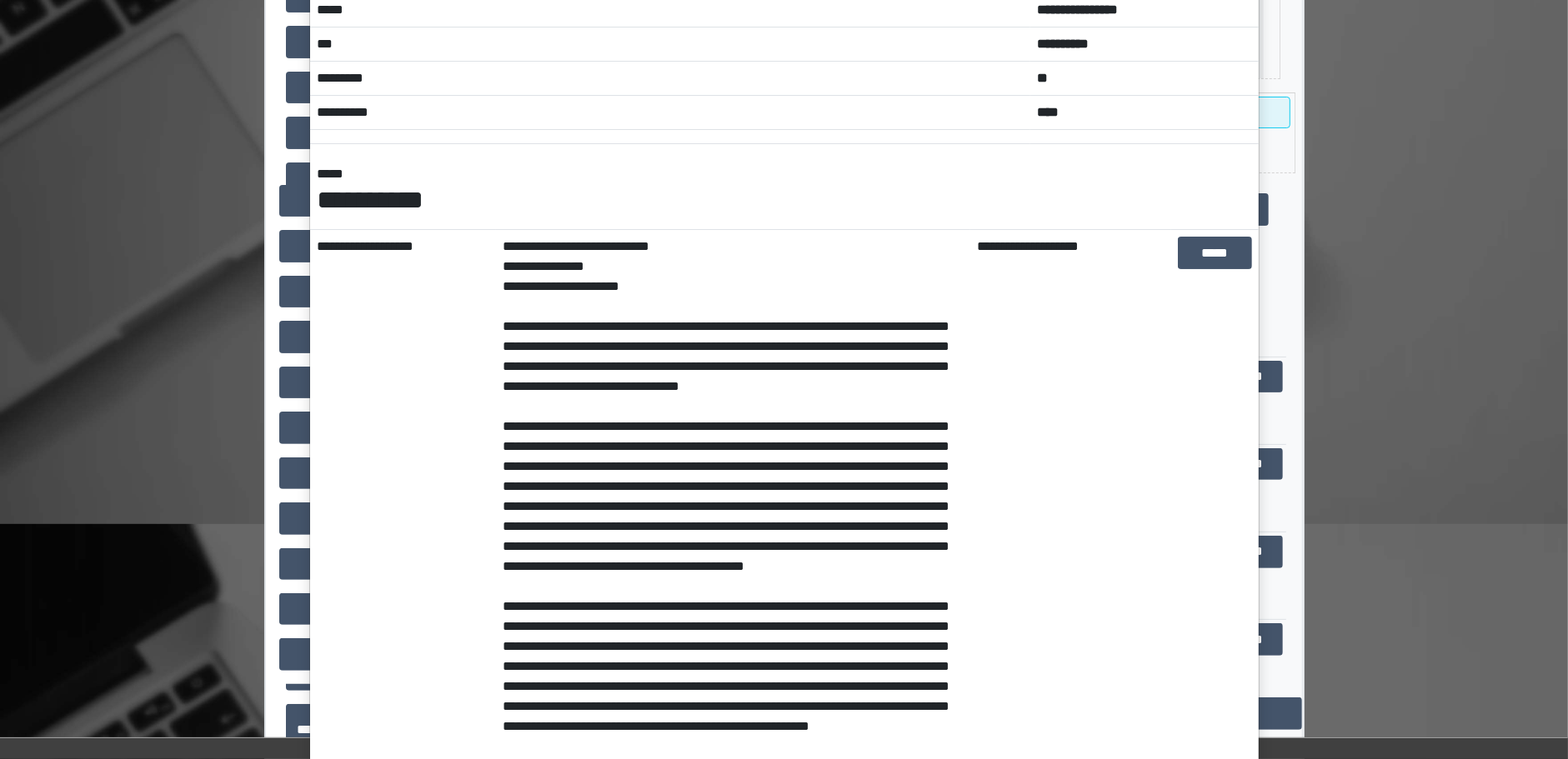 scroll, scrollTop: 0, scrollLeft: 0, axis: both 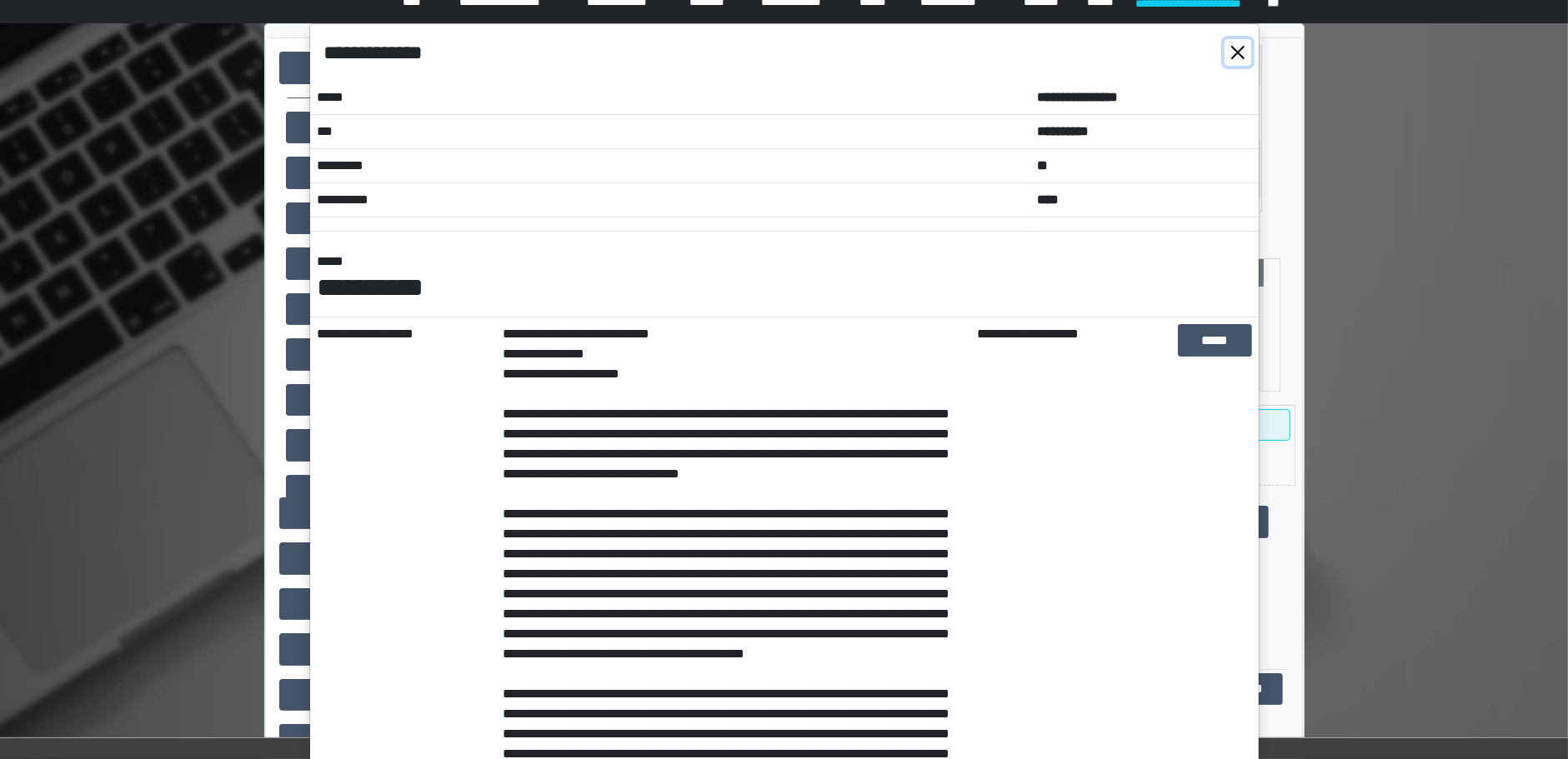 click at bounding box center [1238, 52] 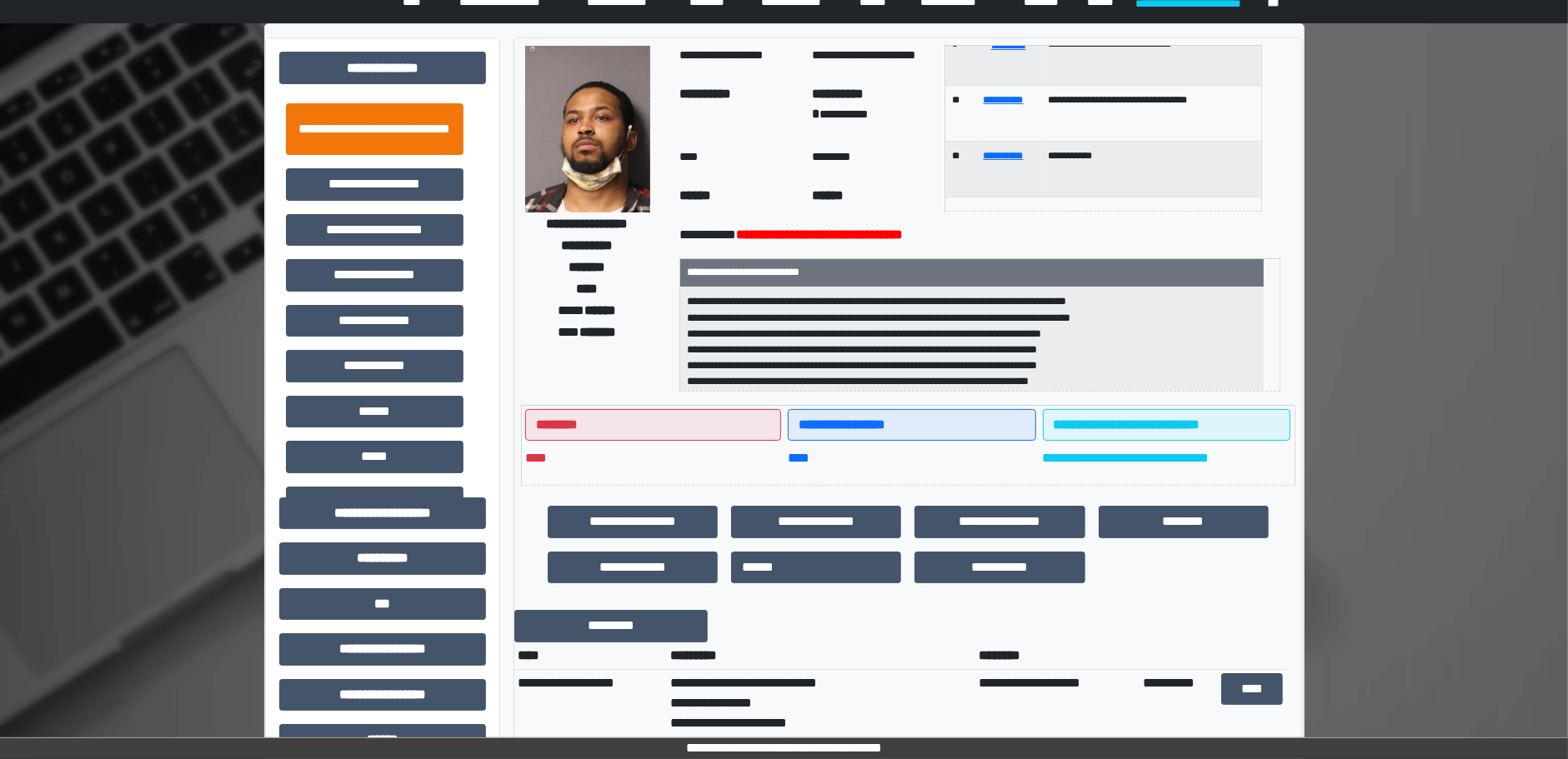 scroll, scrollTop: 0, scrollLeft: 0, axis: both 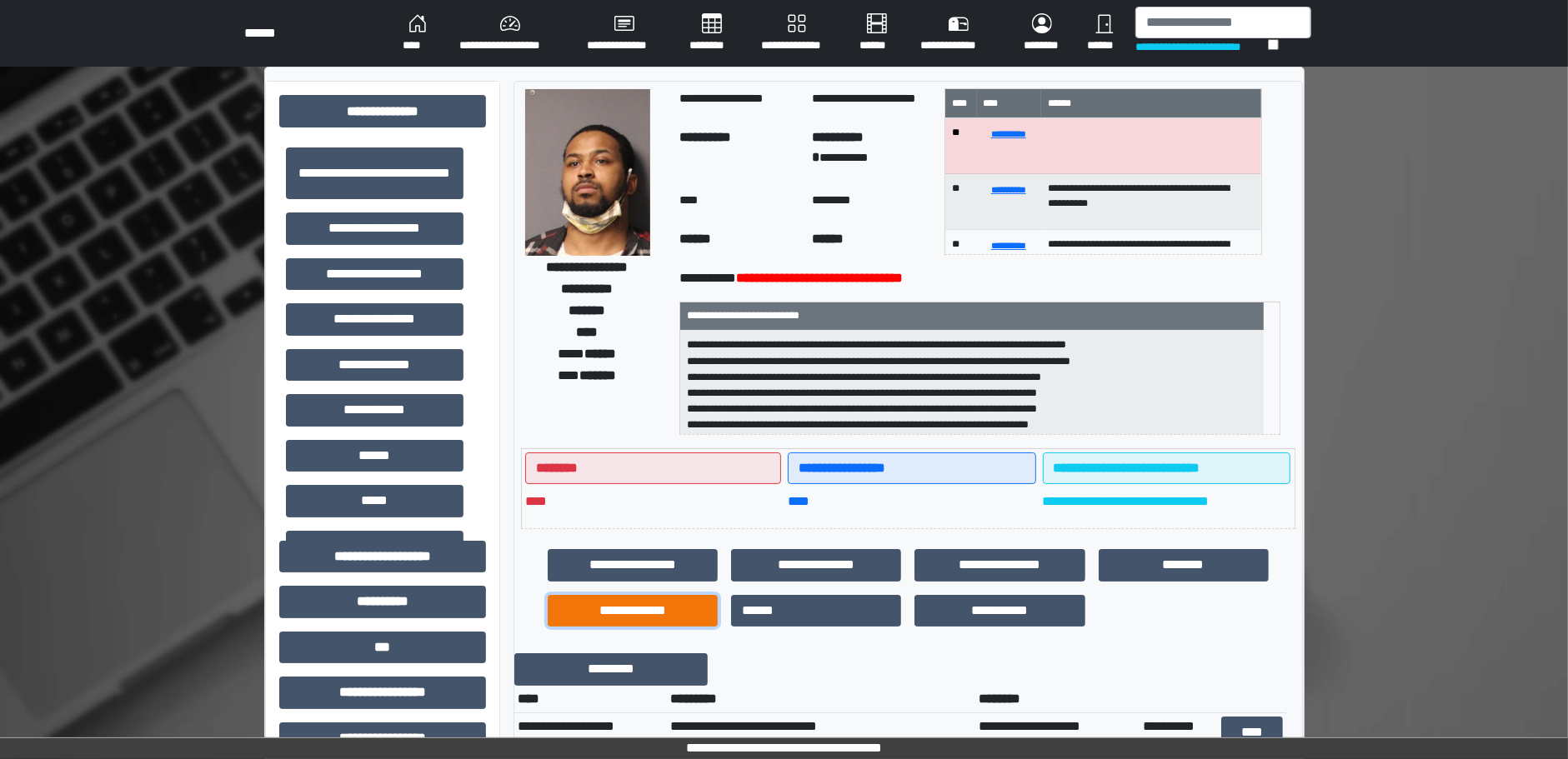 click on "**********" at bounding box center (633, 611) 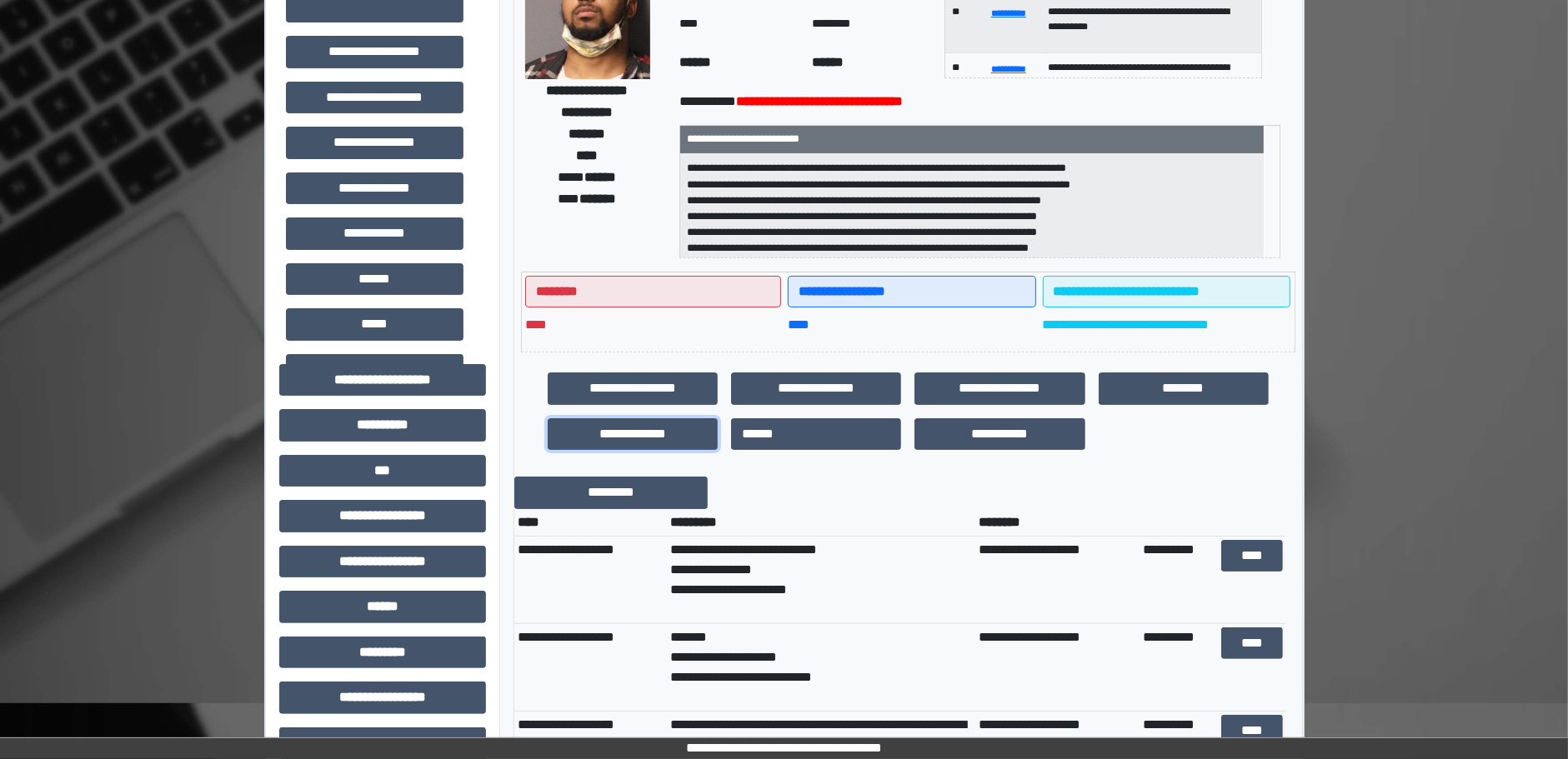 scroll, scrollTop: 312, scrollLeft: 0, axis: vertical 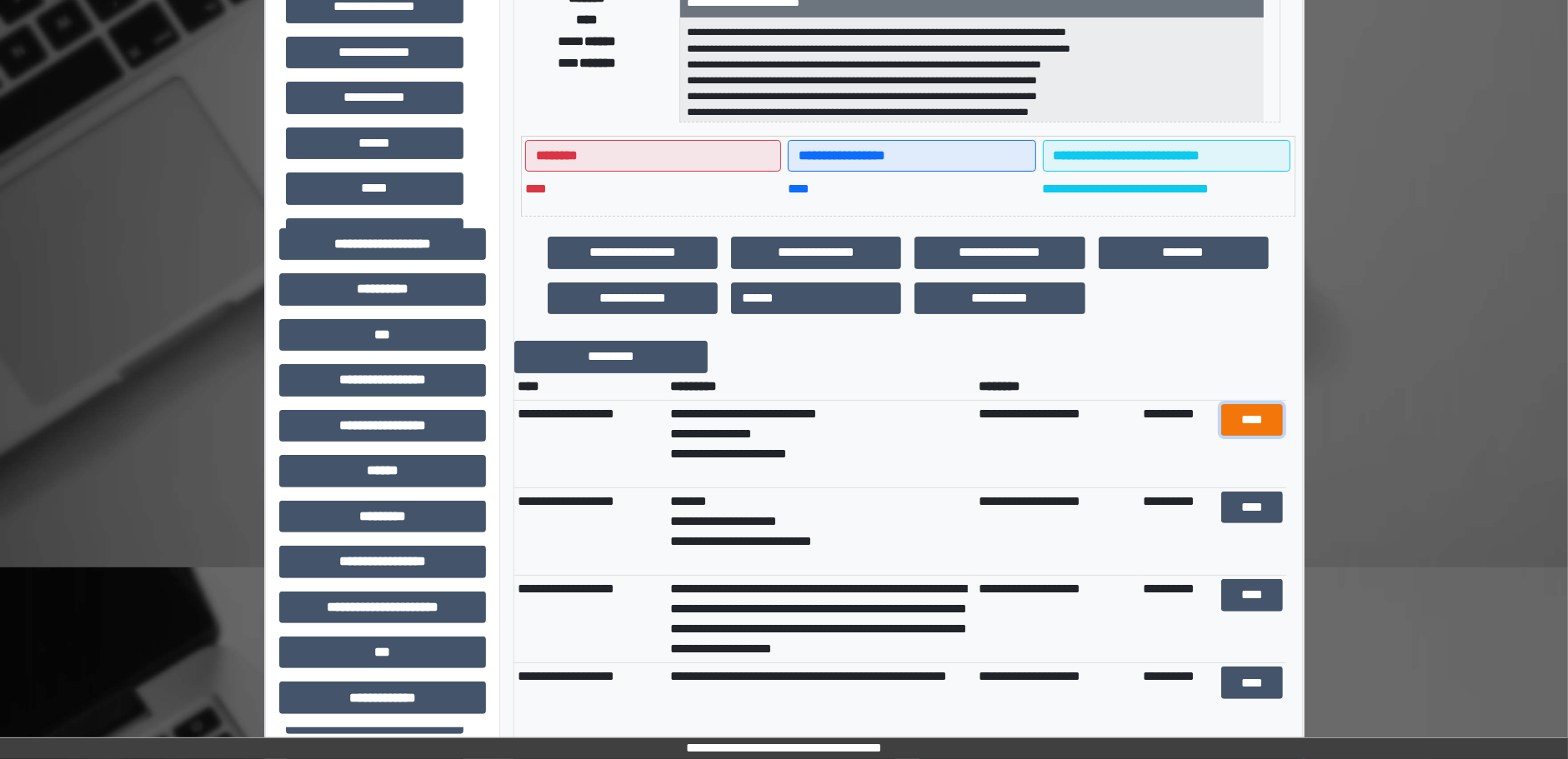 click on "****" at bounding box center [1252, 420] 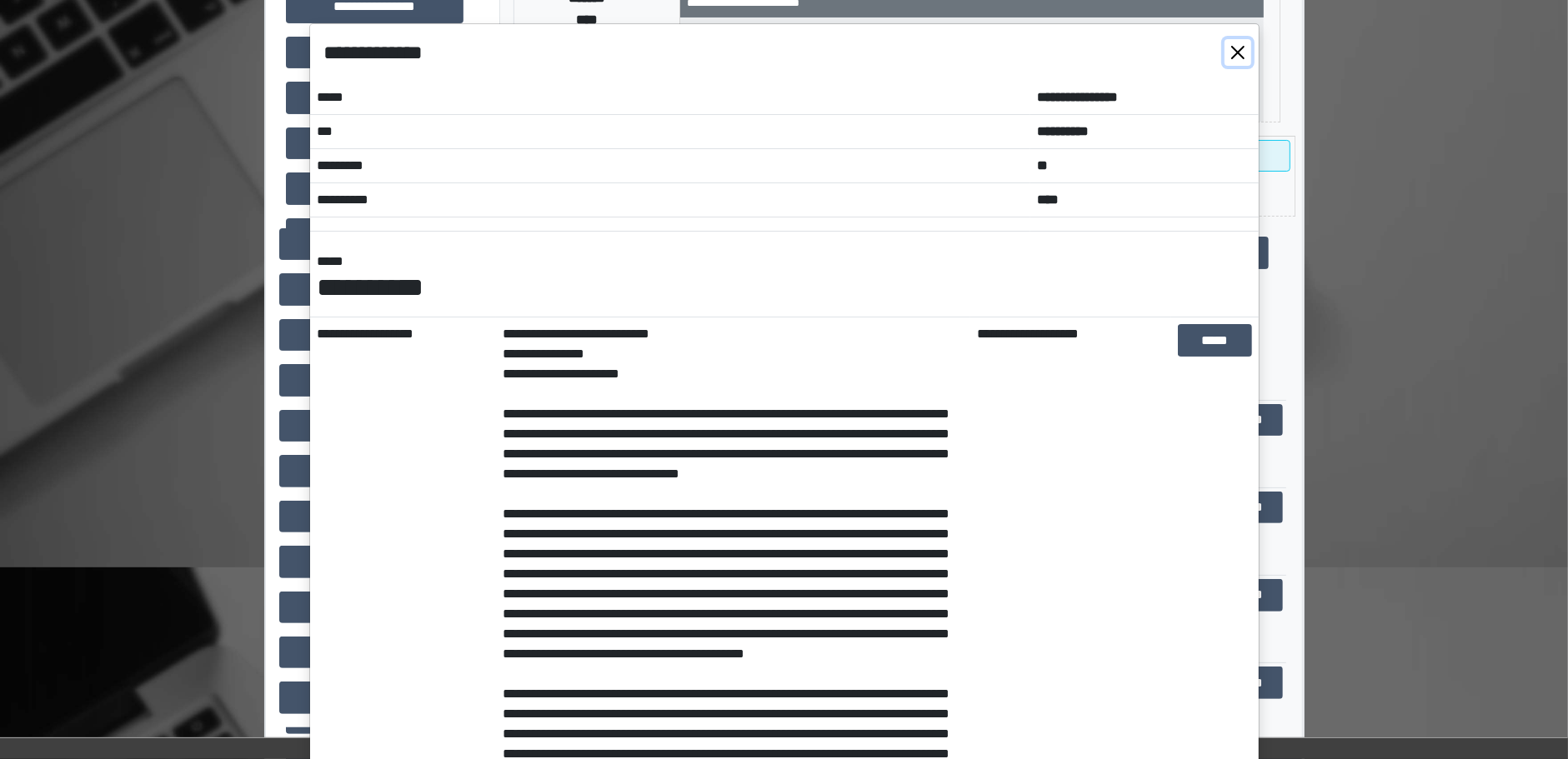 click at bounding box center [1238, 52] 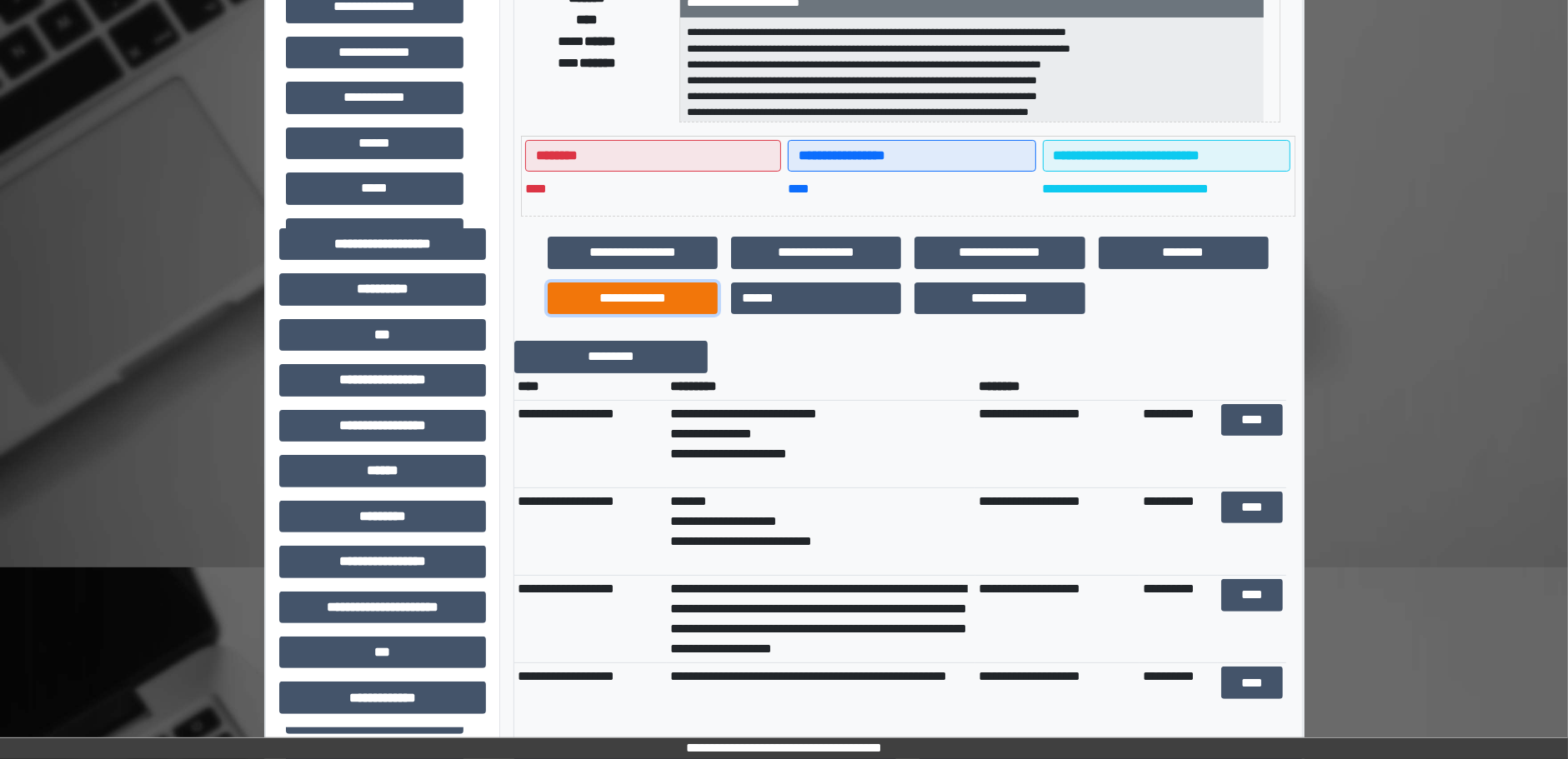 click on "**********" at bounding box center [633, 298] 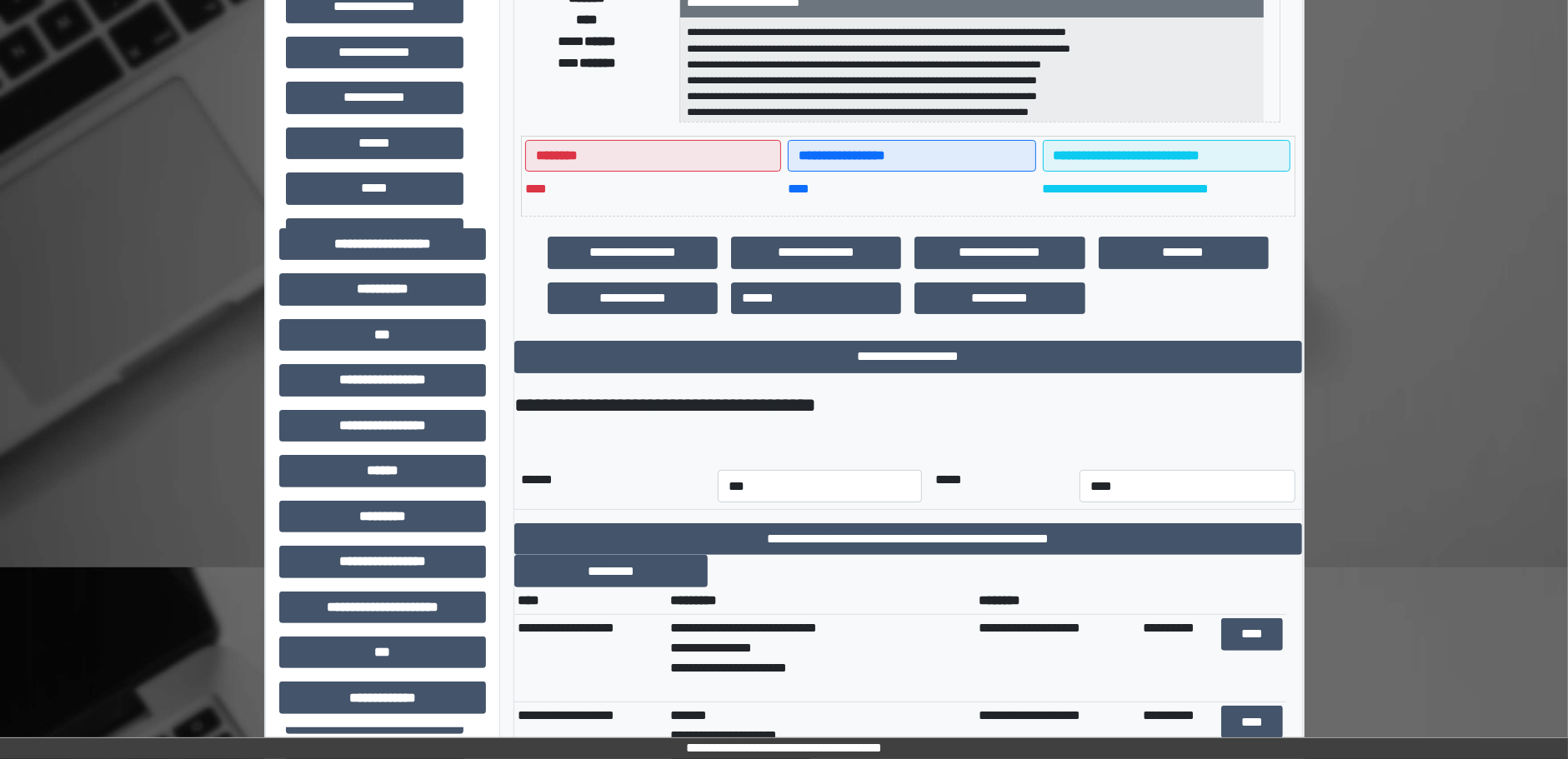 click on "***
***
***
***
***
***
***
***
***
***
***
***" at bounding box center (819, 486) 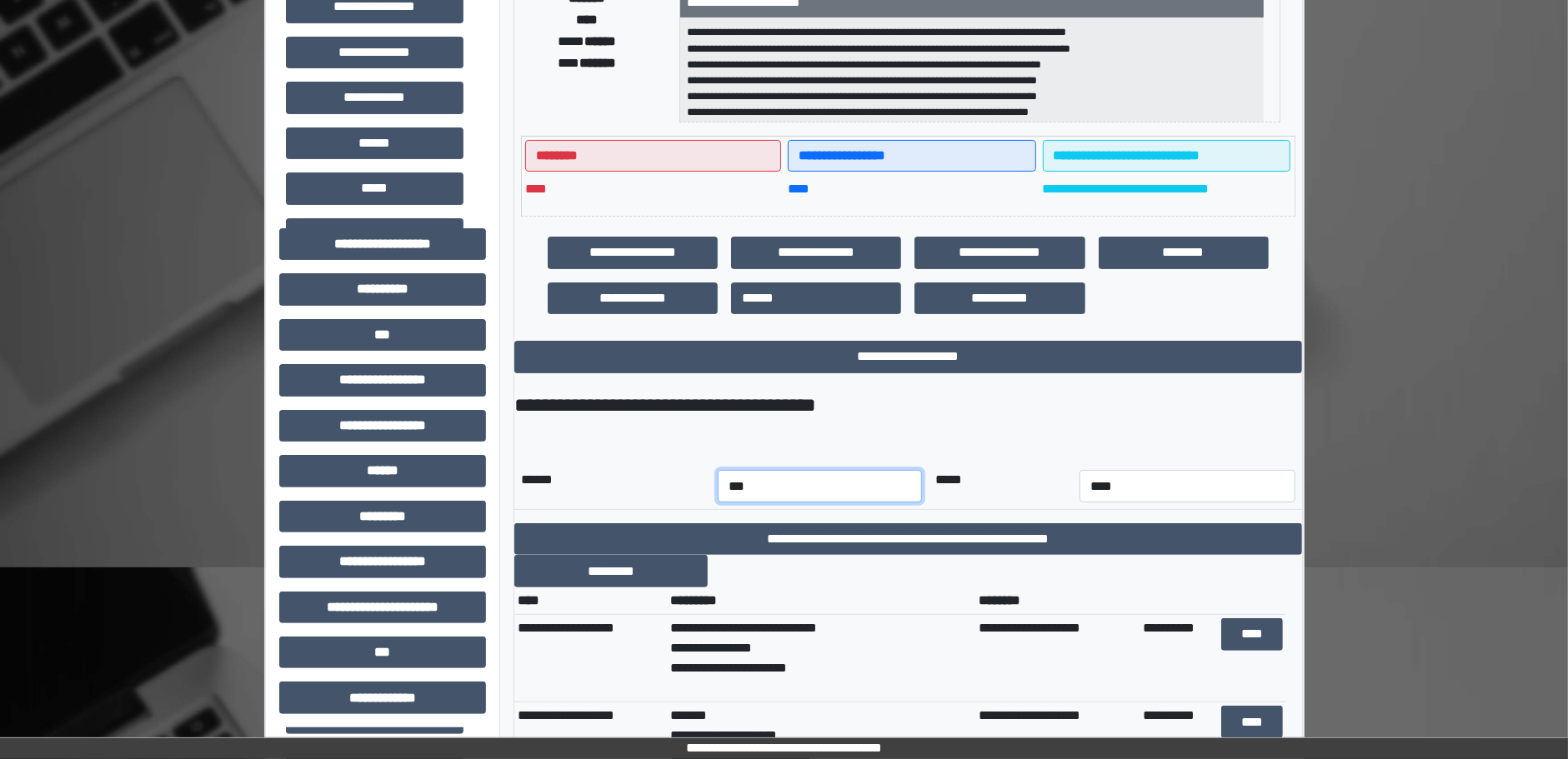 click on "***
***
***
***
***
***
***
***
***
***
***
***" at bounding box center (819, 486) 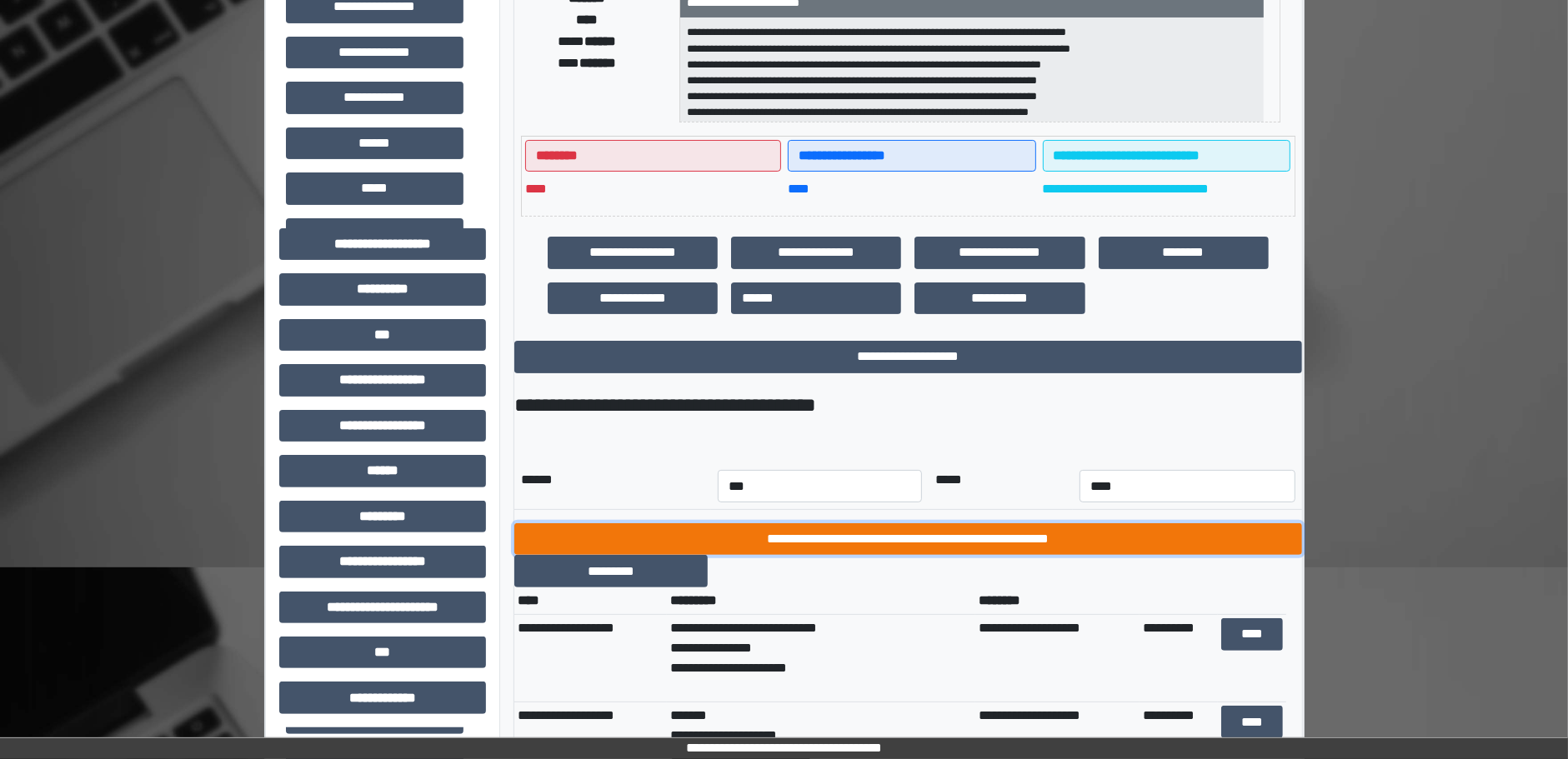 click on "**********" at bounding box center [908, 539] 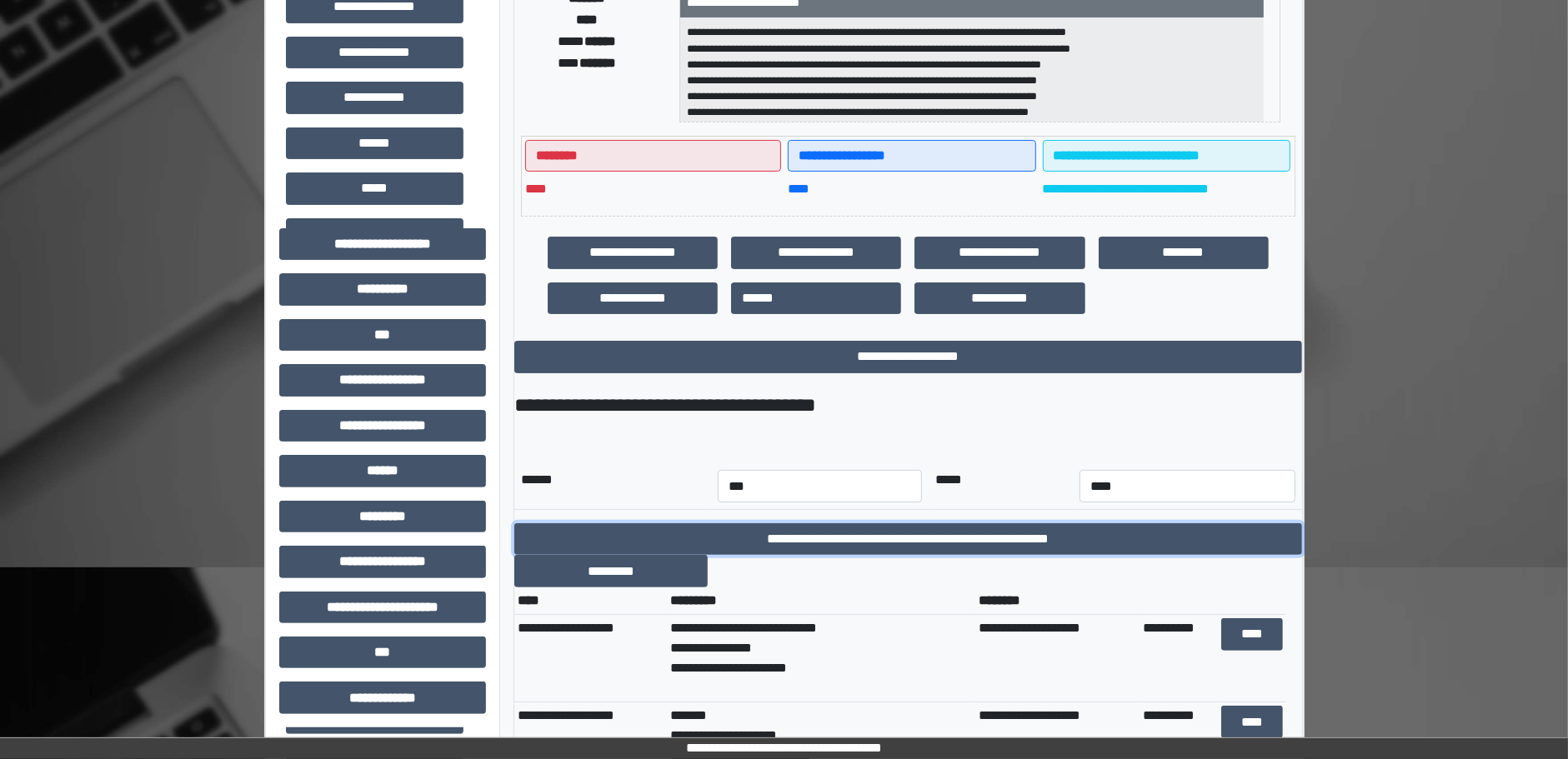 scroll, scrollTop: 0, scrollLeft: 0, axis: both 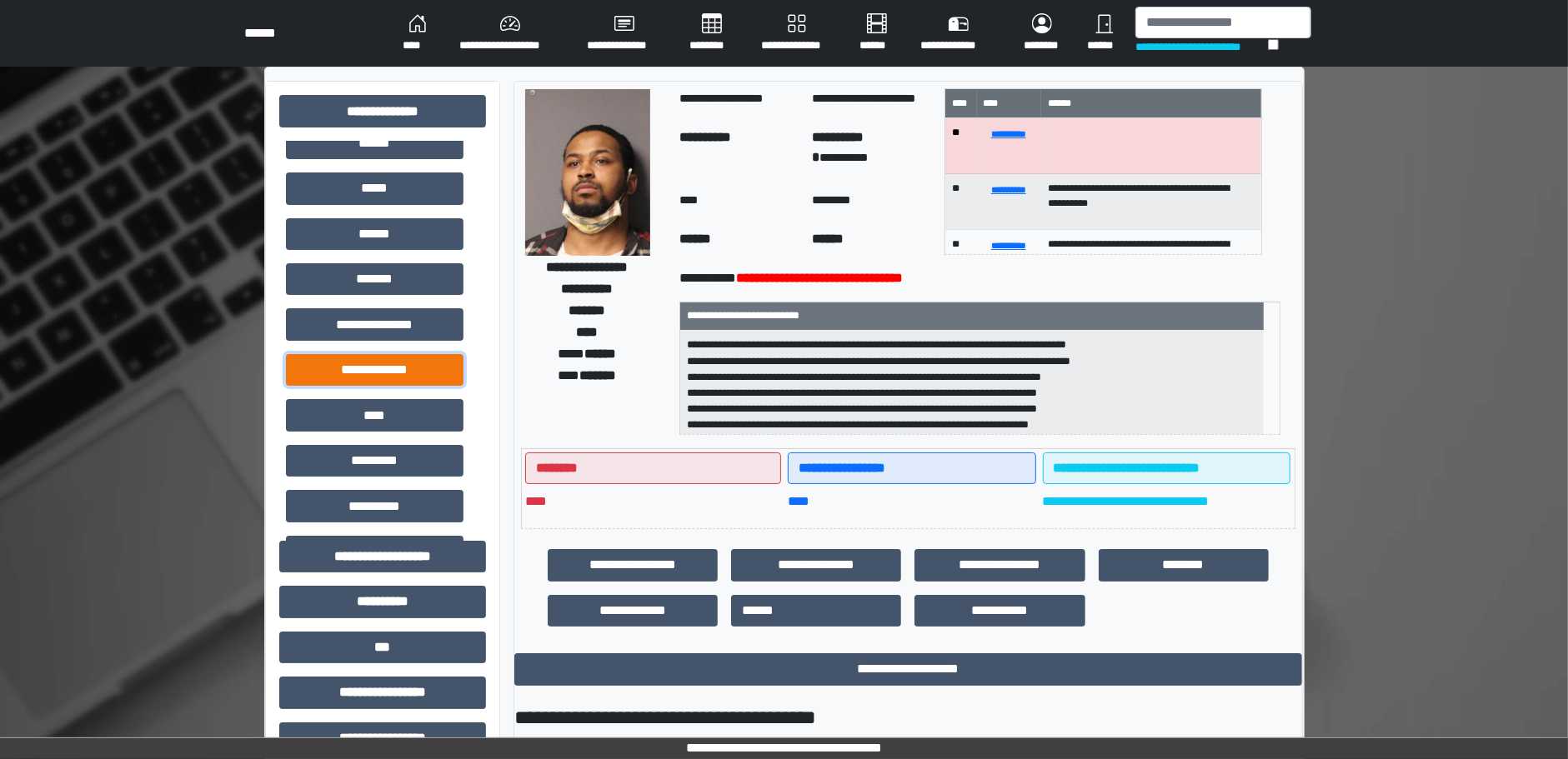 click on "**********" at bounding box center (374, 370) 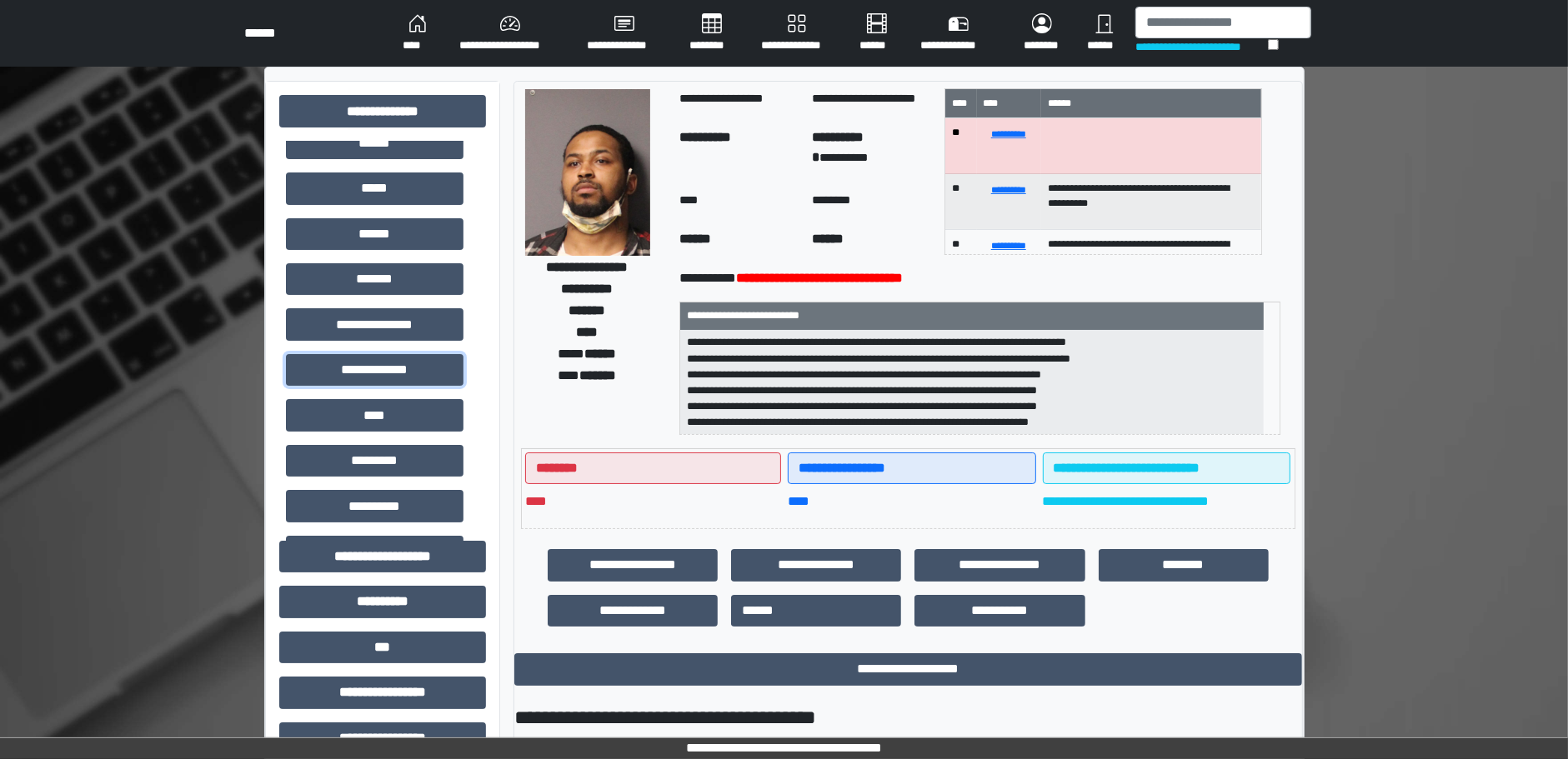 scroll, scrollTop: 5, scrollLeft: 0, axis: vertical 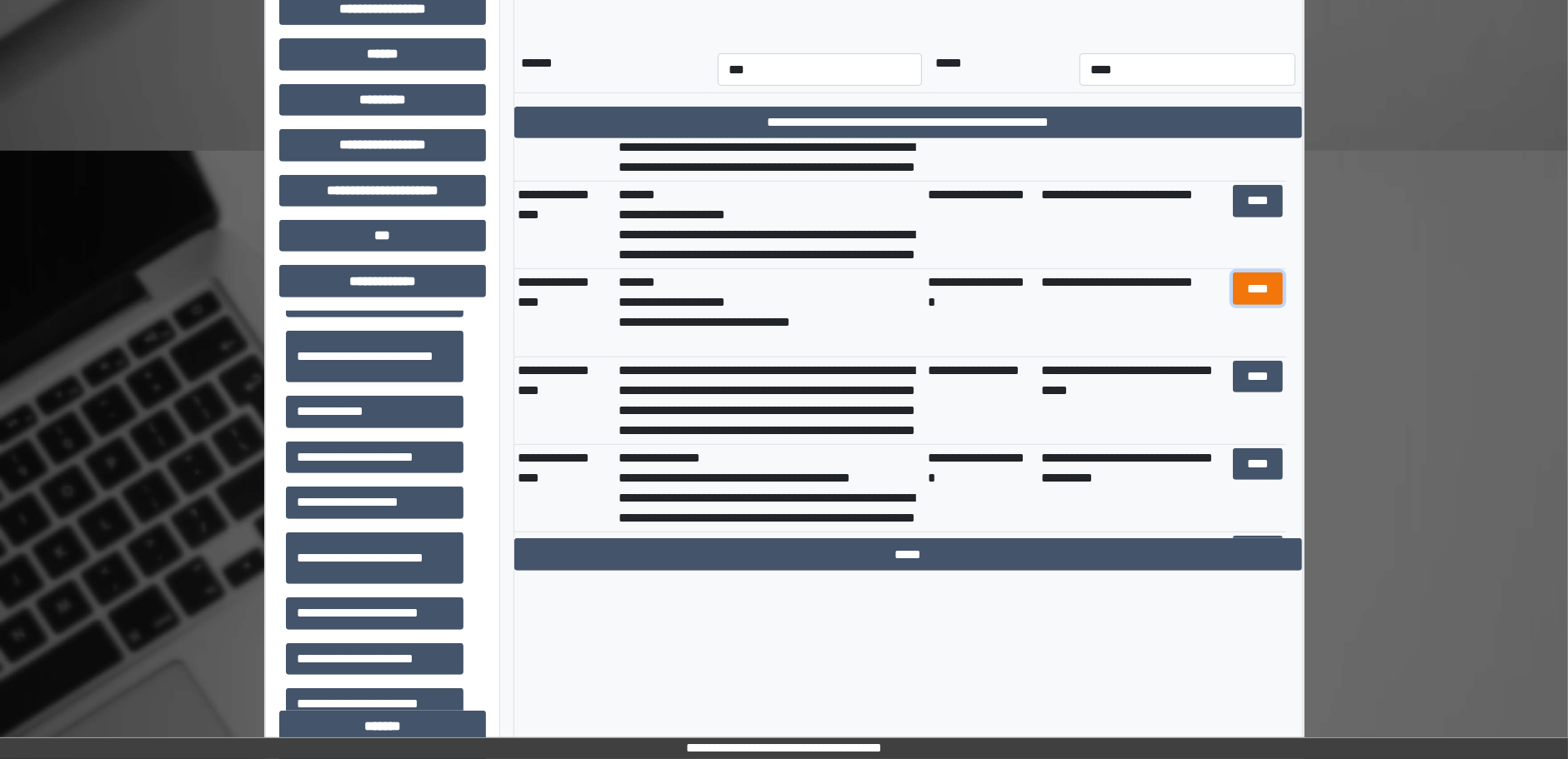 click on "****" at bounding box center [1258, 288] 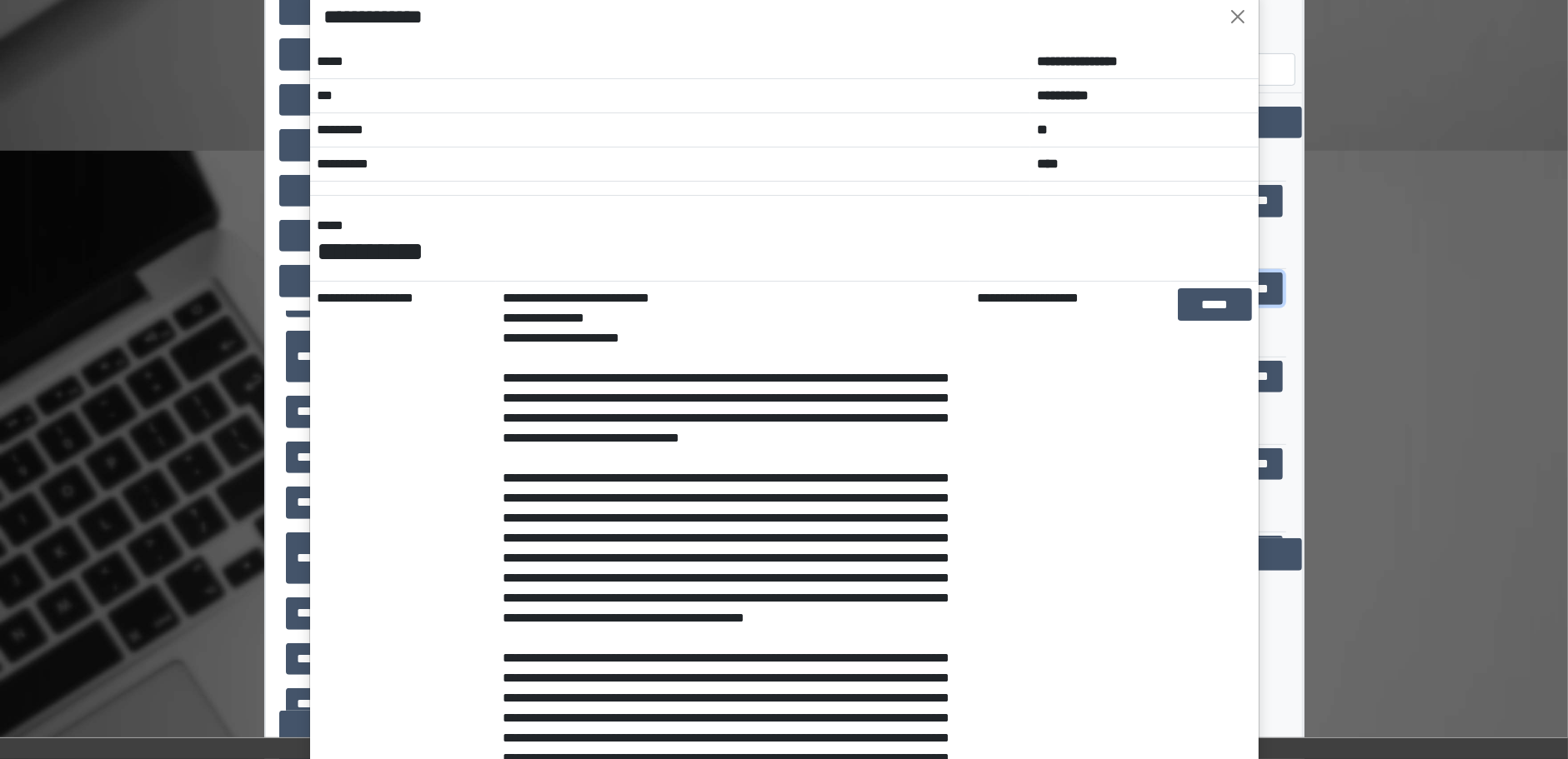 scroll, scrollTop: 0, scrollLeft: 0, axis: both 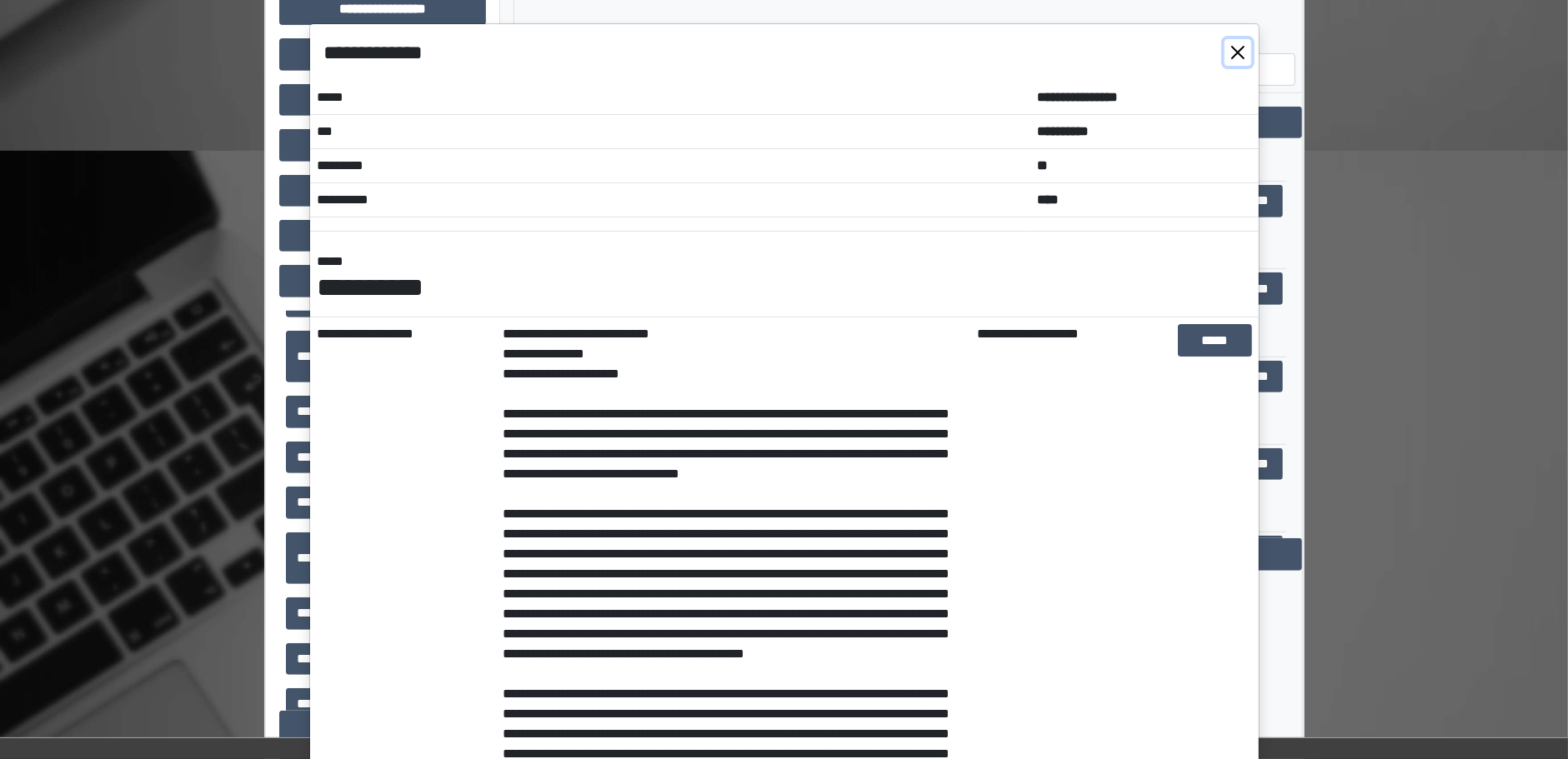 click at bounding box center (1238, 52) 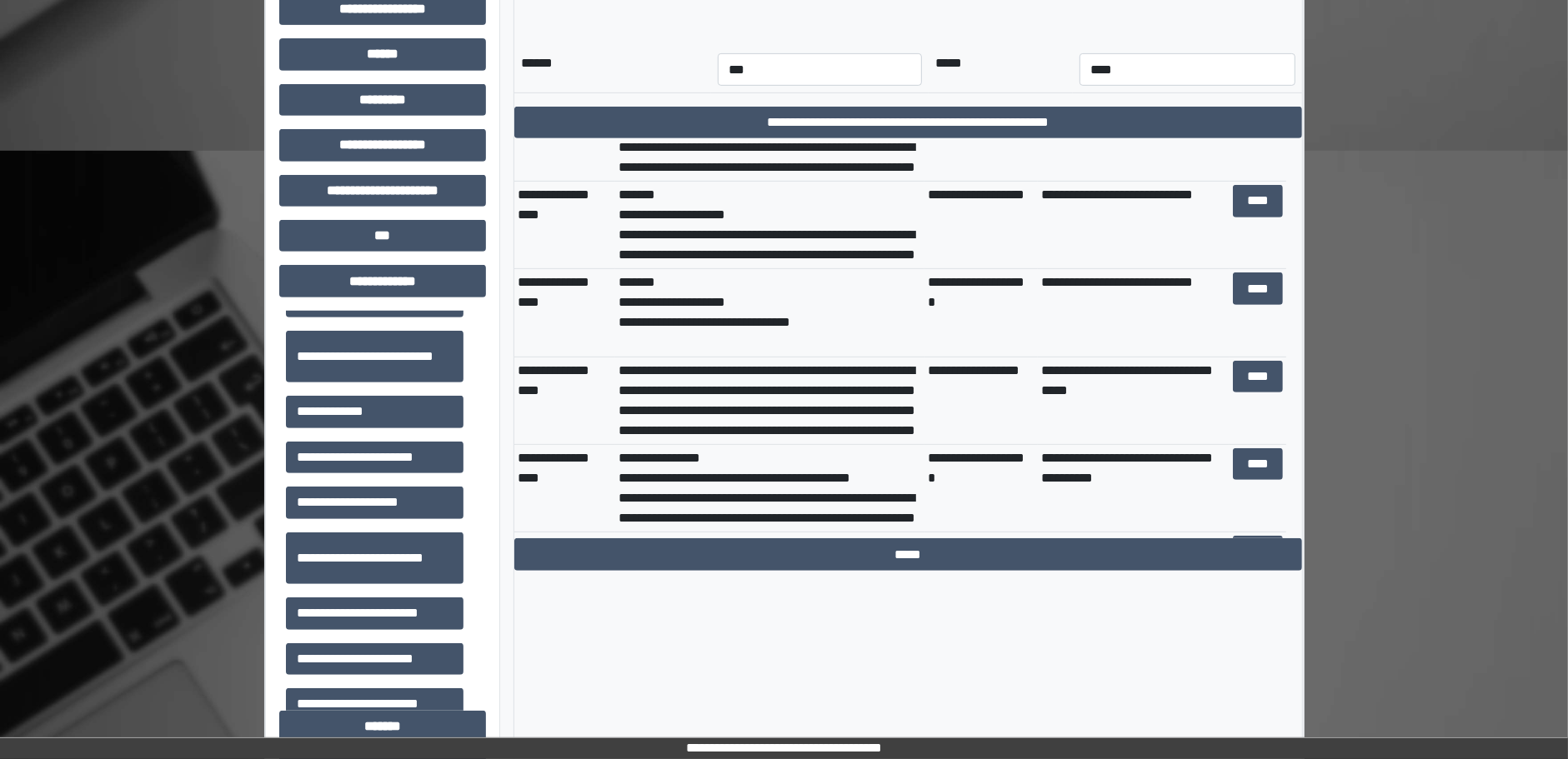 click on "****" at bounding box center [1258, 312] 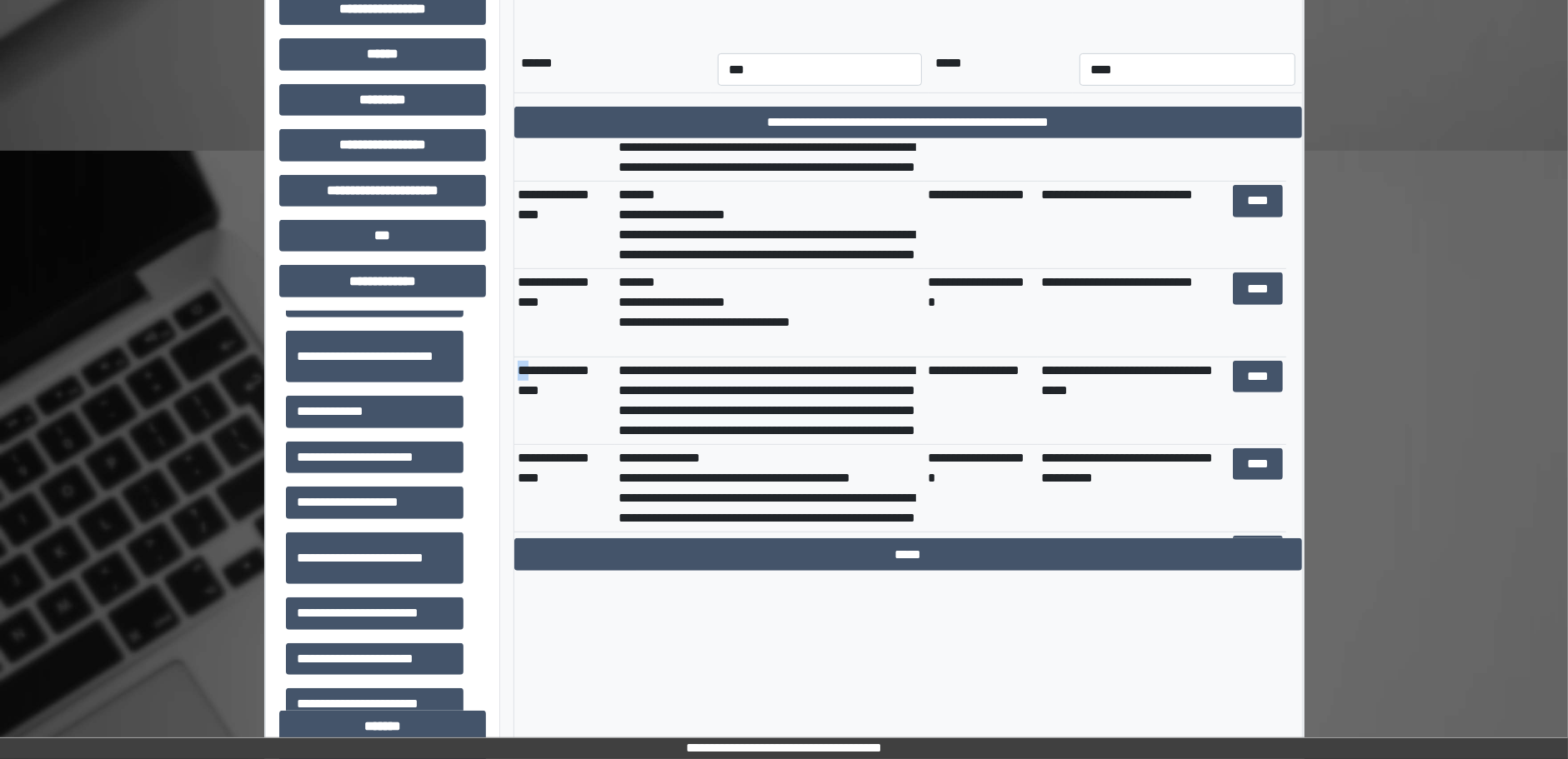 click on "****" at bounding box center [1258, 312] 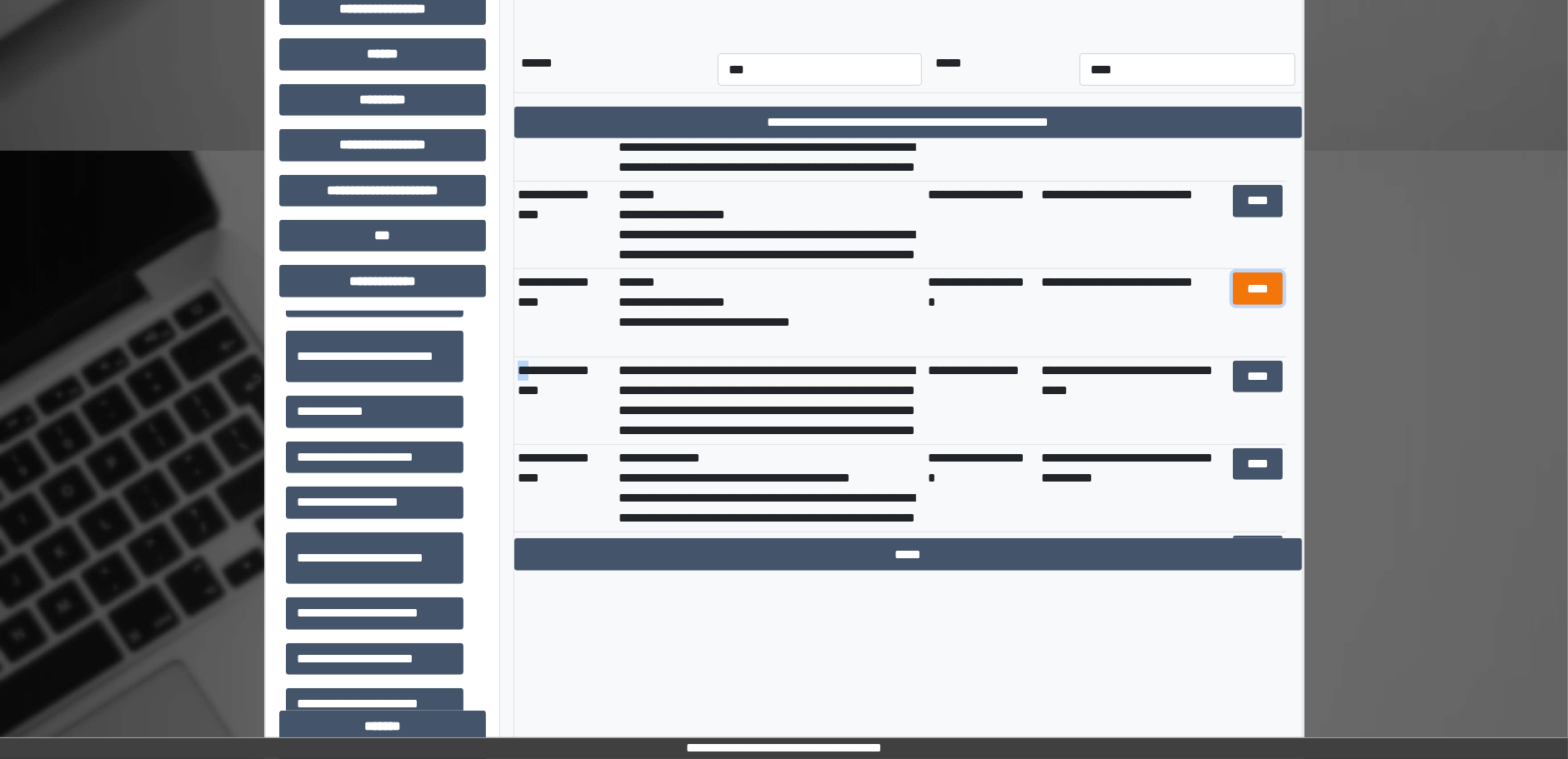 click on "****" at bounding box center (1258, 288) 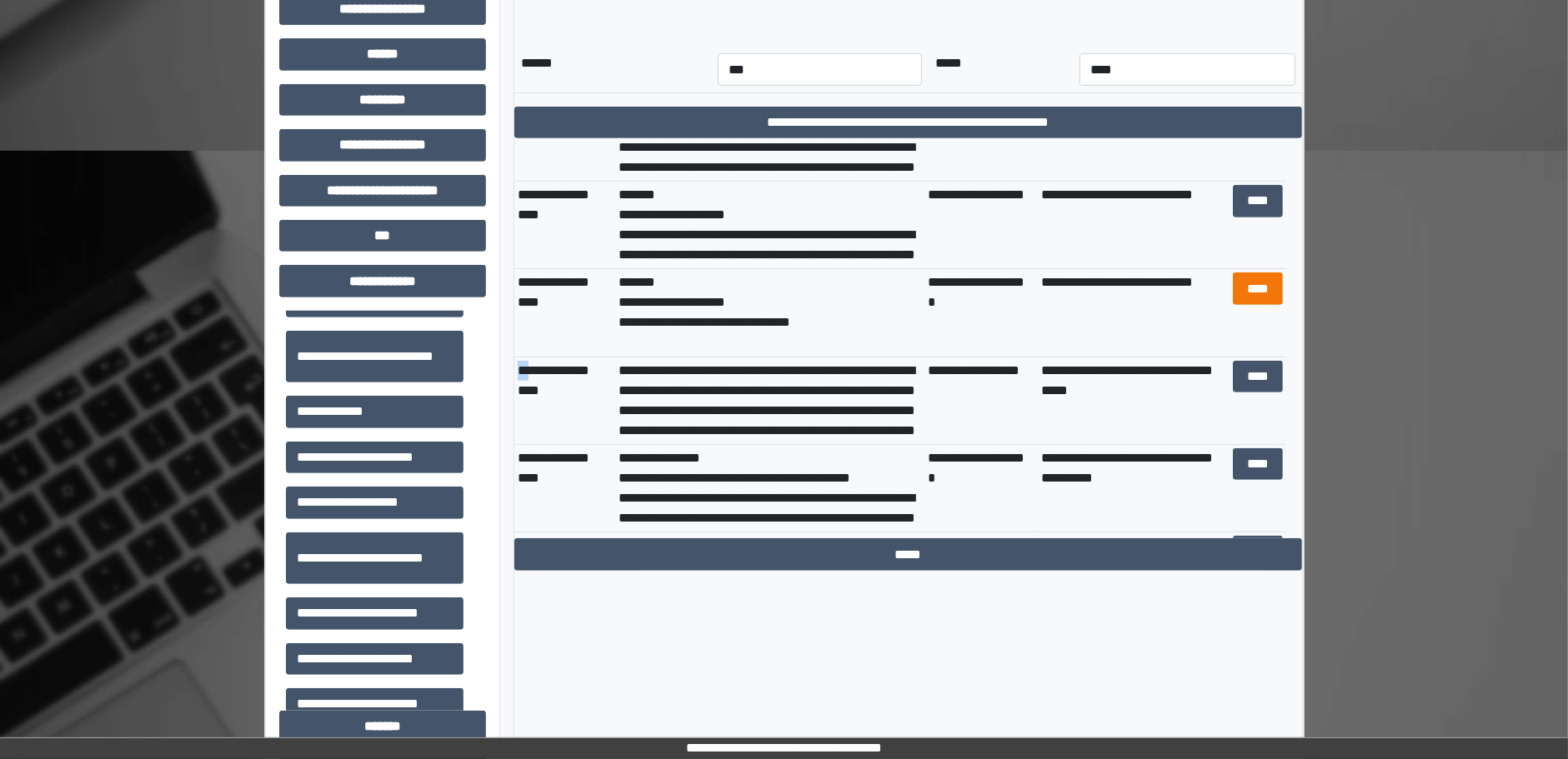 click on "**********" at bounding box center (0, 0) 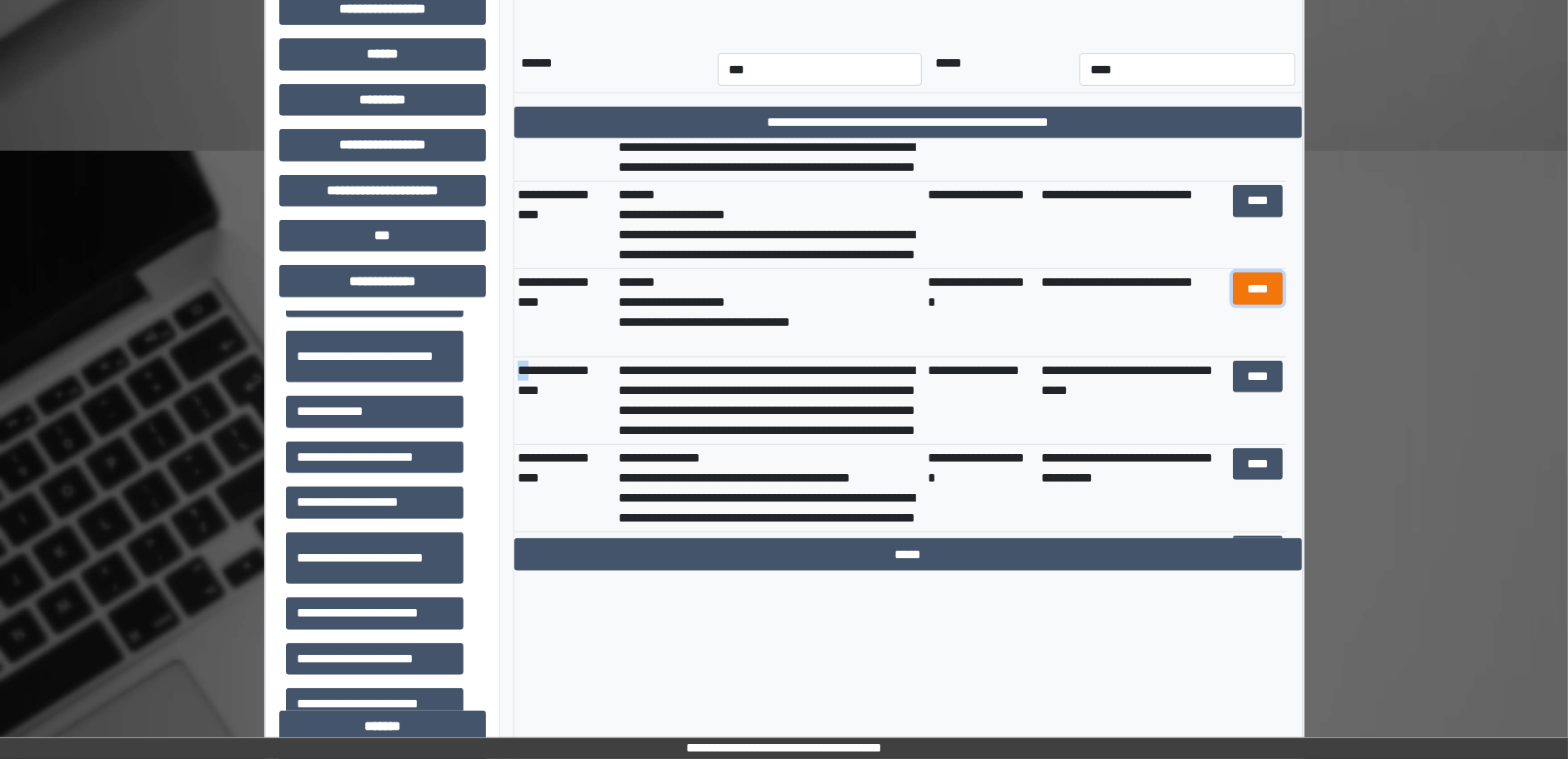 click on "****" at bounding box center [1258, 288] 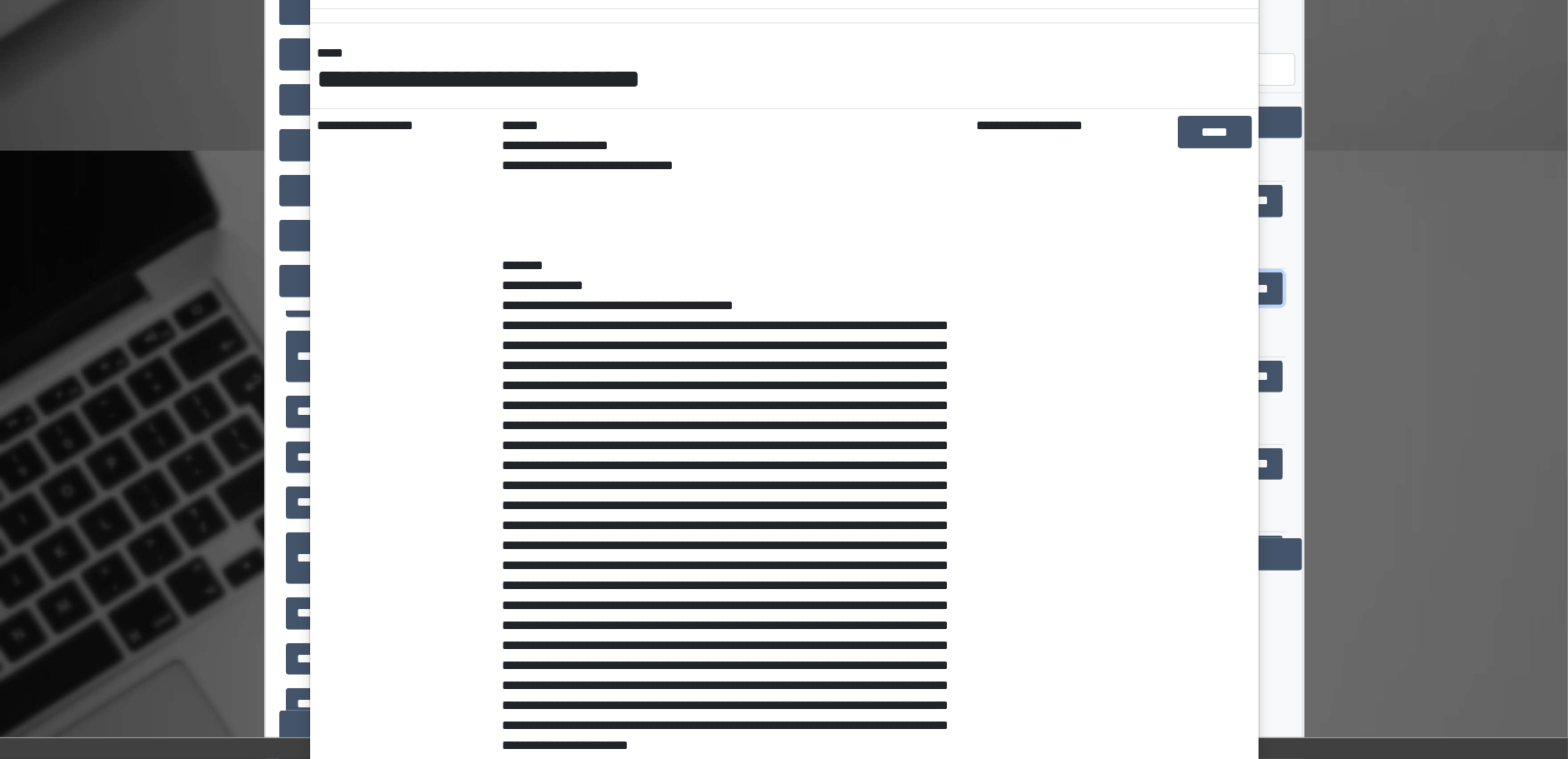 scroll, scrollTop: 0, scrollLeft: 0, axis: both 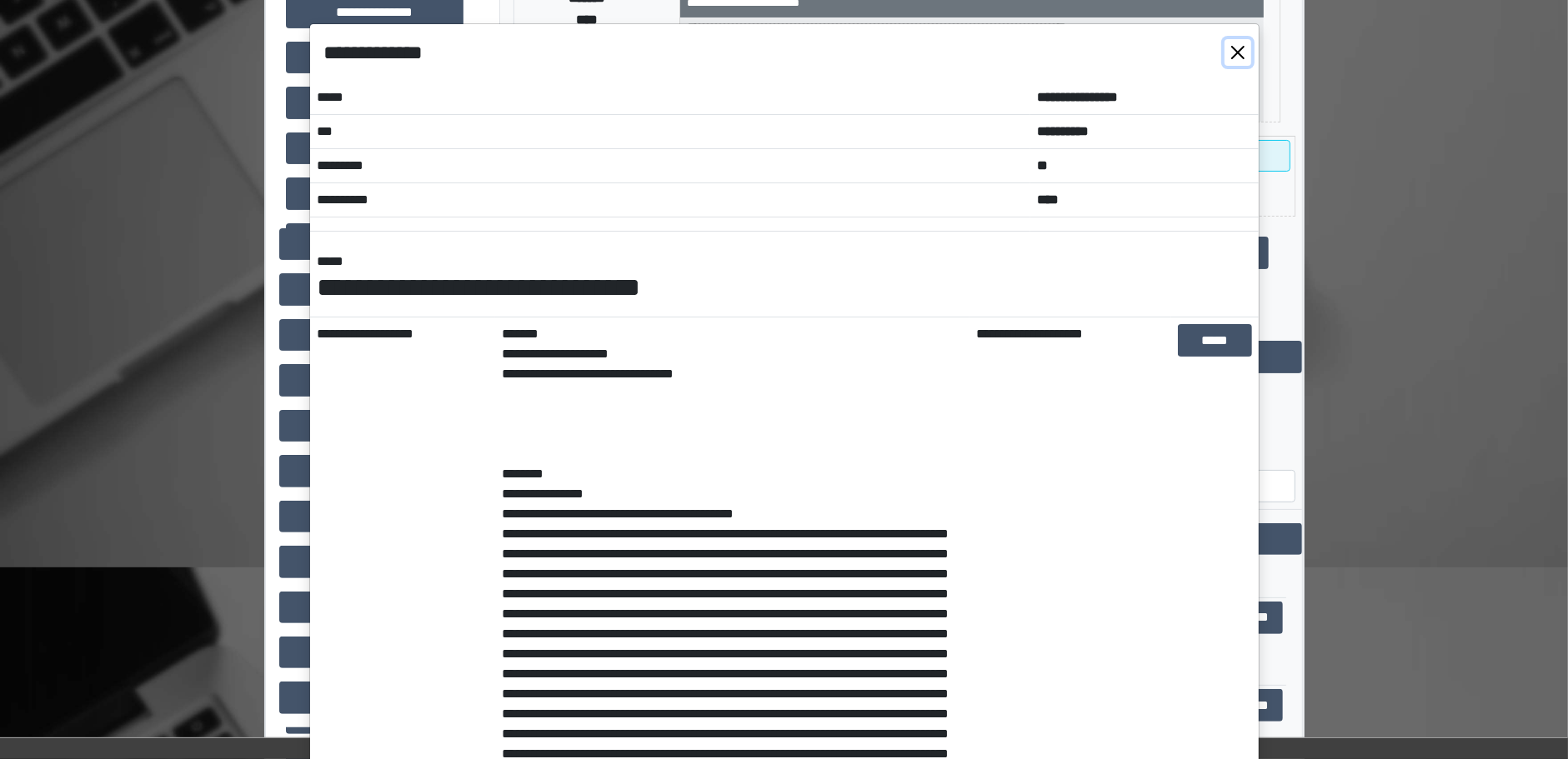 click at bounding box center [1238, 52] 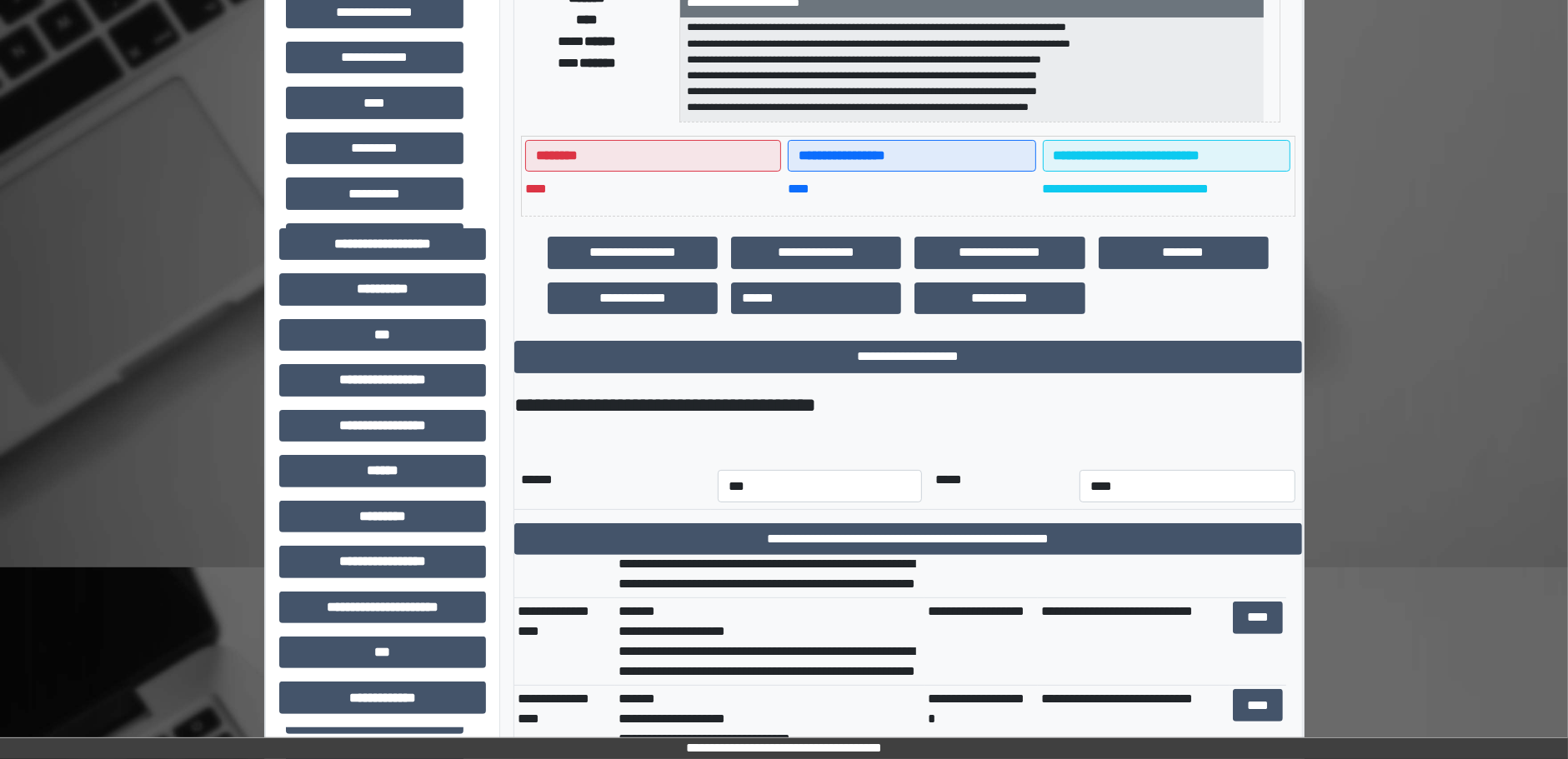 scroll, scrollTop: 0, scrollLeft: 0, axis: both 